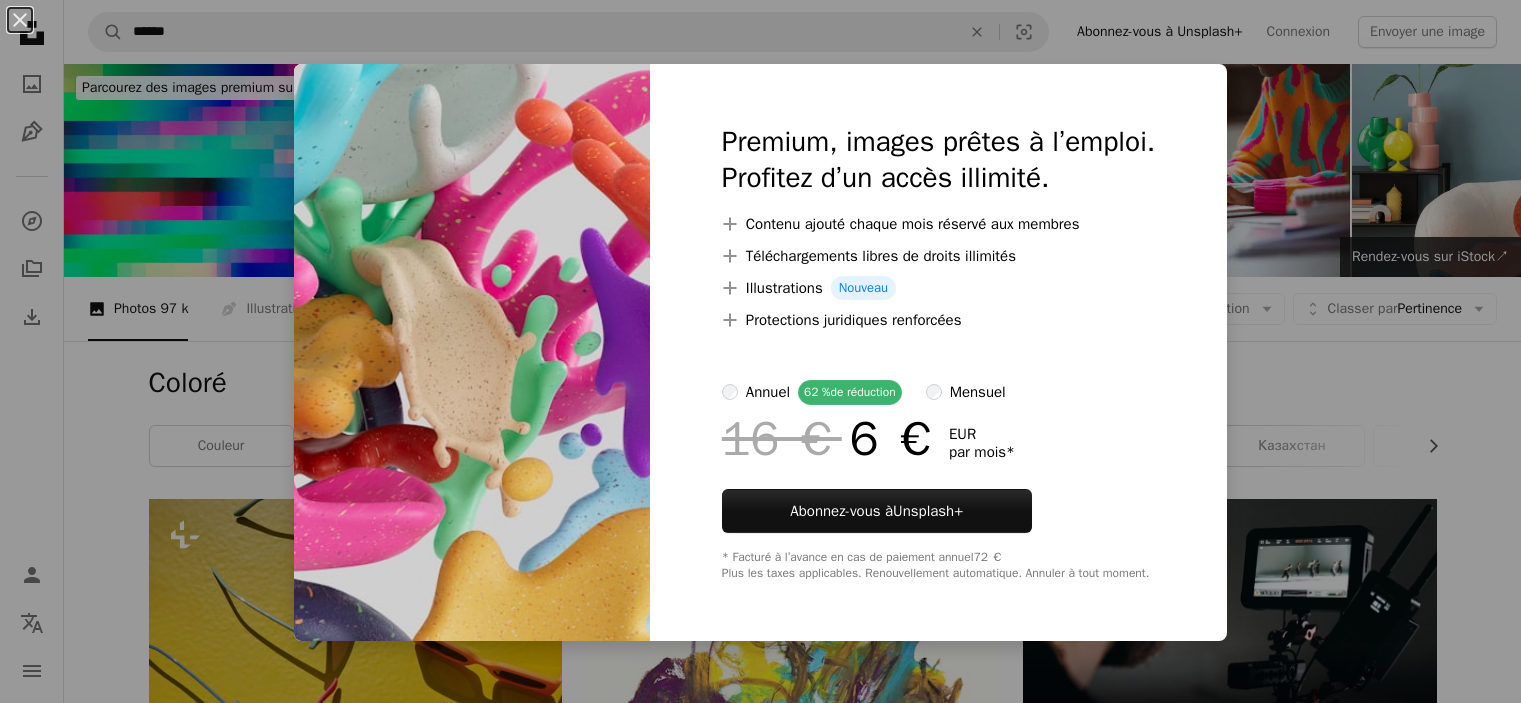 scroll, scrollTop: 1700, scrollLeft: 0, axis: vertical 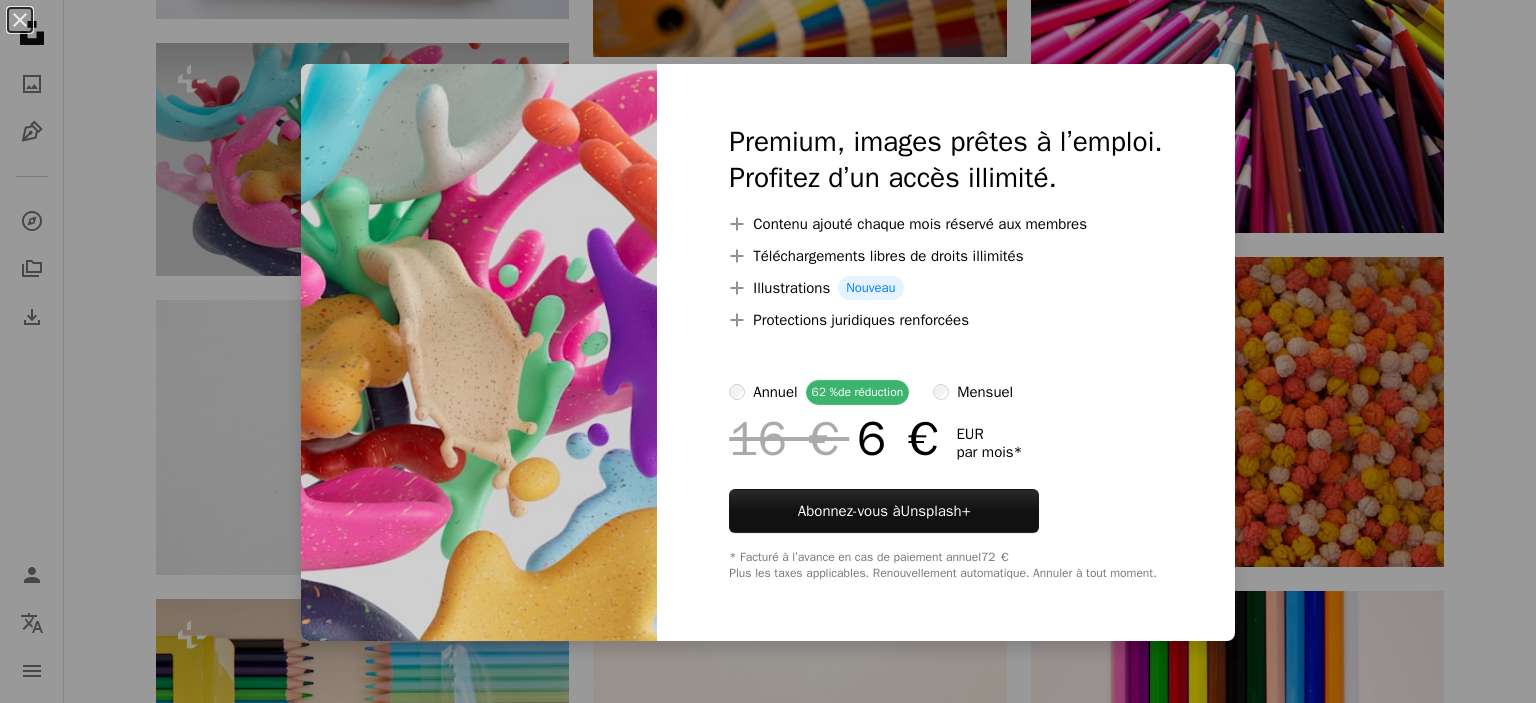 click on "An X shape Premium, images prêtes à l’emploi. Profitez d’un accès illimité. A plus sign Contenu ajouté chaque mois réservé aux membres A plus sign Téléchargements libres de droits illimités A plus sign Illustrations  Nouveau A plus sign Protections juridiques renforcées annuel 62 %  de réduction mensuel 16 €   6 € EUR par mois * Abonnez-vous à  Unsplash+ * Facturé à l’avance en cas de paiement annuel  72 € Plus les taxes applicables. Renouvellement automatique. Annuler à tout moment." at bounding box center [768, 351] 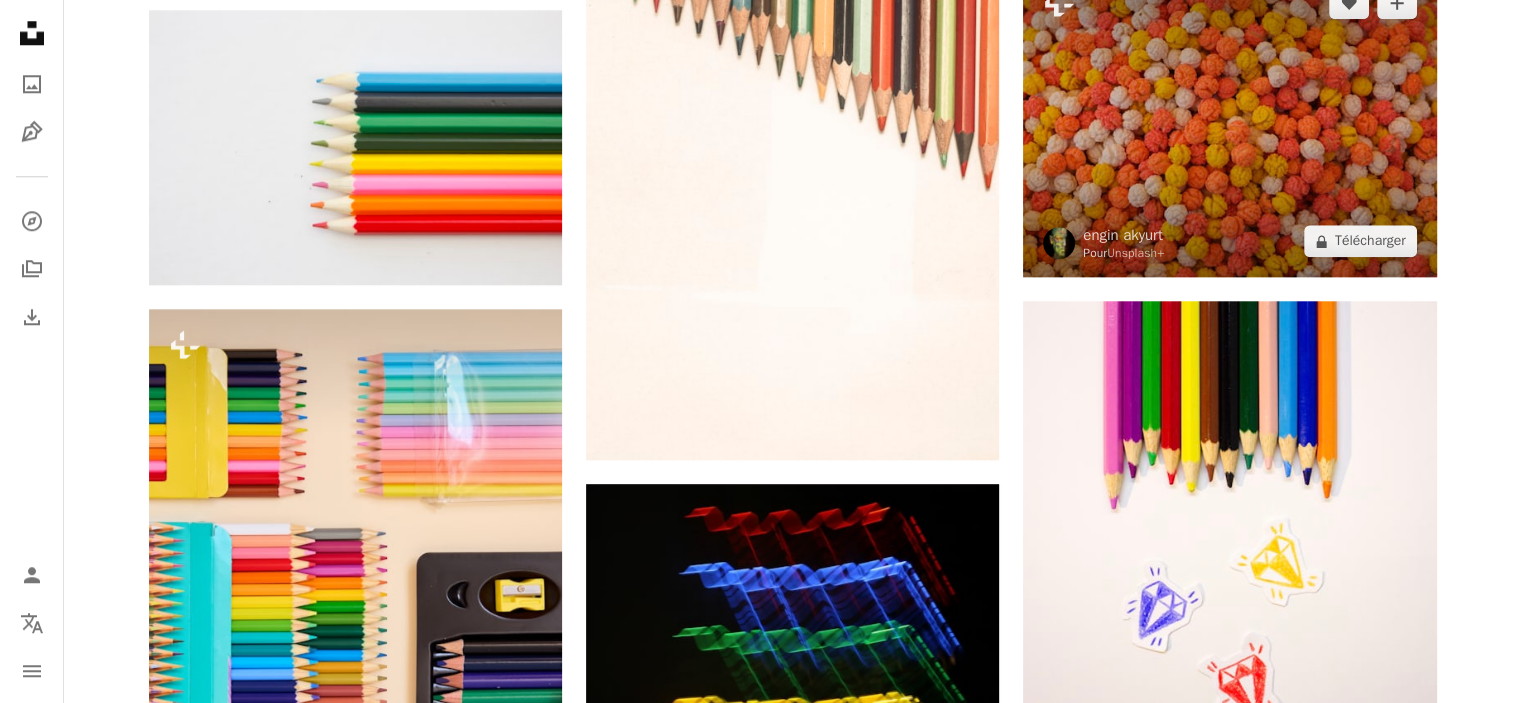 scroll, scrollTop: 2000, scrollLeft: 0, axis: vertical 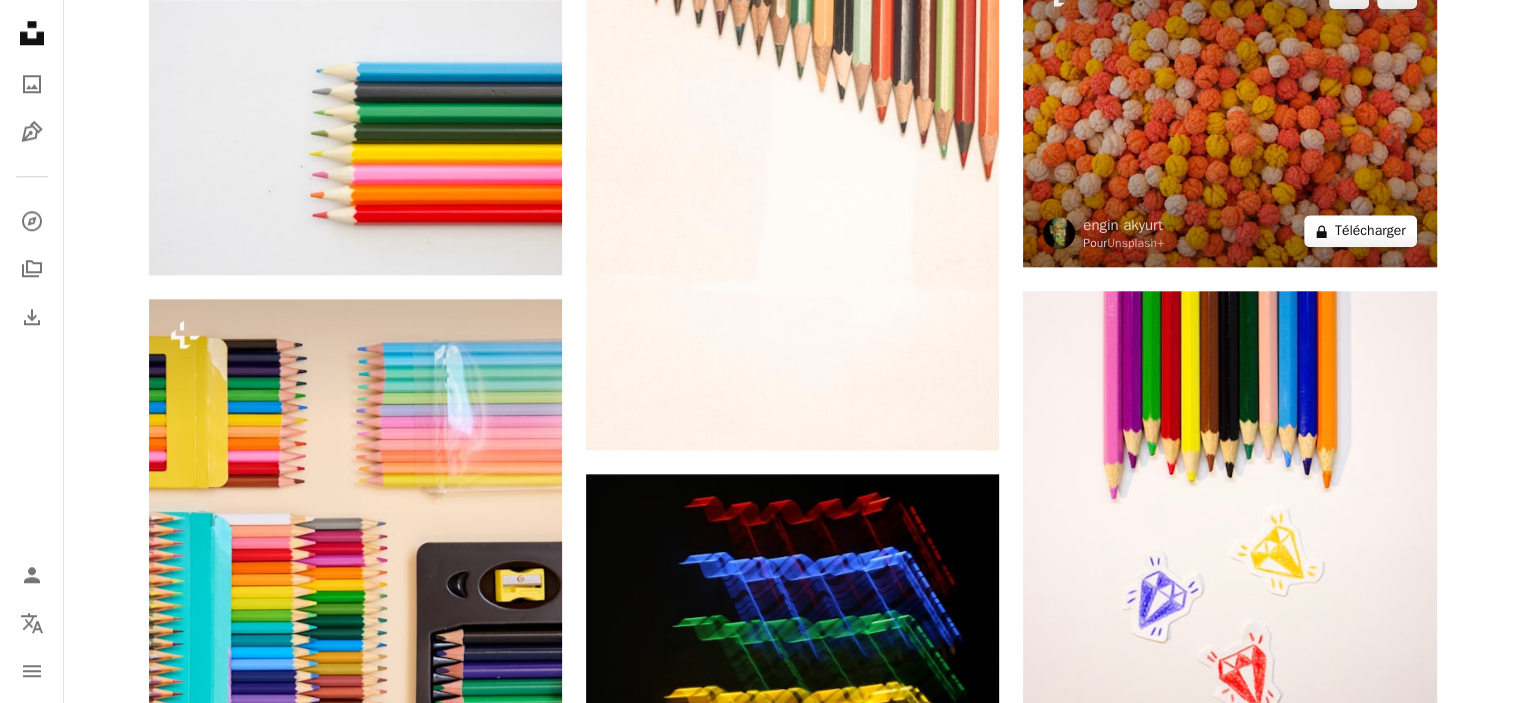 click on "A lock Télécharger" at bounding box center [1360, 231] 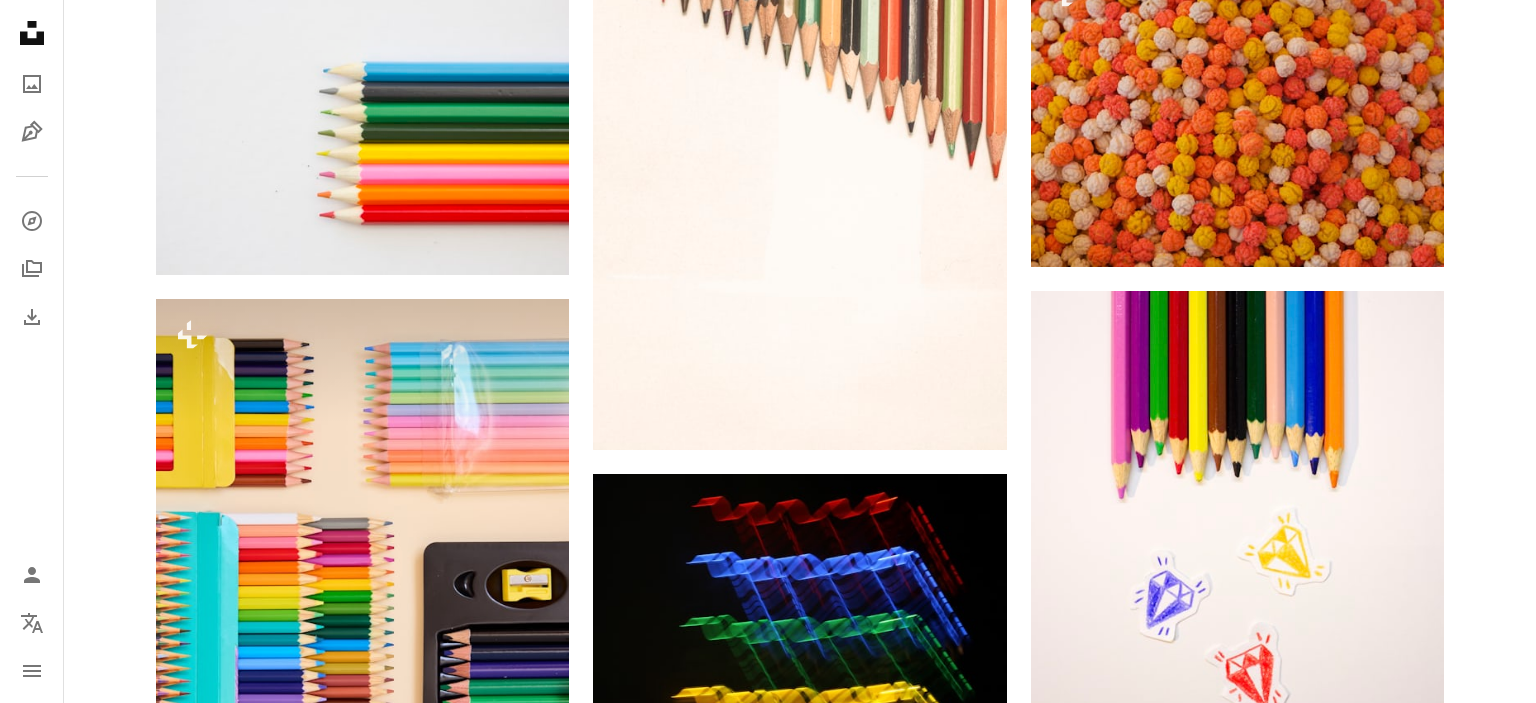 click on "An X shape Premium, images prêtes à l’emploi. Profitez d’un accès illimité. A plus sign Contenu ajouté chaque mois réservé aux membres A plus sign Téléchargements libres de droits illimités A plus sign Illustrations  Nouveau A plus sign Protections juridiques renforcées annuel 62 %  de réduction mensuel 16 €   6 € EUR par mois * Abonnez-vous à  Unsplash+ * Facturé à l’avance en cas de paiement annuel  72 € Plus les taxes applicables. Renouvellement automatique. Annuler à tout moment." at bounding box center (768, 2794) 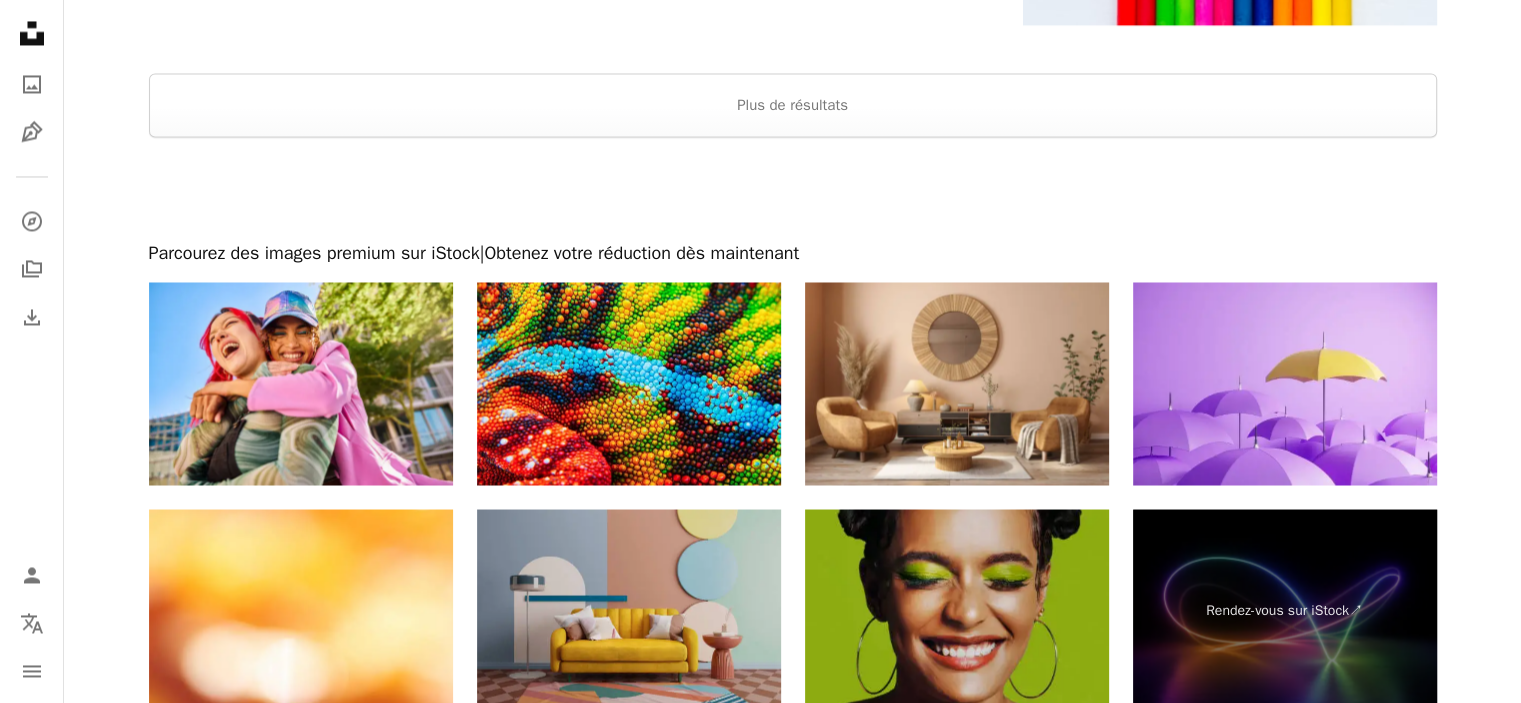 scroll, scrollTop: 3740, scrollLeft: 0, axis: vertical 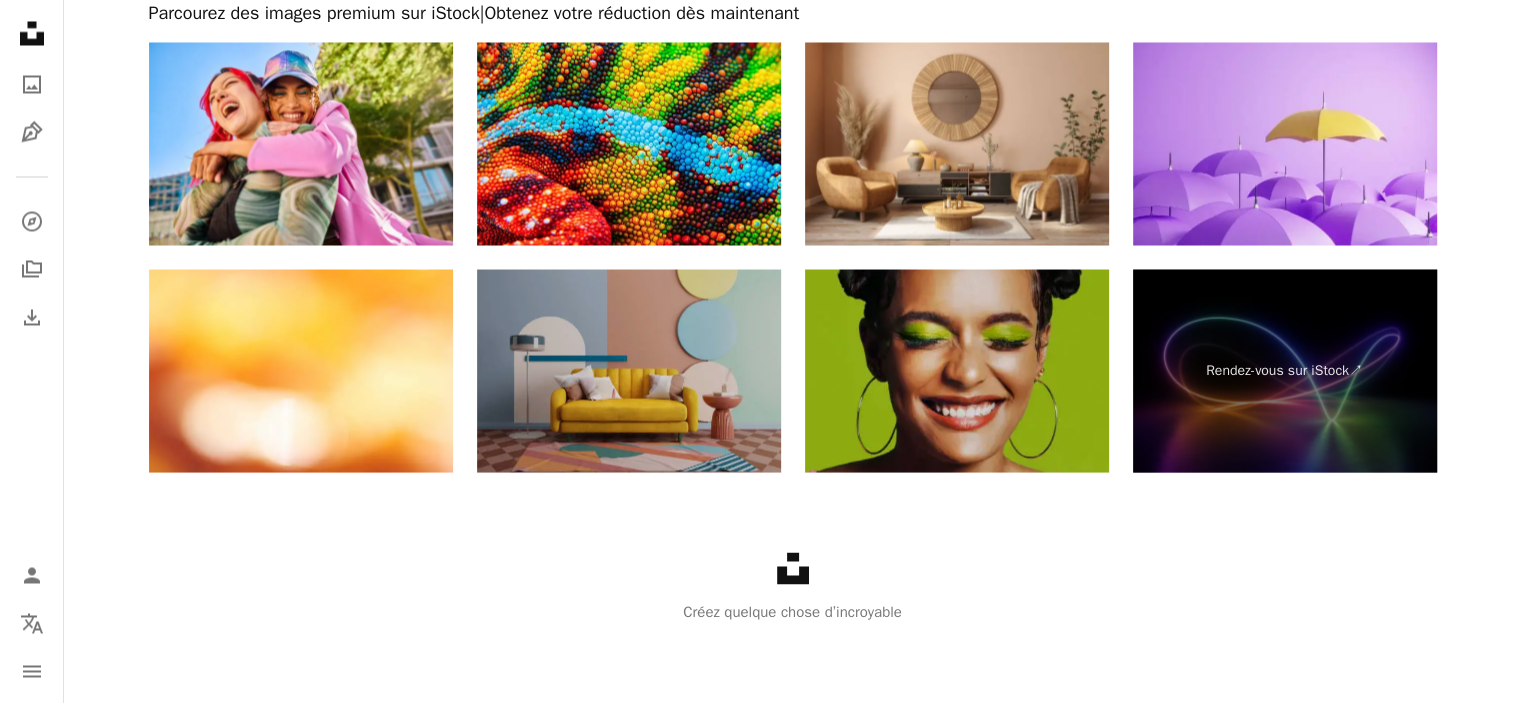 click at bounding box center (629, 370) 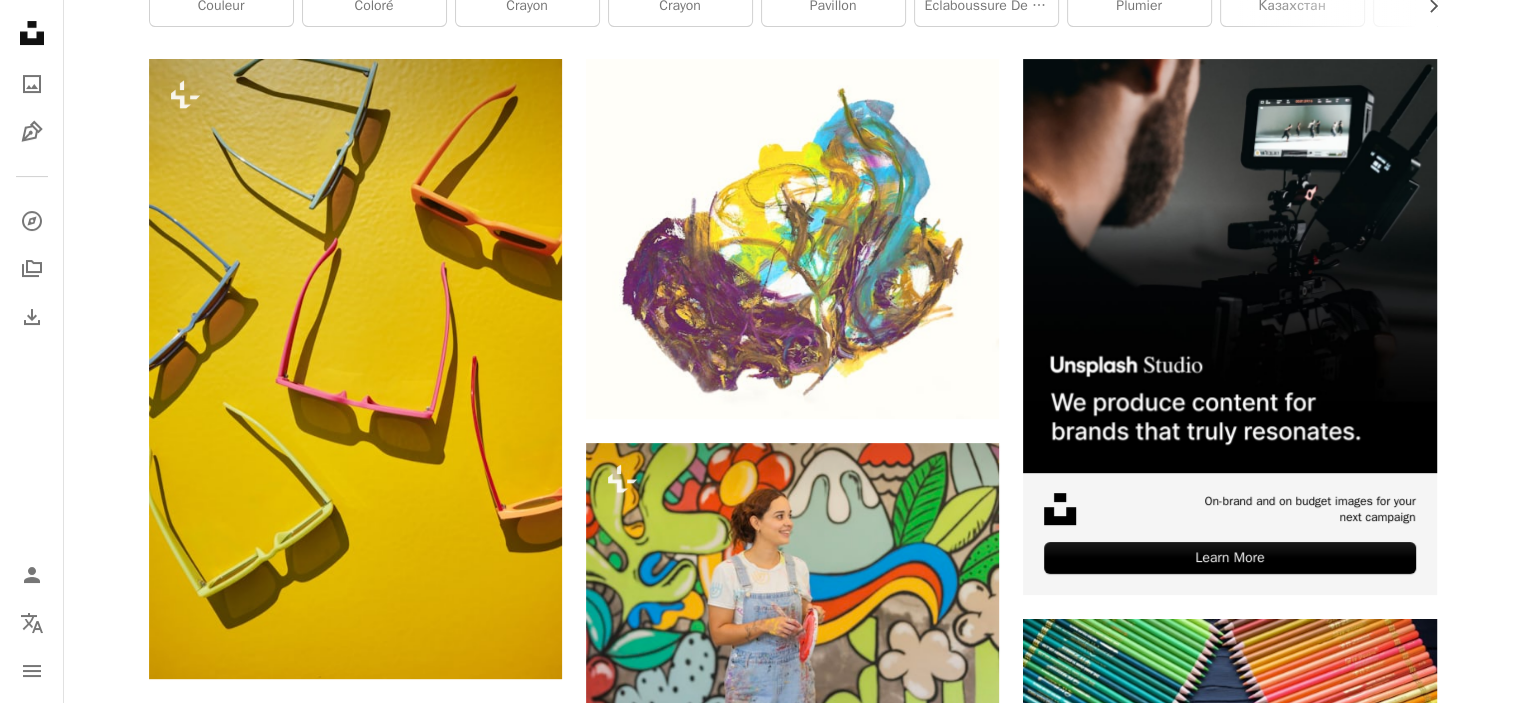 scroll, scrollTop: 0, scrollLeft: 0, axis: both 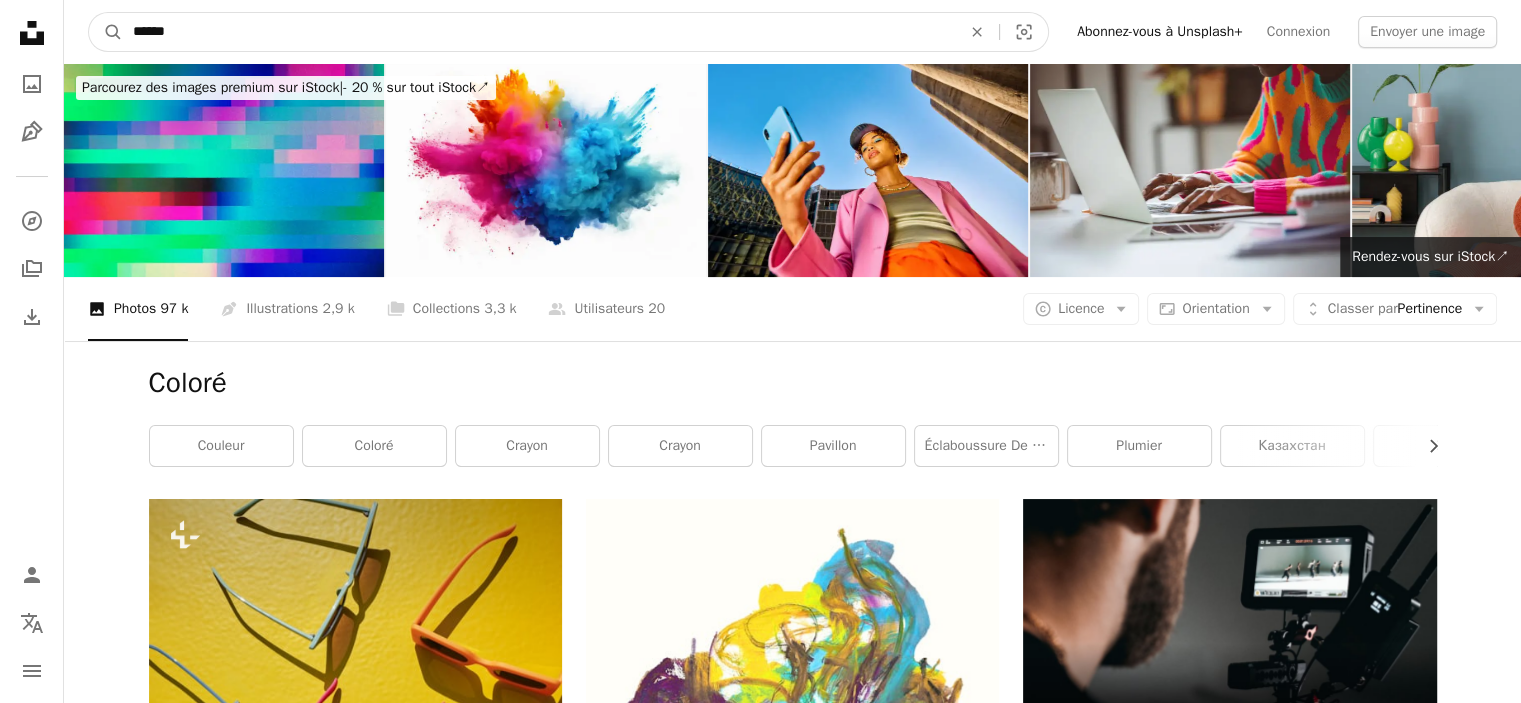 drag, startPoint x: 207, startPoint y: 36, endPoint x: 131, endPoint y: 31, distance: 76.1643 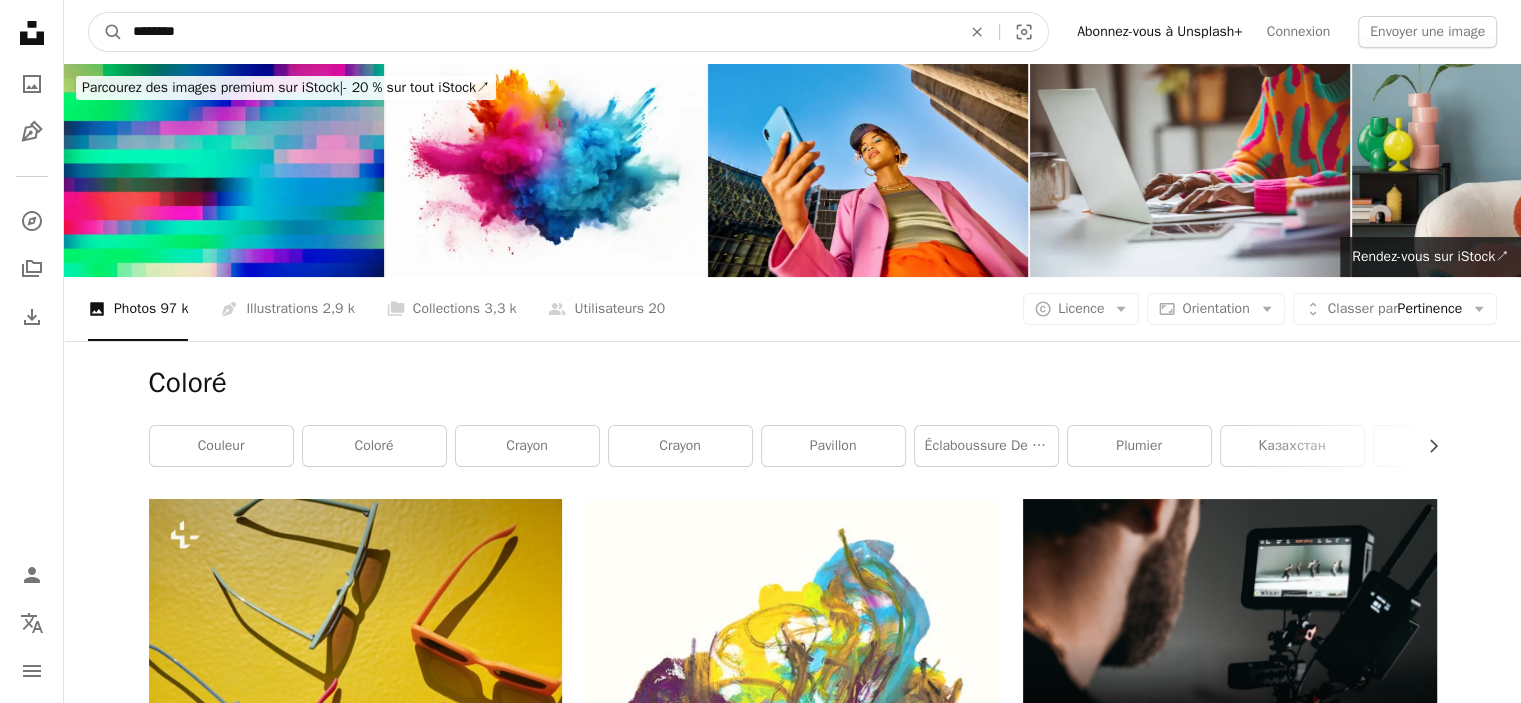 type on "********" 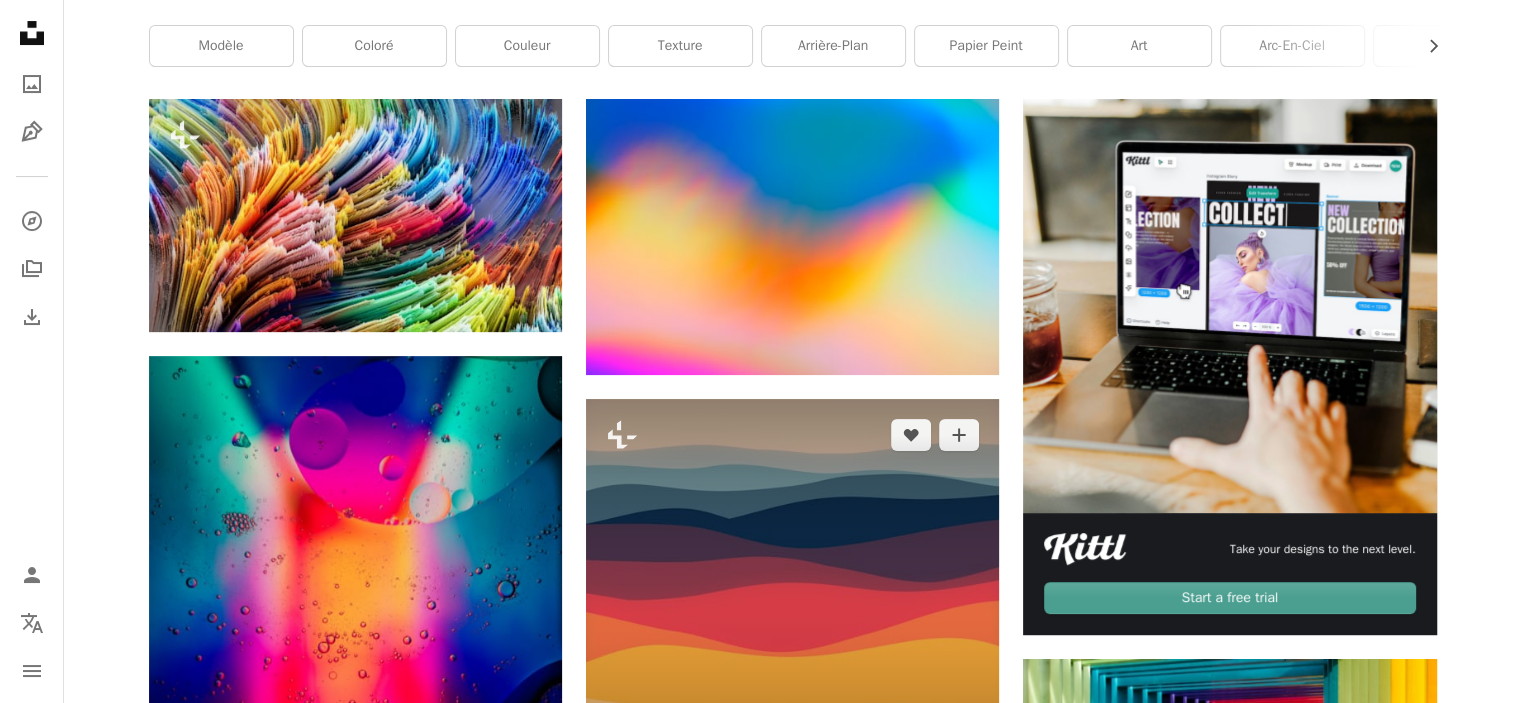 scroll, scrollTop: 700, scrollLeft: 0, axis: vertical 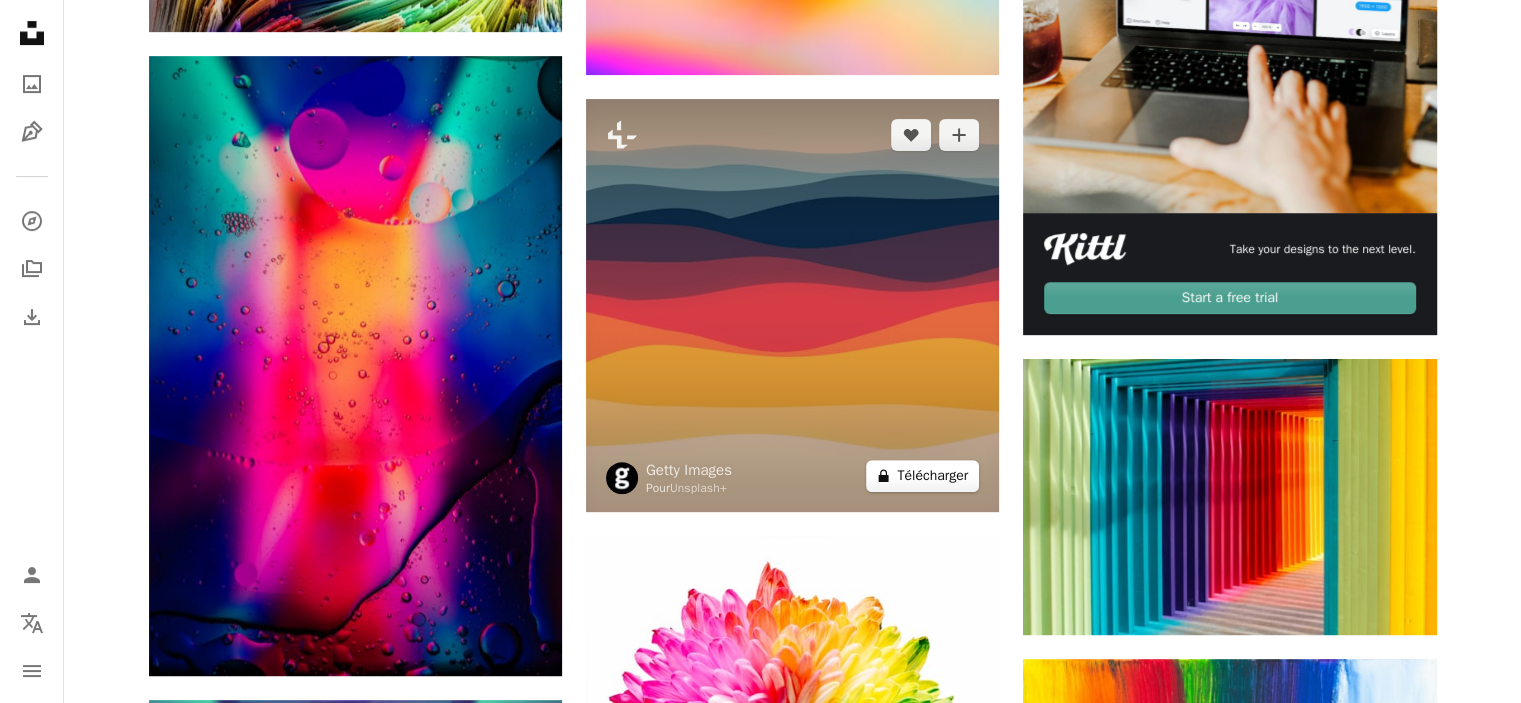 click on "A lock Télécharger" at bounding box center [922, 476] 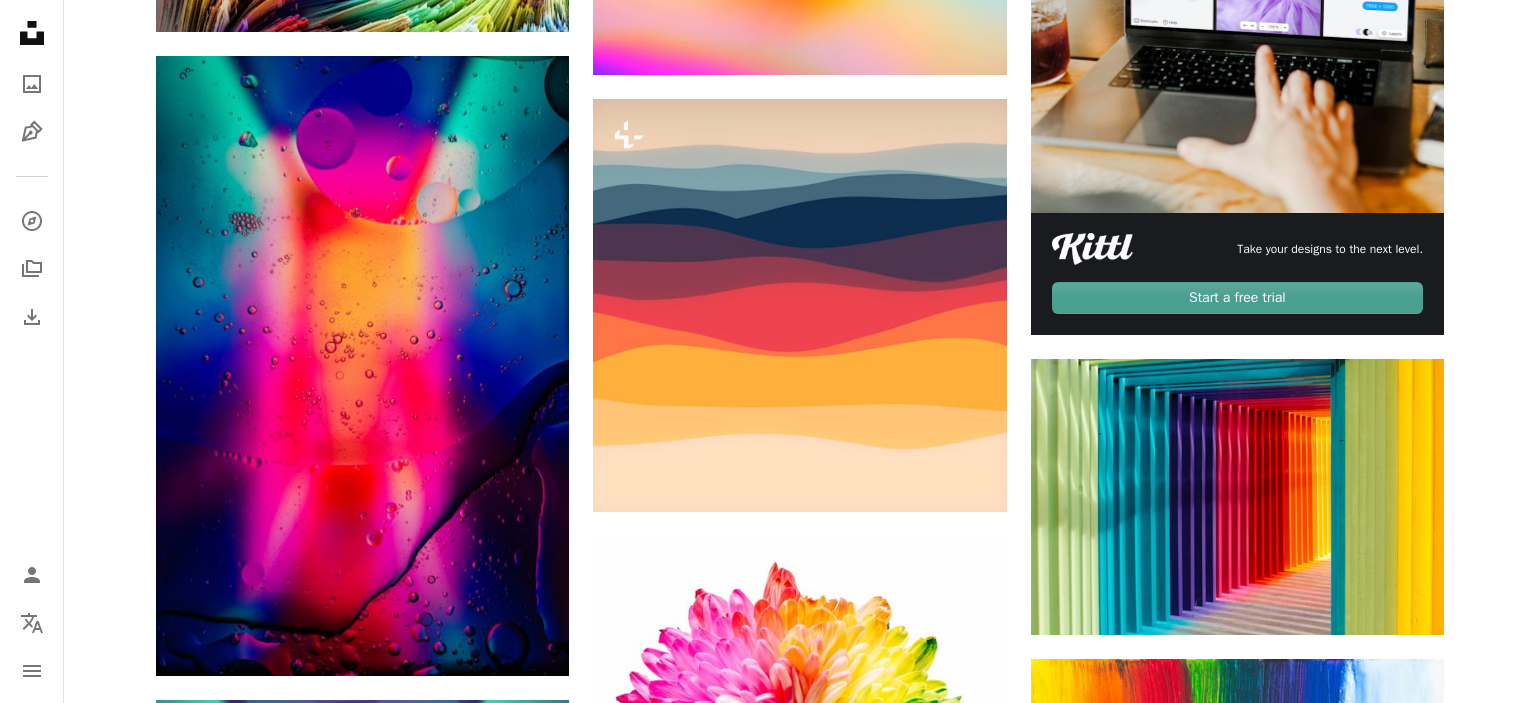 click on "An X shape Premium, images prêtes à l’emploi. Profitez d’un accès illimité. A plus sign Contenu ajouté chaque mois réservé aux membres A plus sign Téléchargements libres de droits illimités A plus sign Illustrations  Nouveau A plus sign Protections juridiques renforcées annuel 62 %  de réduction mensuel 16 €   6 € EUR par mois * Abonnez-vous à  Unsplash+ * Facturé à l’avance en cas de paiement annuel  72 € Plus les taxes applicables. Renouvellement automatique. Annuler à tout moment." at bounding box center [768, 4400] 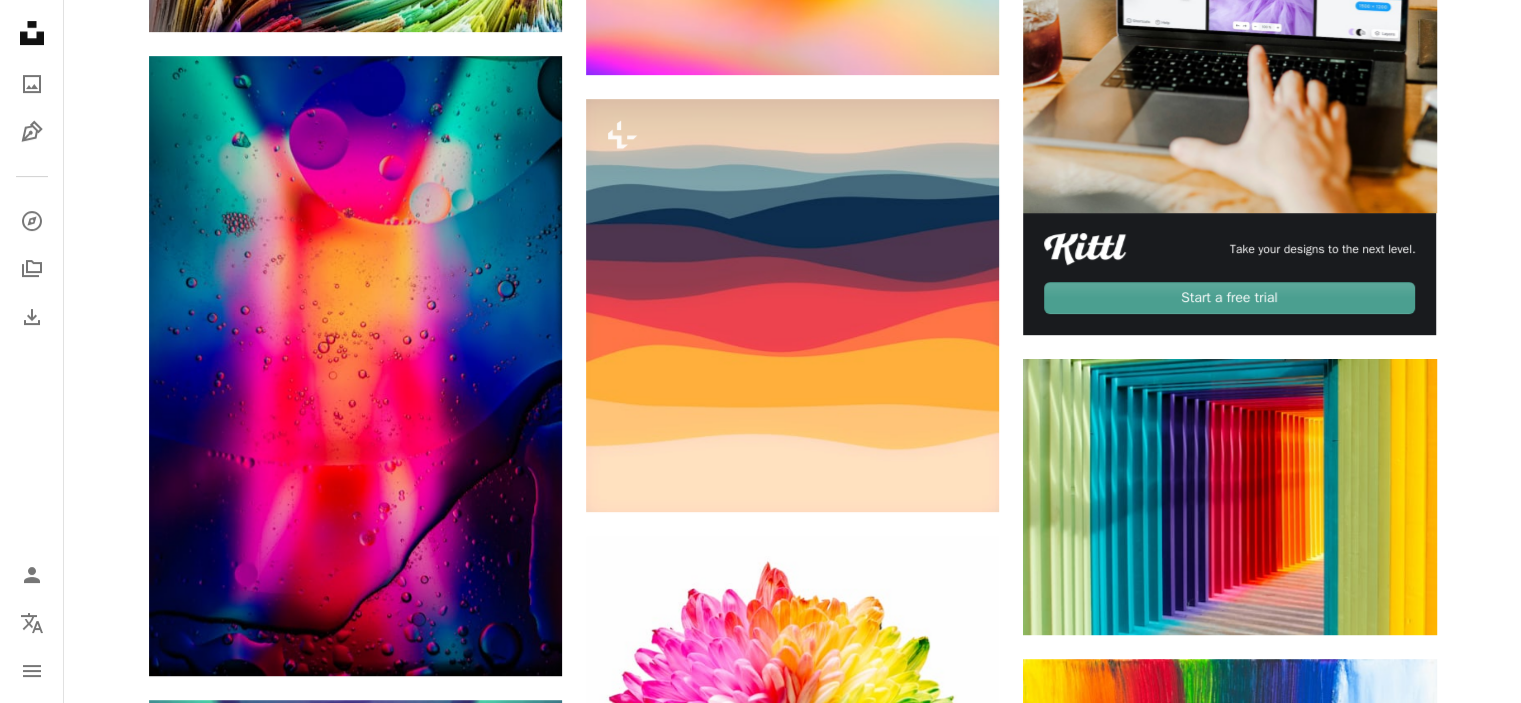 scroll, scrollTop: 1100, scrollLeft: 0, axis: vertical 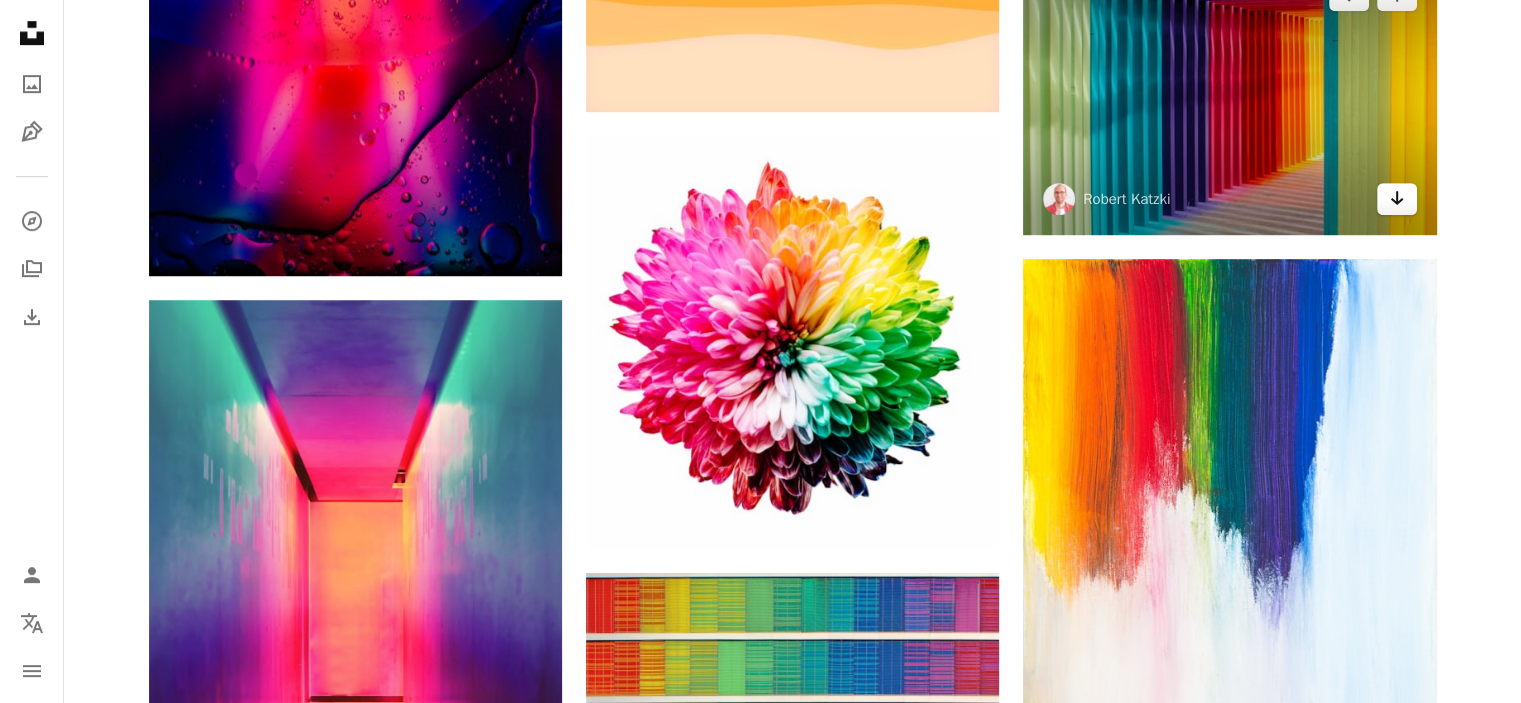 click 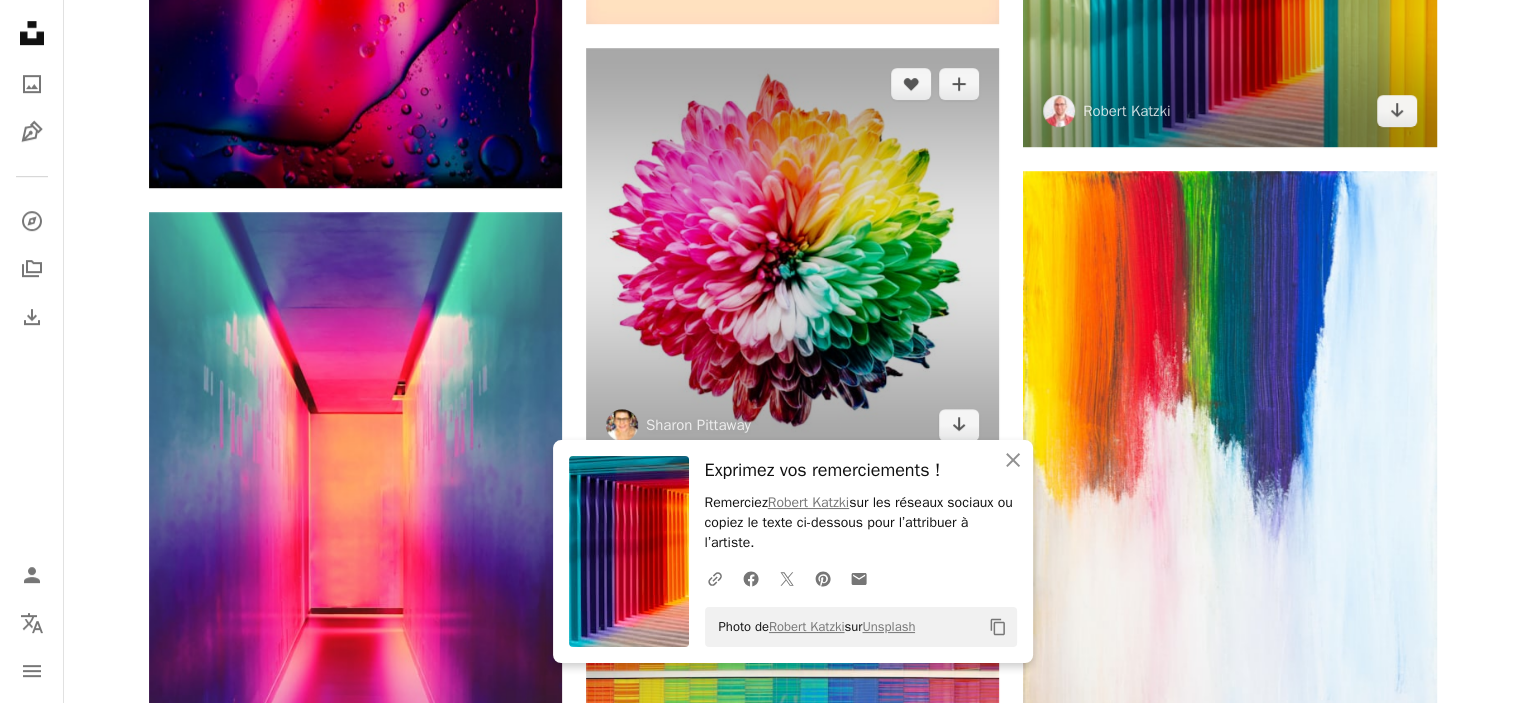 scroll, scrollTop: 1400, scrollLeft: 0, axis: vertical 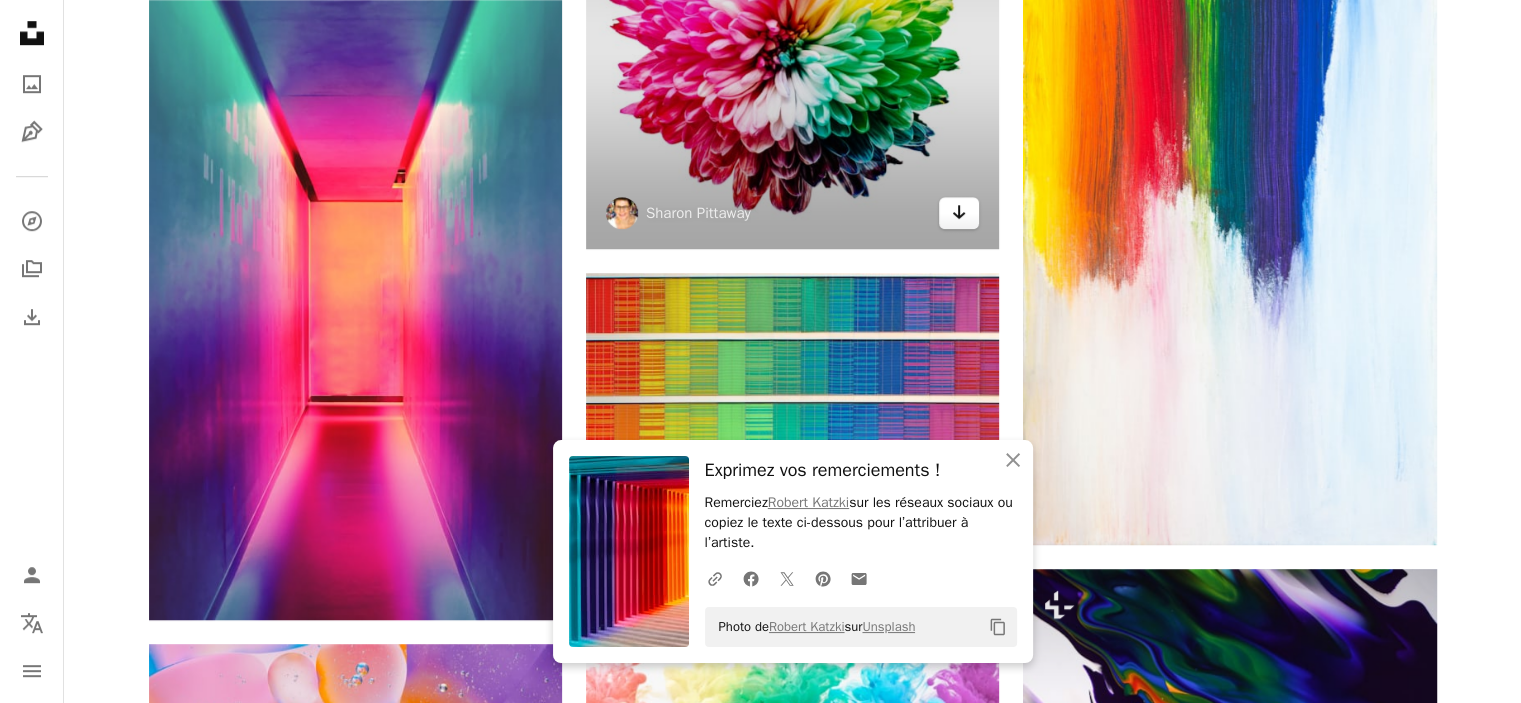 click on "Arrow pointing down" 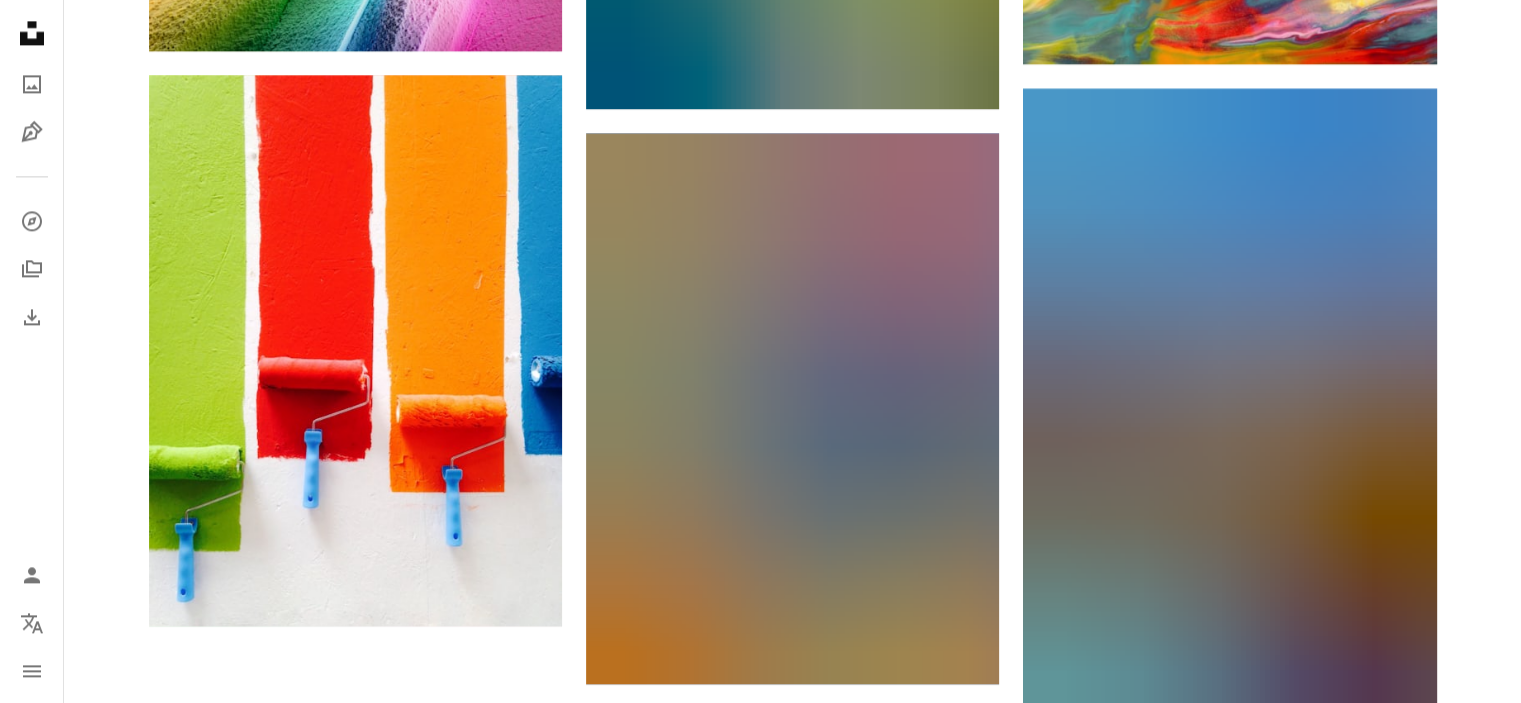 scroll, scrollTop: 3000, scrollLeft: 0, axis: vertical 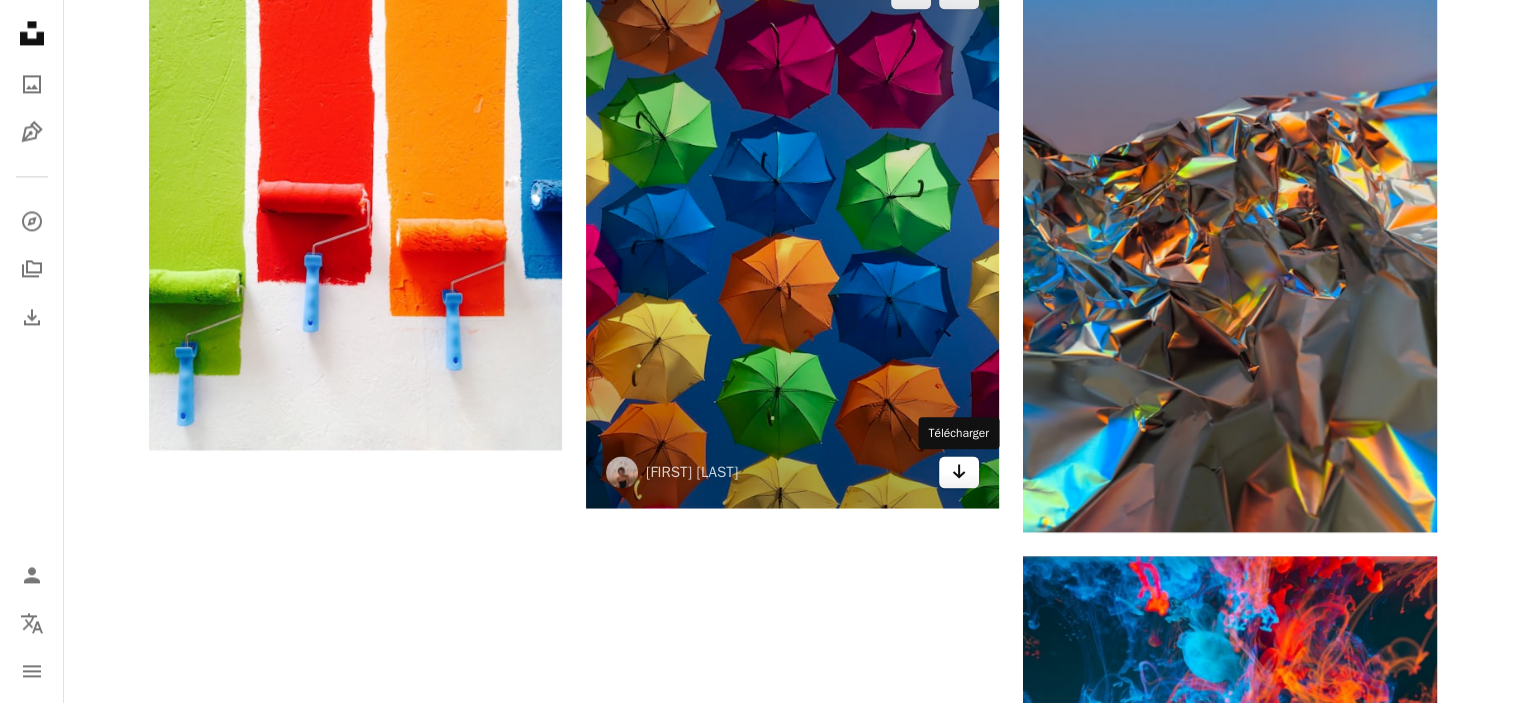 click on "Arrow pointing down" 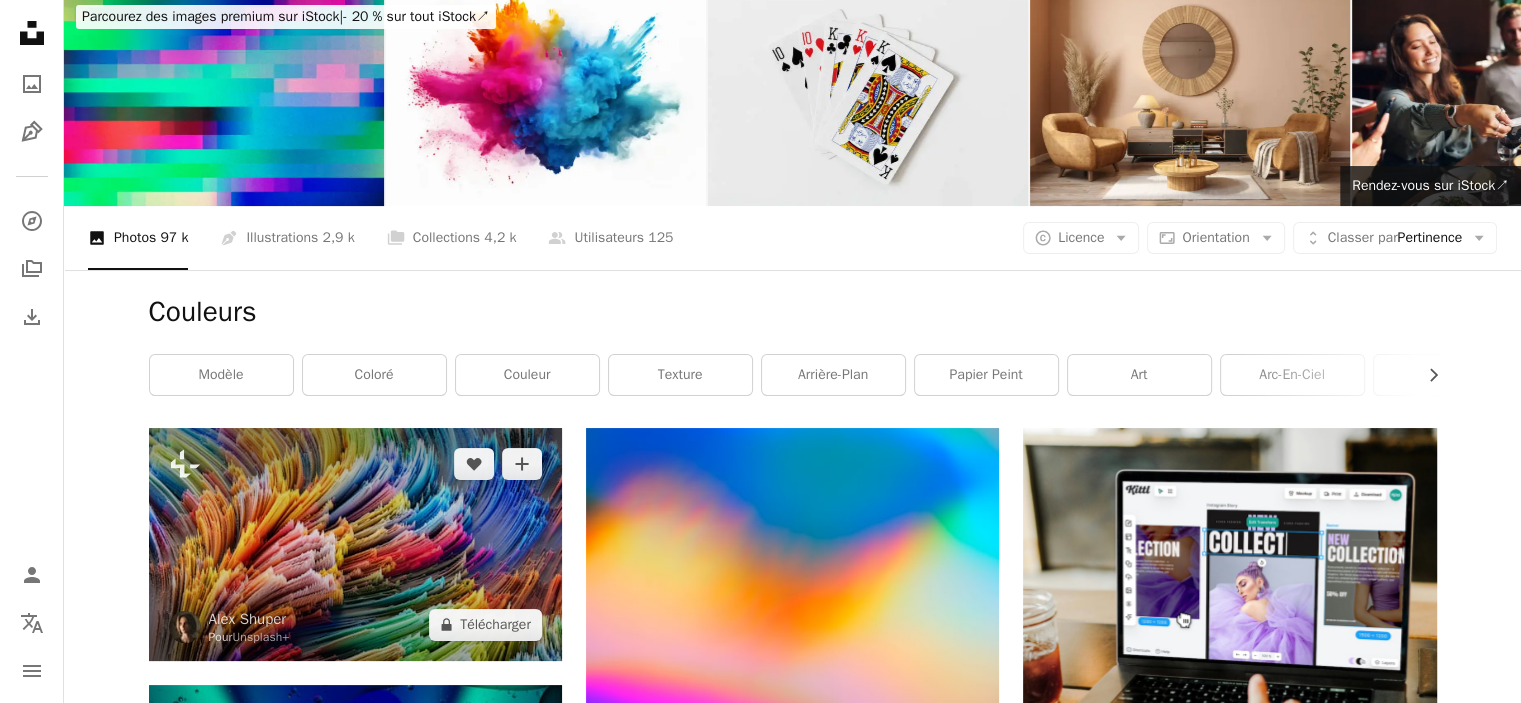 scroll, scrollTop: 0, scrollLeft: 0, axis: both 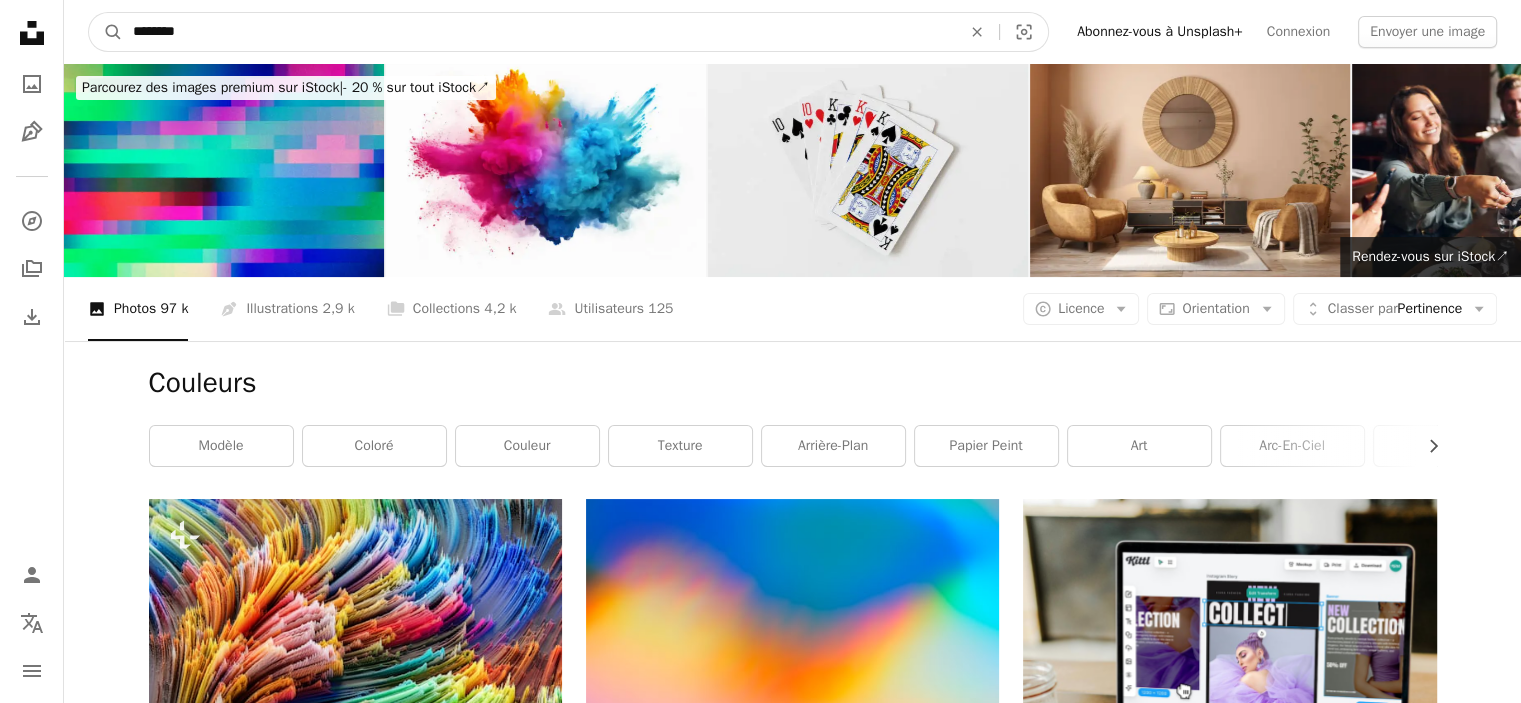 drag, startPoint x: 200, startPoint y: 31, endPoint x: 8, endPoint y: 23, distance: 192.1666 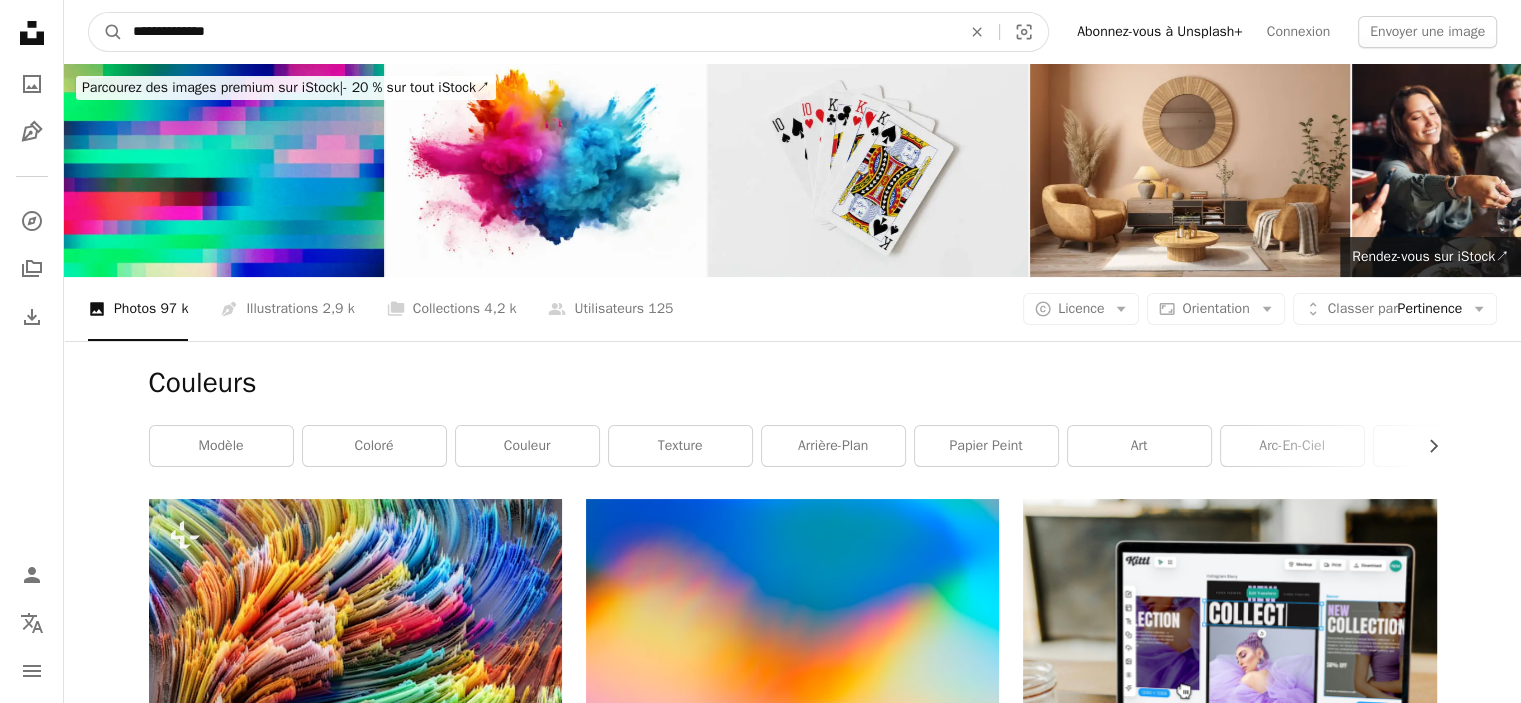 type on "**********" 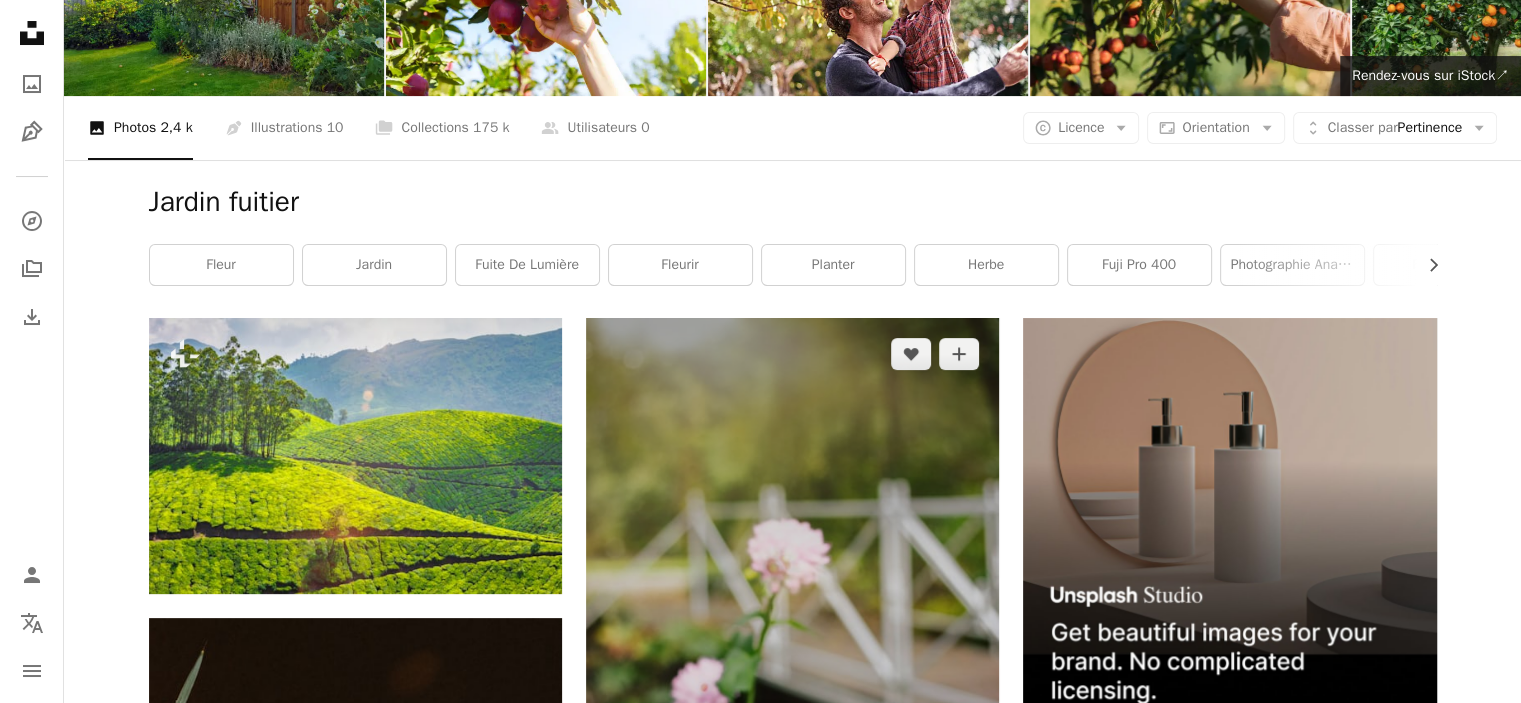 scroll, scrollTop: 0, scrollLeft: 0, axis: both 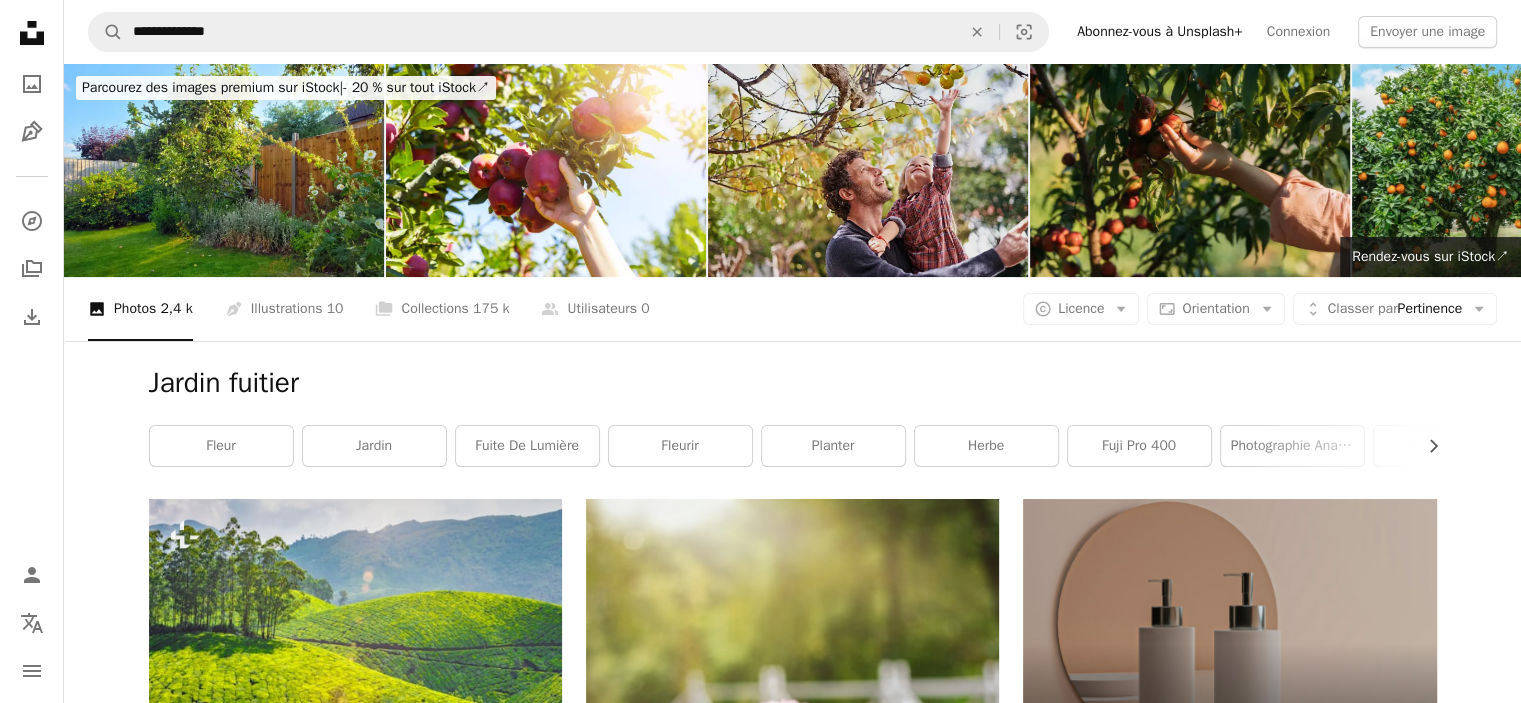 click at bounding box center [868, 170] 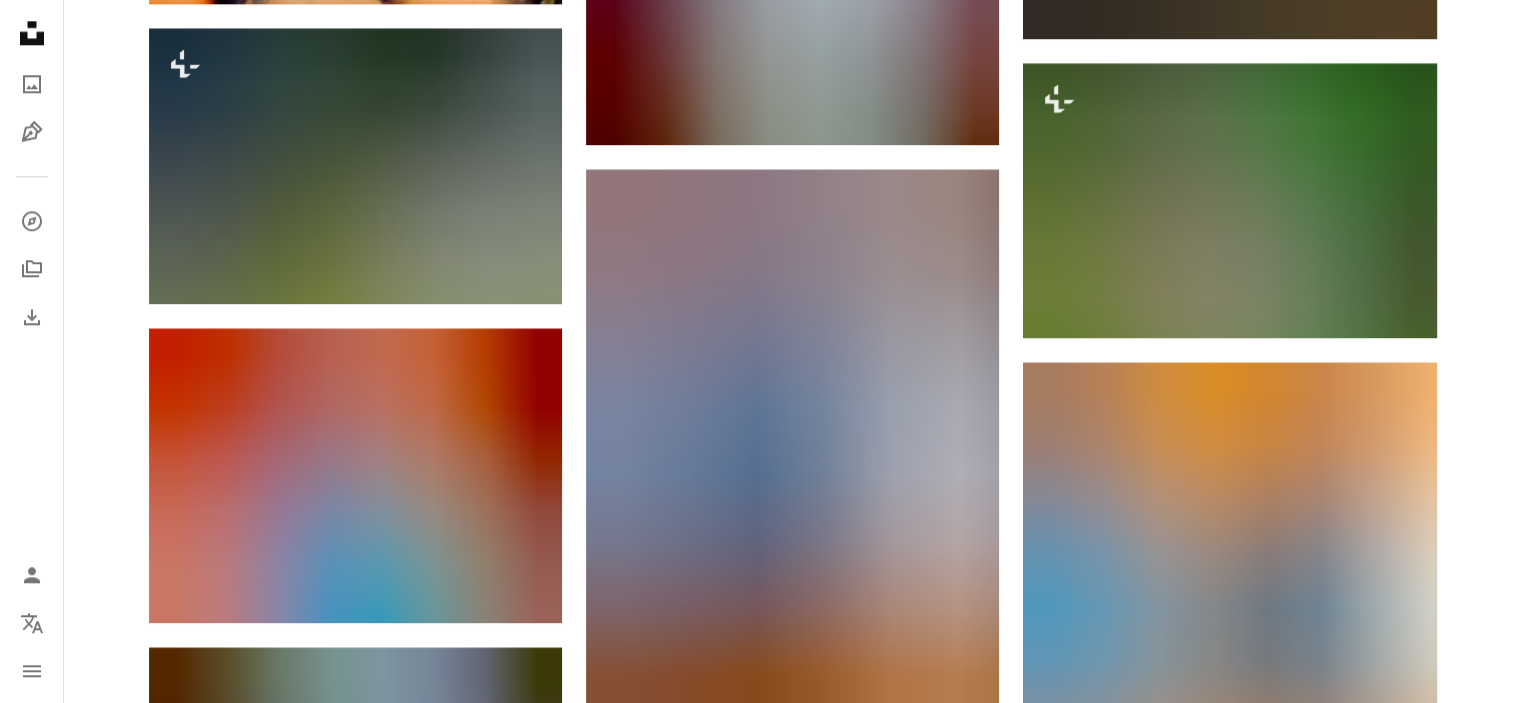 scroll, scrollTop: 2300, scrollLeft: 0, axis: vertical 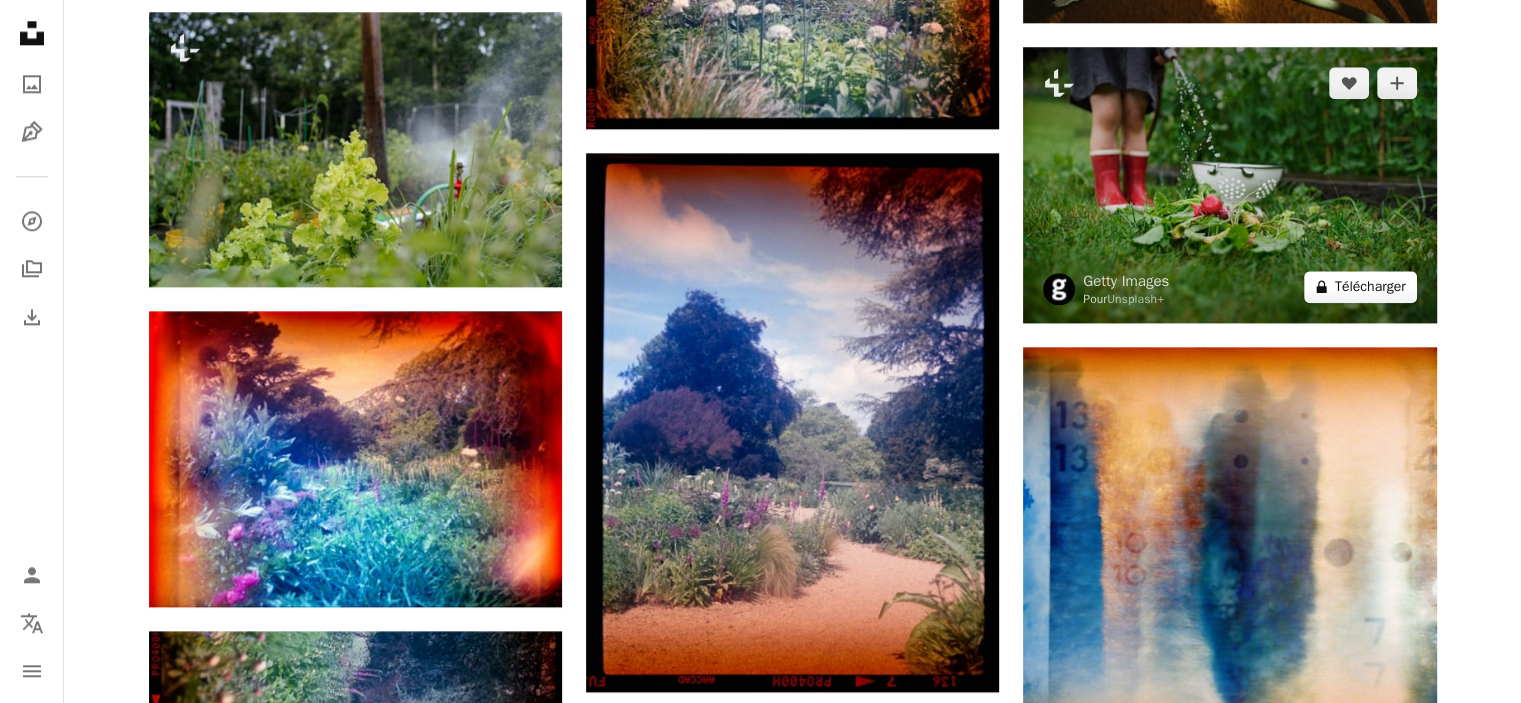 click on "A lock Télécharger" at bounding box center [1360, 287] 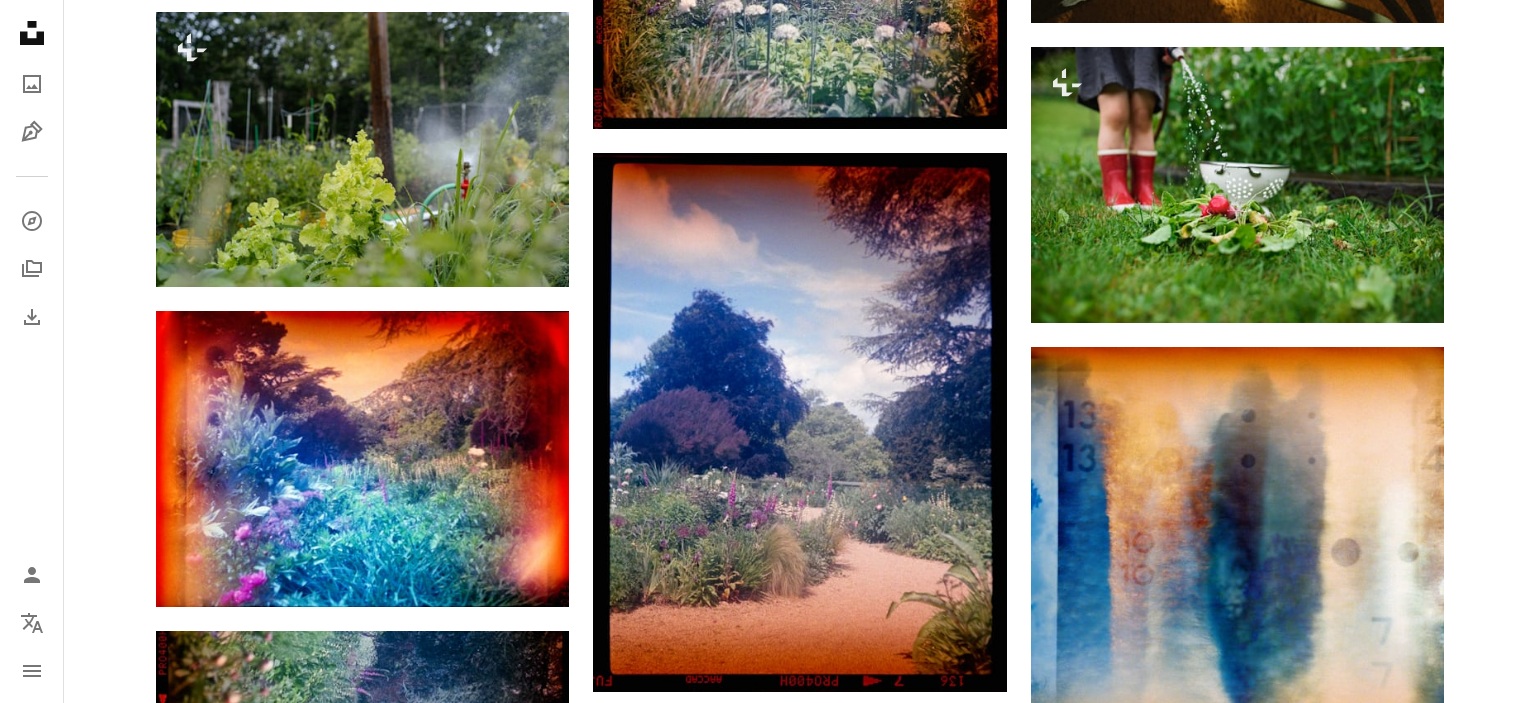 click on "An X shape Premium, images prêtes à l’emploi. Profitez d’un accès illimité. A plus sign Contenu ajouté chaque mois réservé aux membres A plus sign Téléchargements libres de droits illimités A plus sign Illustrations  Nouveau A plus sign Protections juridiques renforcées annuel 62 %  de réduction mensuel 16 €   6 € EUR par mois * Abonnez-vous à  Unsplash+ * Facturé à l’avance en cas de paiement annuel  72 € Plus les taxes applicables. Renouvellement automatique. Annuler à tout moment." at bounding box center (768, 3041) 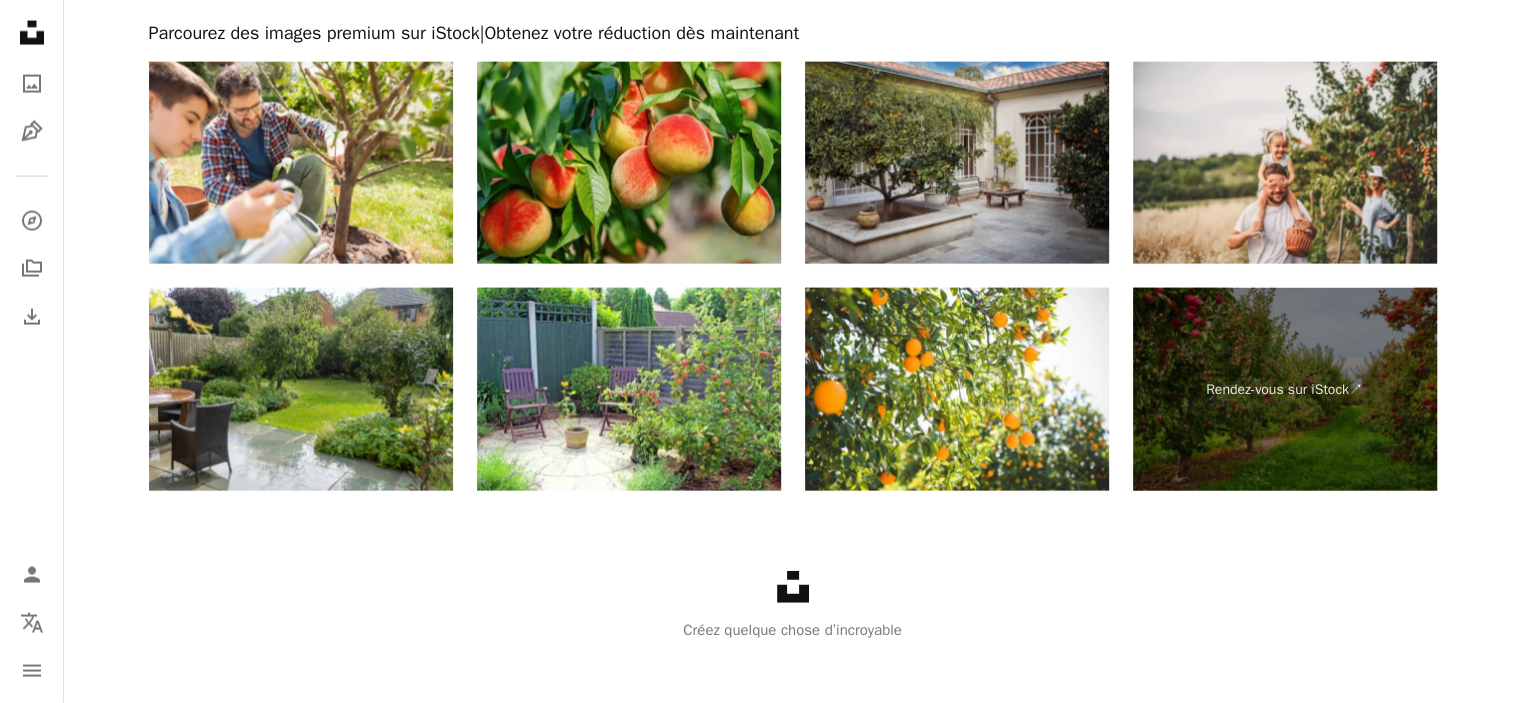 scroll, scrollTop: 4284, scrollLeft: 0, axis: vertical 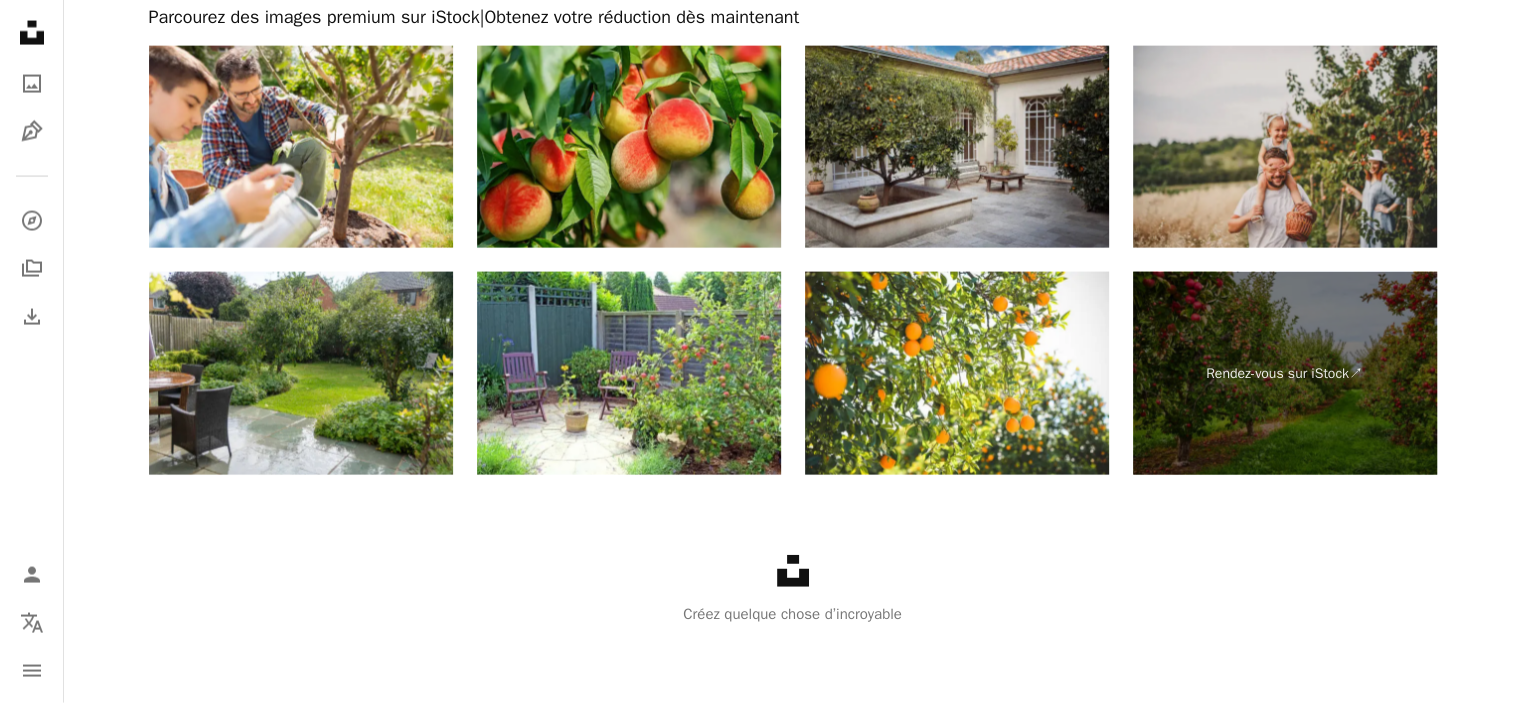 click at bounding box center [1285, 147] 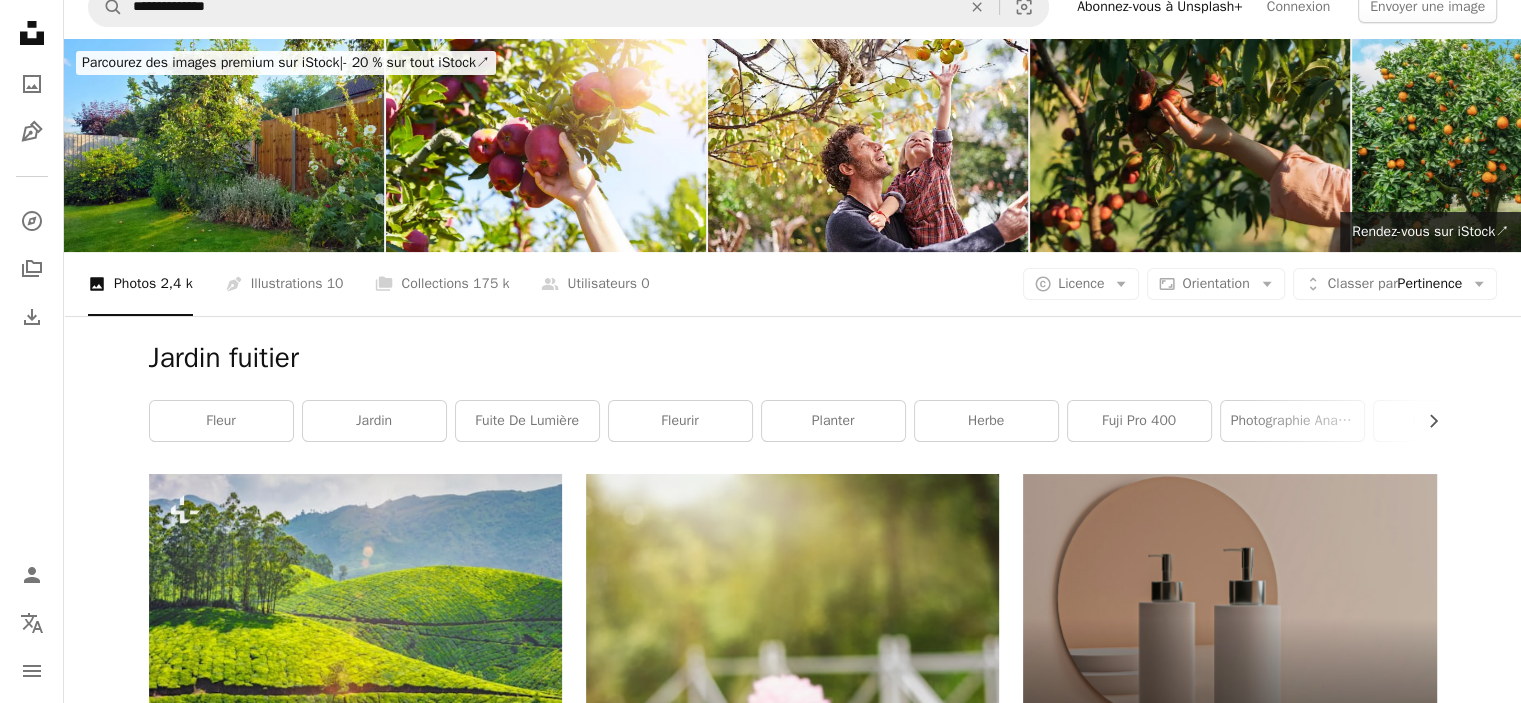 scroll, scrollTop: 0, scrollLeft: 0, axis: both 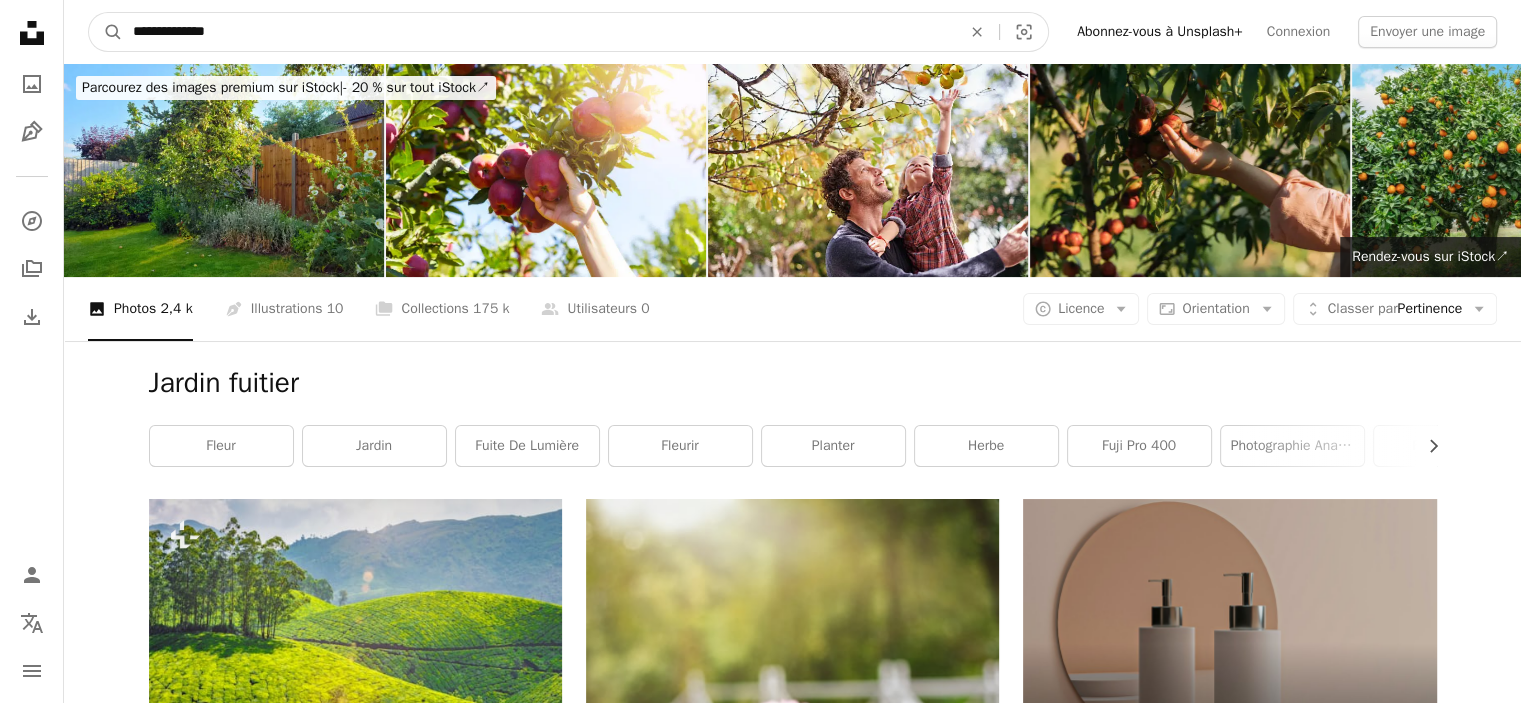 click on "**********" at bounding box center (539, 32) 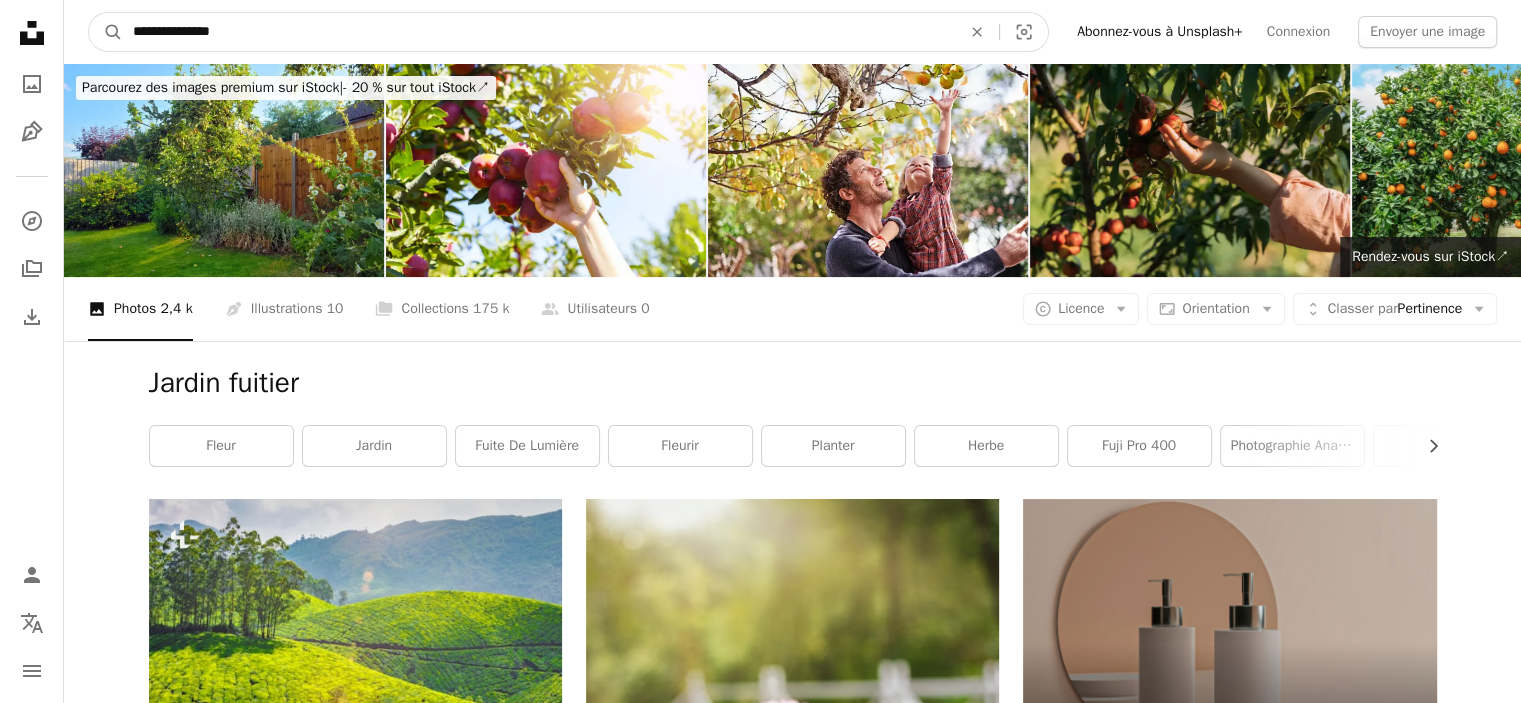 type on "**********" 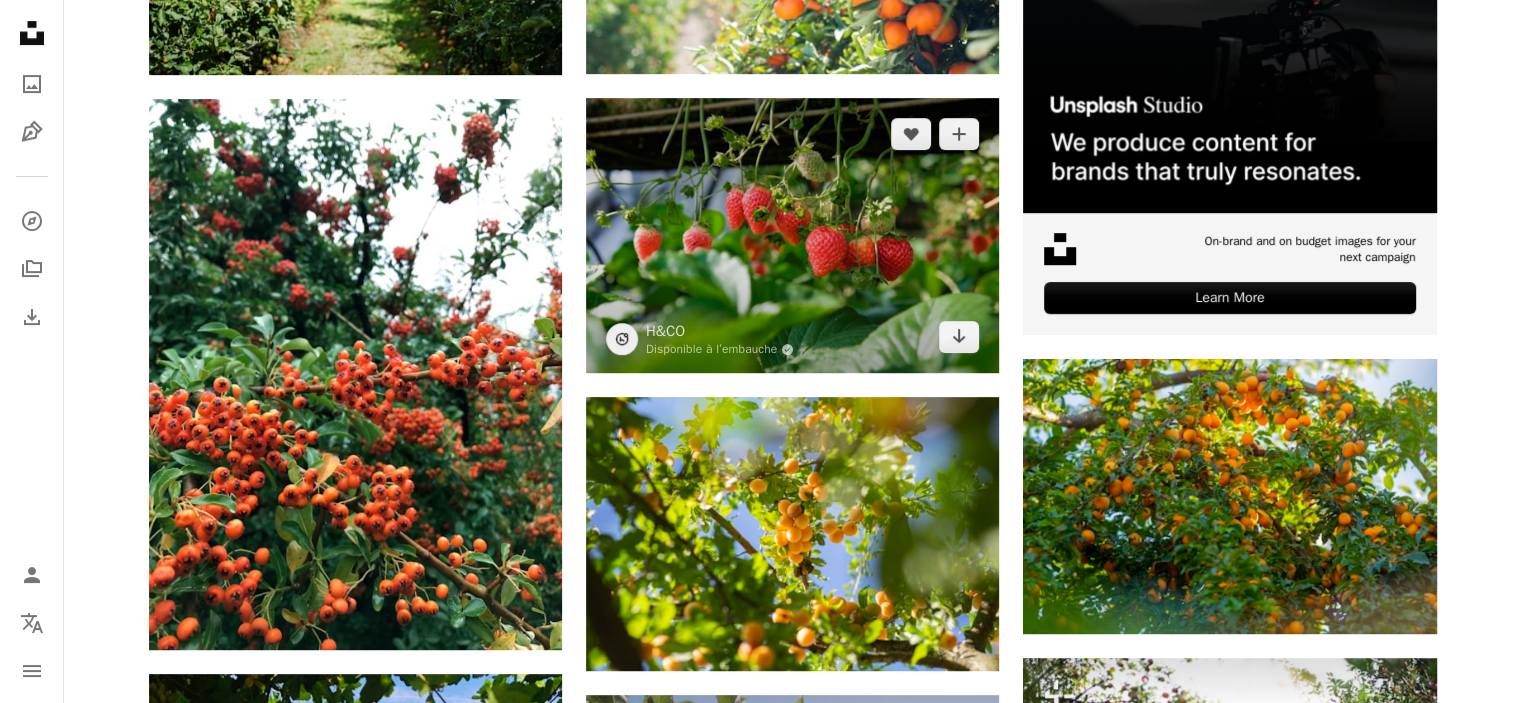 scroll, scrollTop: 1200, scrollLeft: 0, axis: vertical 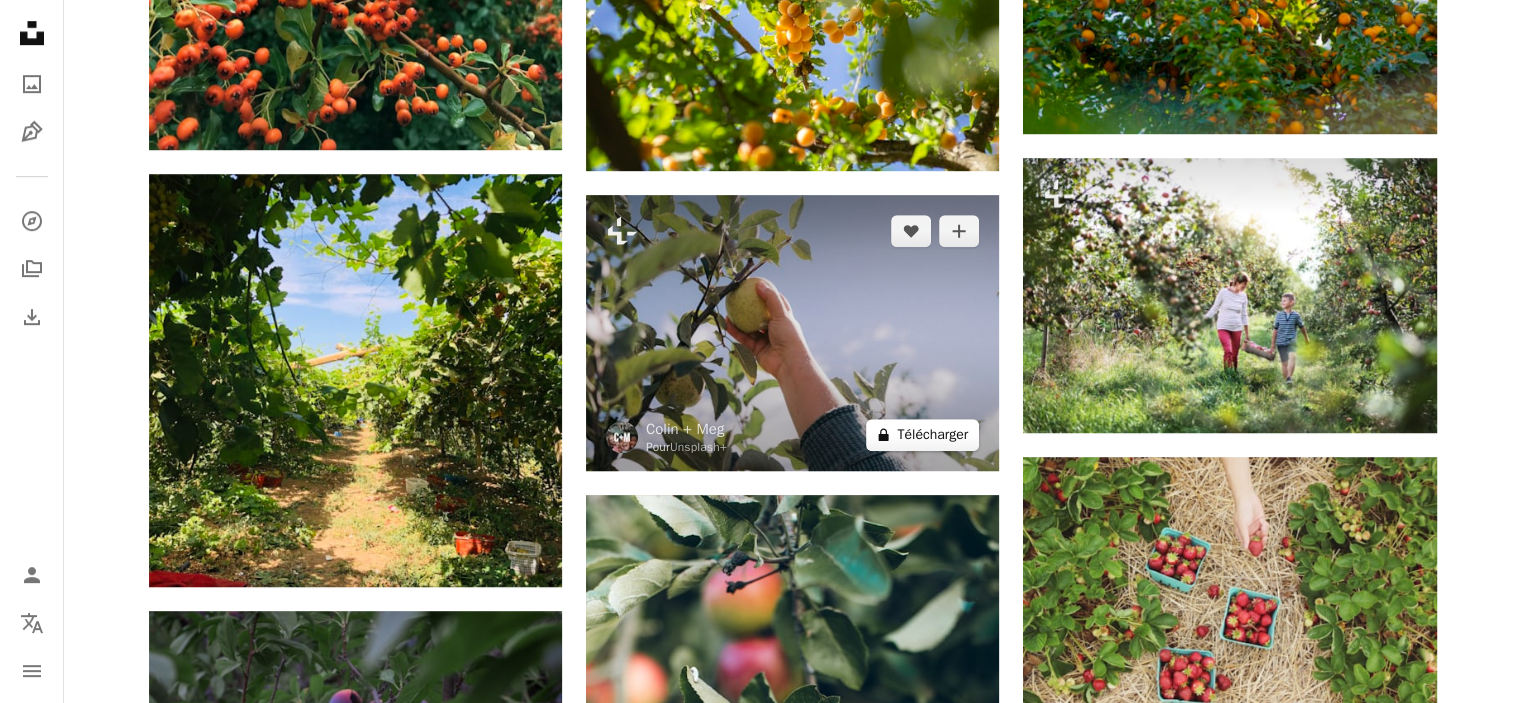 click on "A lock Télécharger" at bounding box center [922, 435] 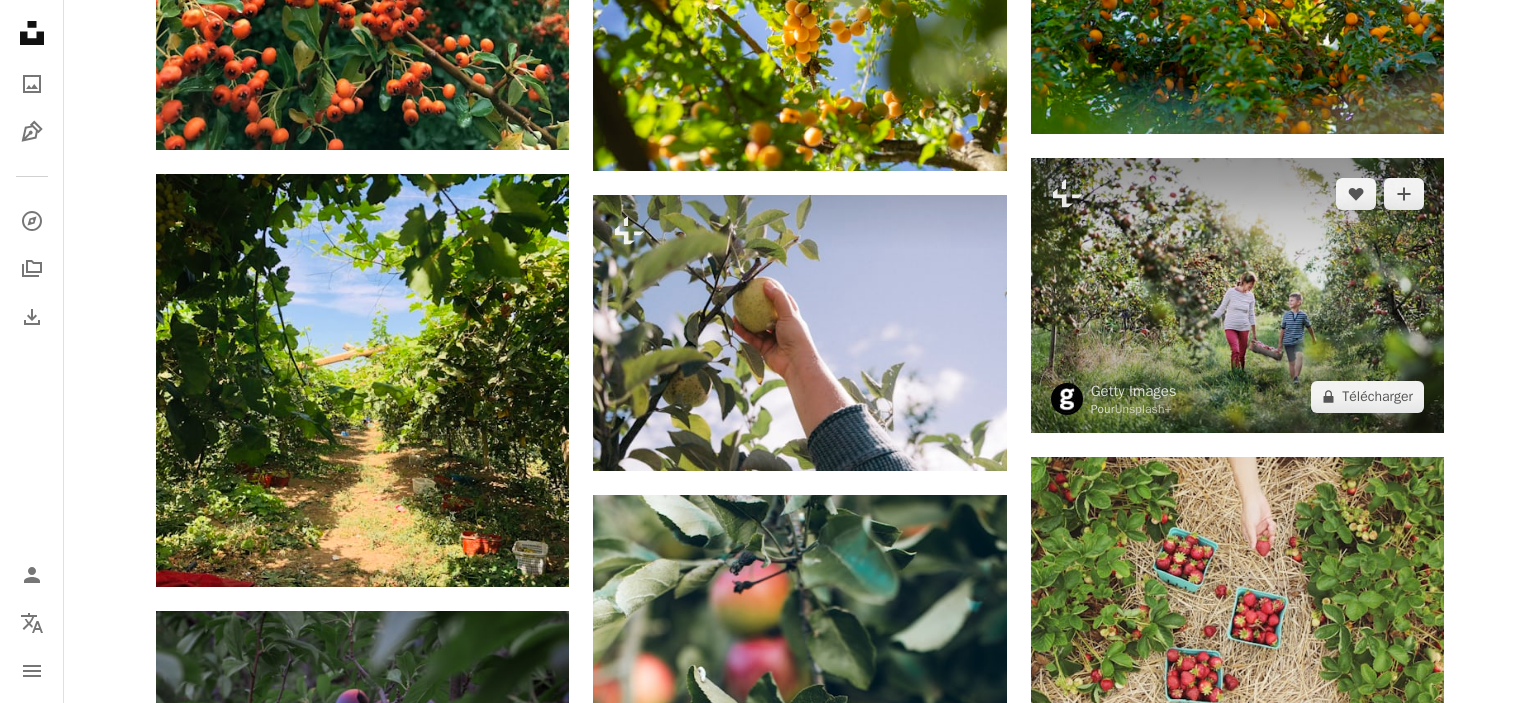 click on "An X shape Premium, images prêtes à l’emploi. Profitez d’un accès illimité. A plus sign Contenu ajouté chaque mois réservé aux membres A plus sign Téléchargements libres de droits illimités A plus sign Illustrations  Nouveau A plus sign Protections juridiques renforcées annuel 62 %  de réduction mensuel 16 €   6 € EUR par mois * Abonnez-vous à  Unsplash+ * Facturé à l’avance en cas de paiement annuel  72 € Plus les taxes applicables. Renouvellement automatique. Annuler à tout moment." at bounding box center [768, 3578] 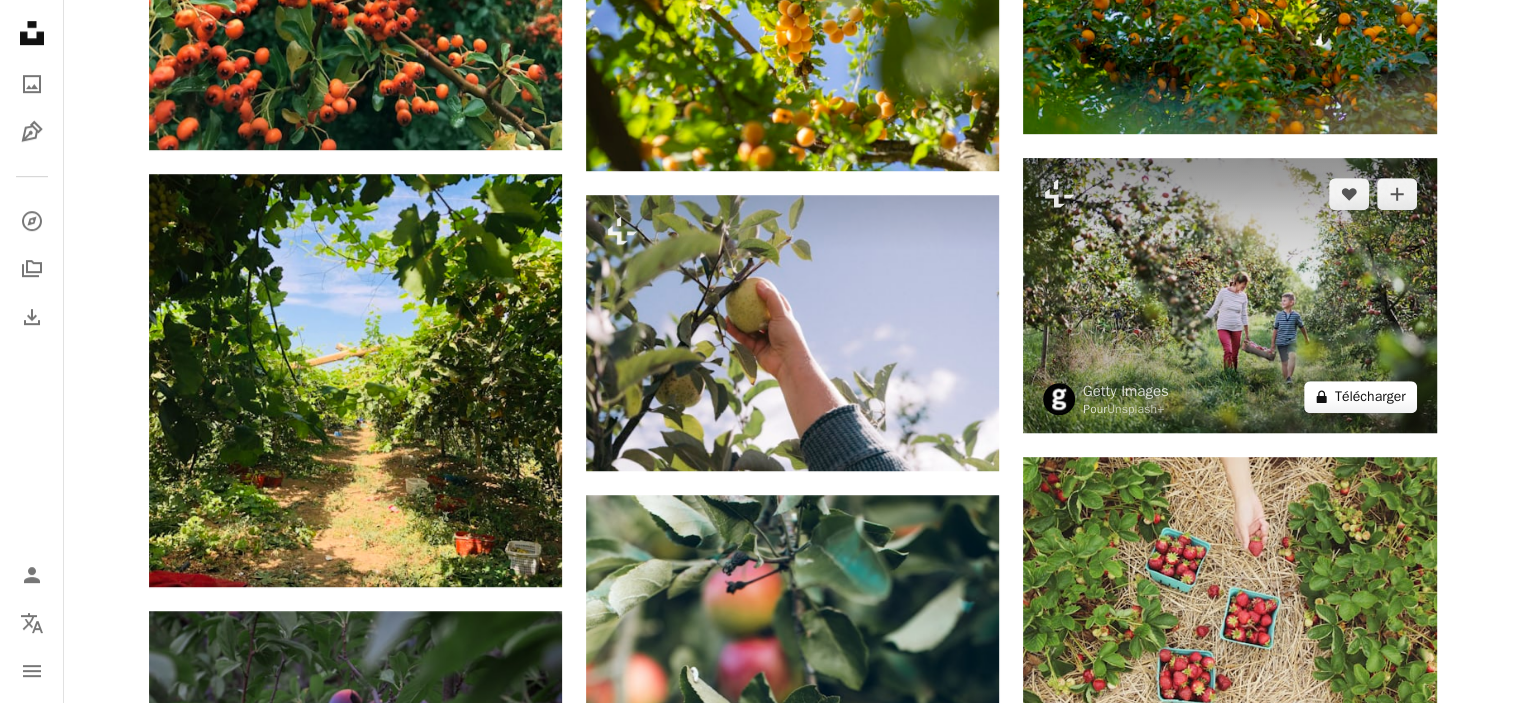 click on "A lock Télécharger" at bounding box center (1360, 397) 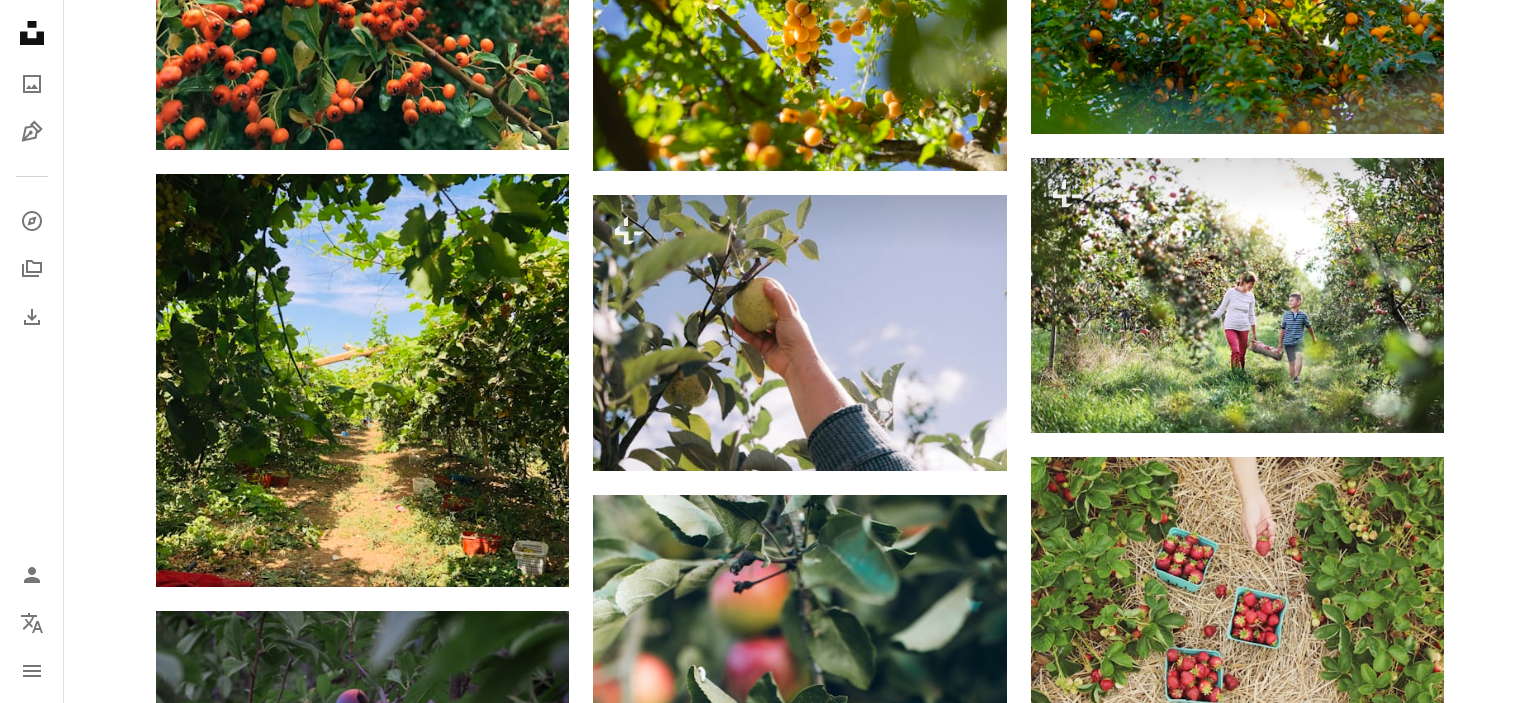 click on "An X shape Premium, images prêtes à l’emploi. Profitez d’un accès illimité. A plus sign Contenu ajouté chaque mois réservé aux membres A plus sign Téléchargements libres de droits illimités A plus sign Illustrations  Nouveau A plus sign Protections juridiques renforcées annuel 62 %  de réduction mensuel 16 €   6 € EUR par mois * Abonnez-vous à  Unsplash+ * Facturé à l’avance en cas de paiement annuel  72 € Plus les taxes applicables. Renouvellement automatique. Annuler à tout moment." at bounding box center [768, 3578] 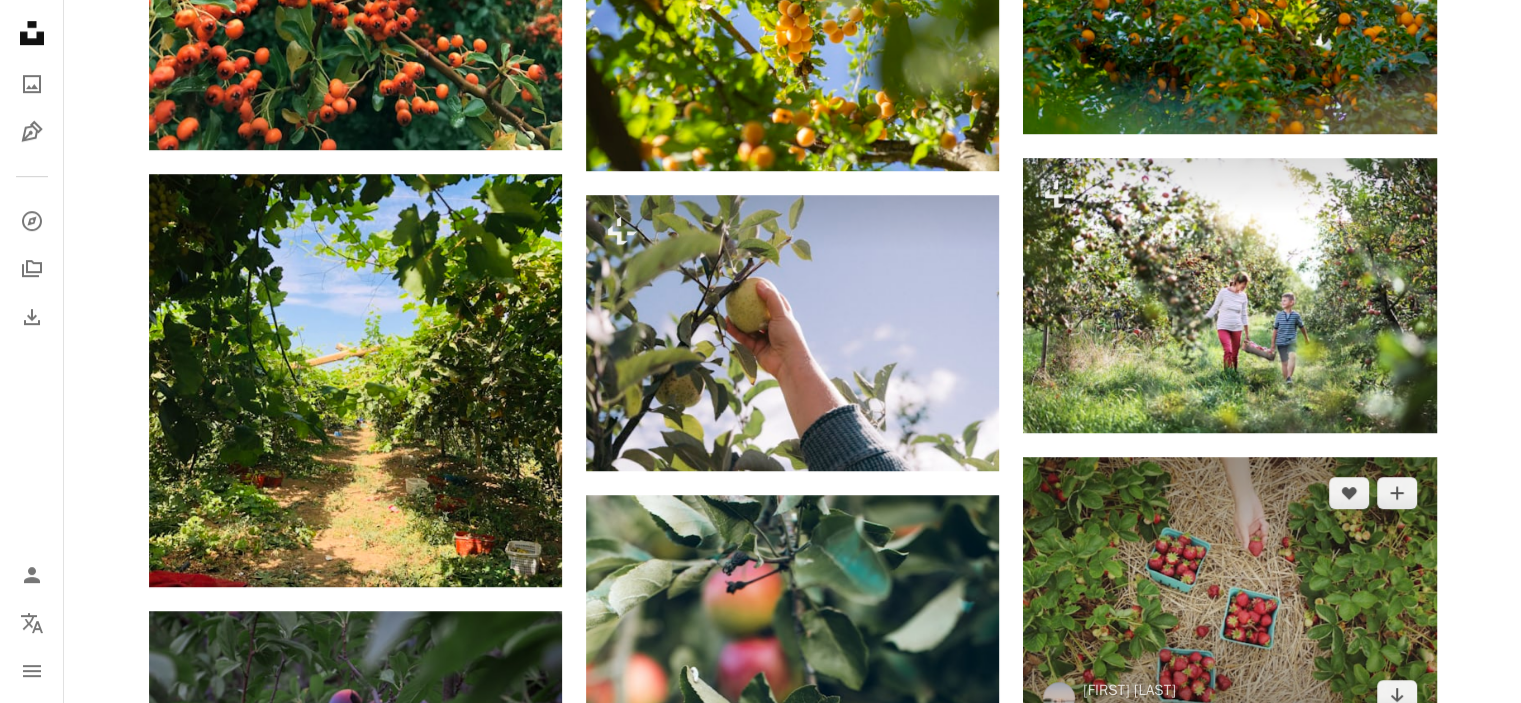 scroll, scrollTop: 1500, scrollLeft: 0, axis: vertical 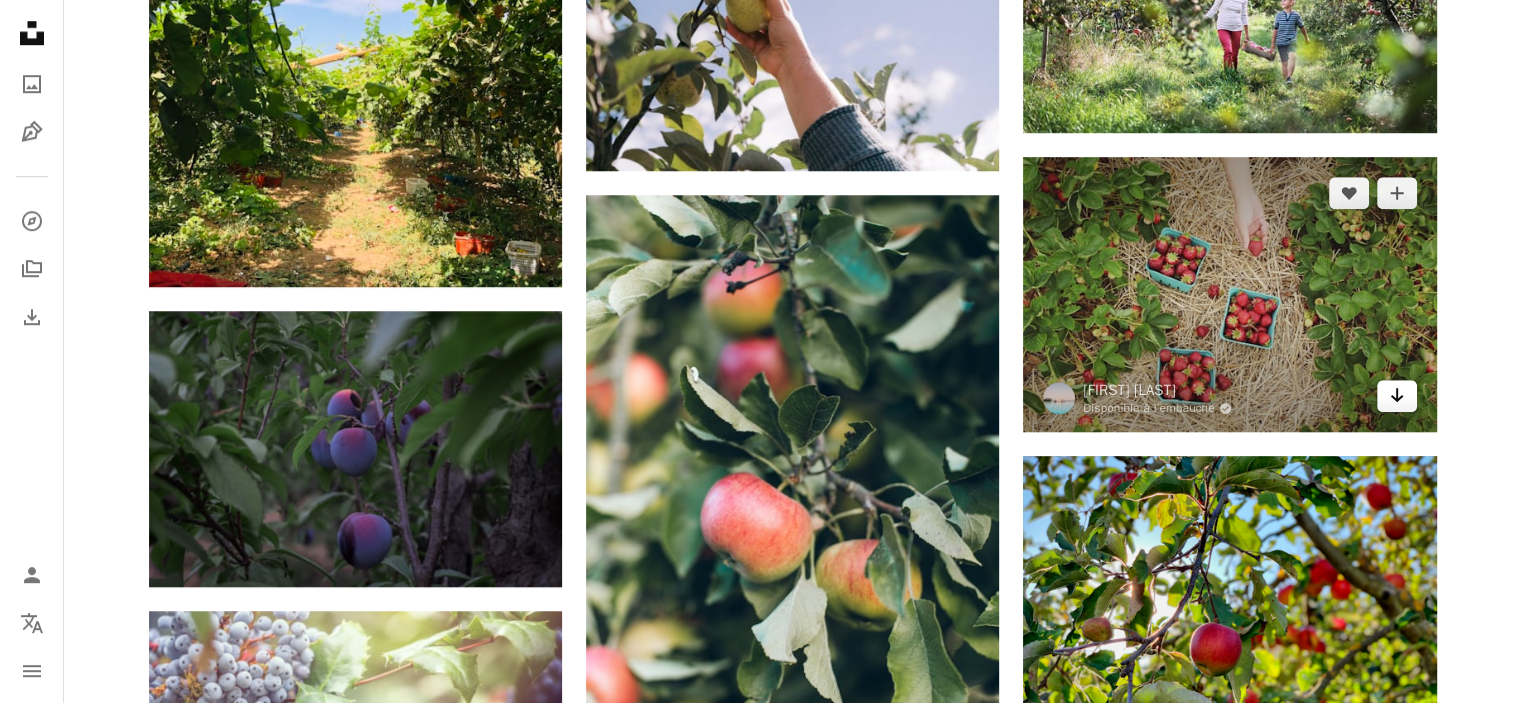click on "Arrow pointing down" 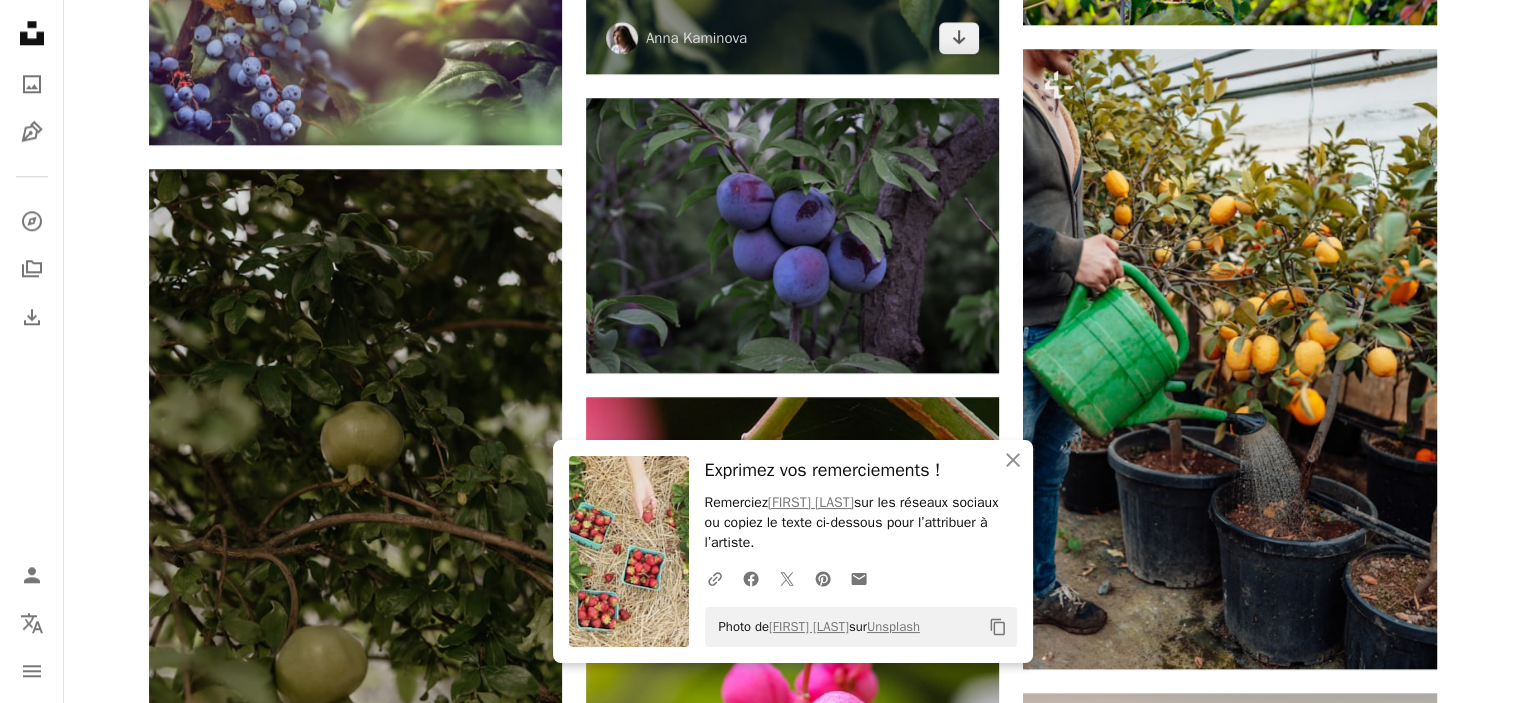 scroll, scrollTop: 2400, scrollLeft: 0, axis: vertical 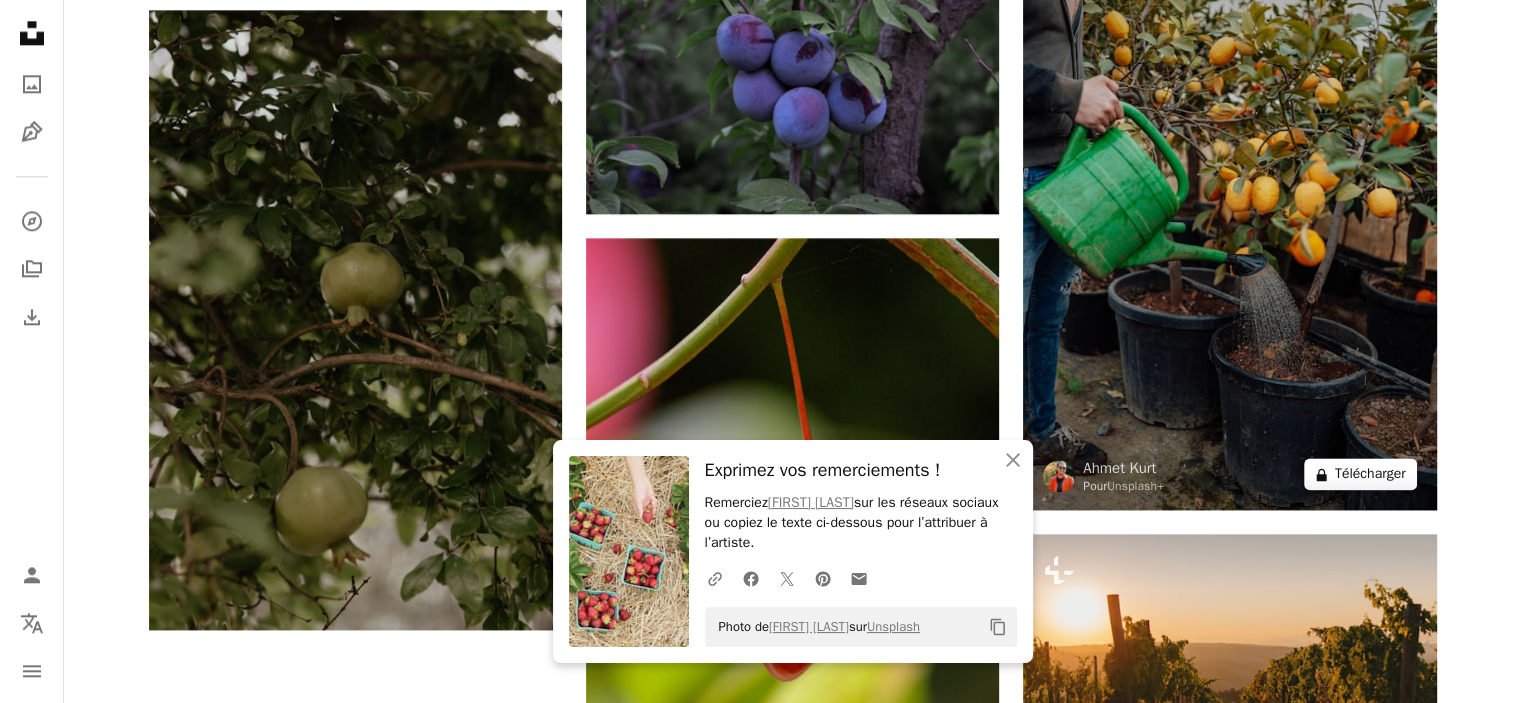 click on "A lock Télécharger" at bounding box center [1360, 474] 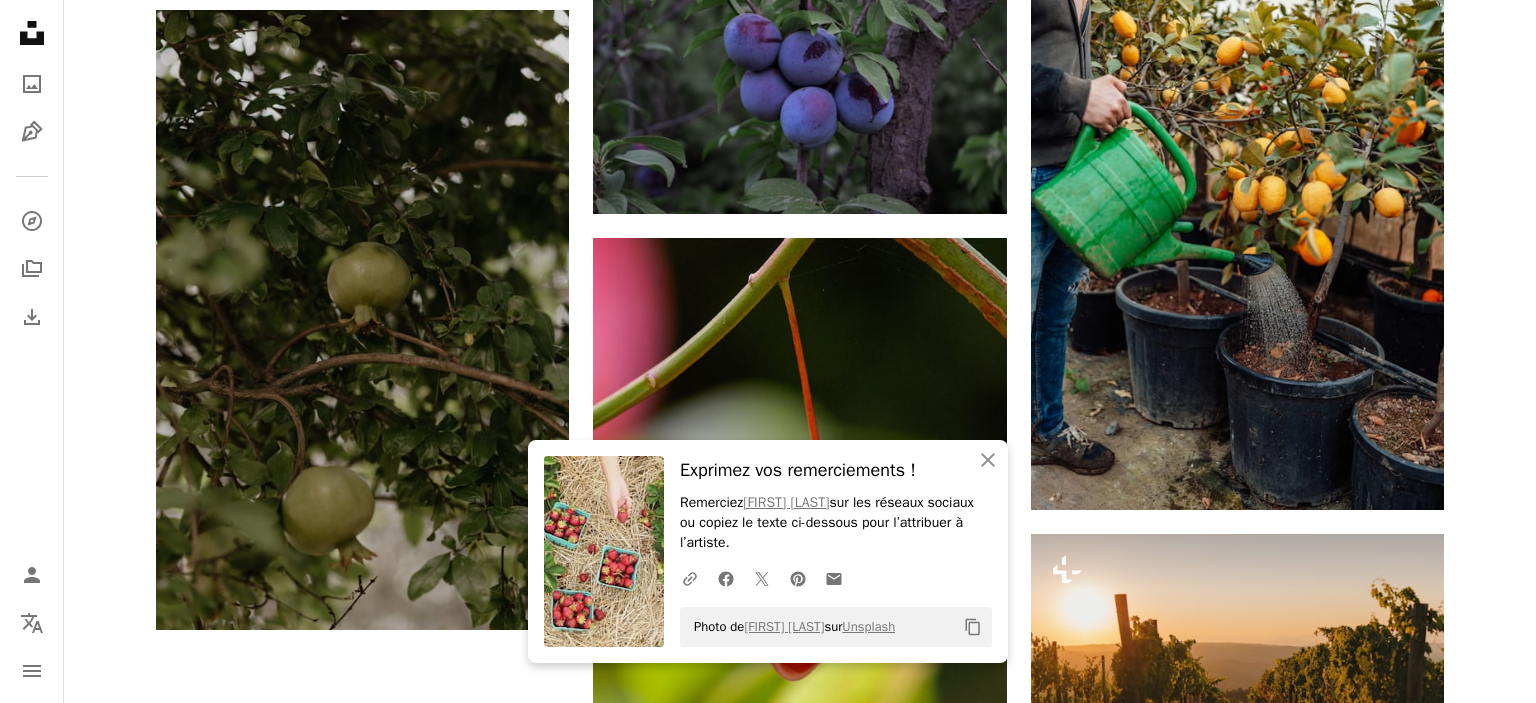 click on "An X shape An X shape Fermer Exprimez vos remerciements ! Remerciez  [NAME]  sur les réseaux sociaux ou copiez le texte ci-dessous pour l’attribuer à l’artiste. A URL sharing icon (chains) Facebook icon X (formerly Twitter) icon Pinterest icon An envelope Photo de  [NAME]  sur  Unsplash
Copy content Premium, images prêtes à l’emploi. Profitez d’un accès illimité. A plus sign Contenu ajouté chaque mois réservé aux membres A plus sign Téléchargements libres de droits illimités A plus sign Illustrations  Nouveau A plus sign Protections juridiques renforcées annuel 62 %  de réduction mensuel 16 €   6 € EUR par mois * Abonnez-vous à  Unsplash+ * Facturé à l’avance en cas de paiement annuel  72 € Plus les taxes applicables. Renouvellement automatique. Annuler à tout moment." at bounding box center (768, 2377) 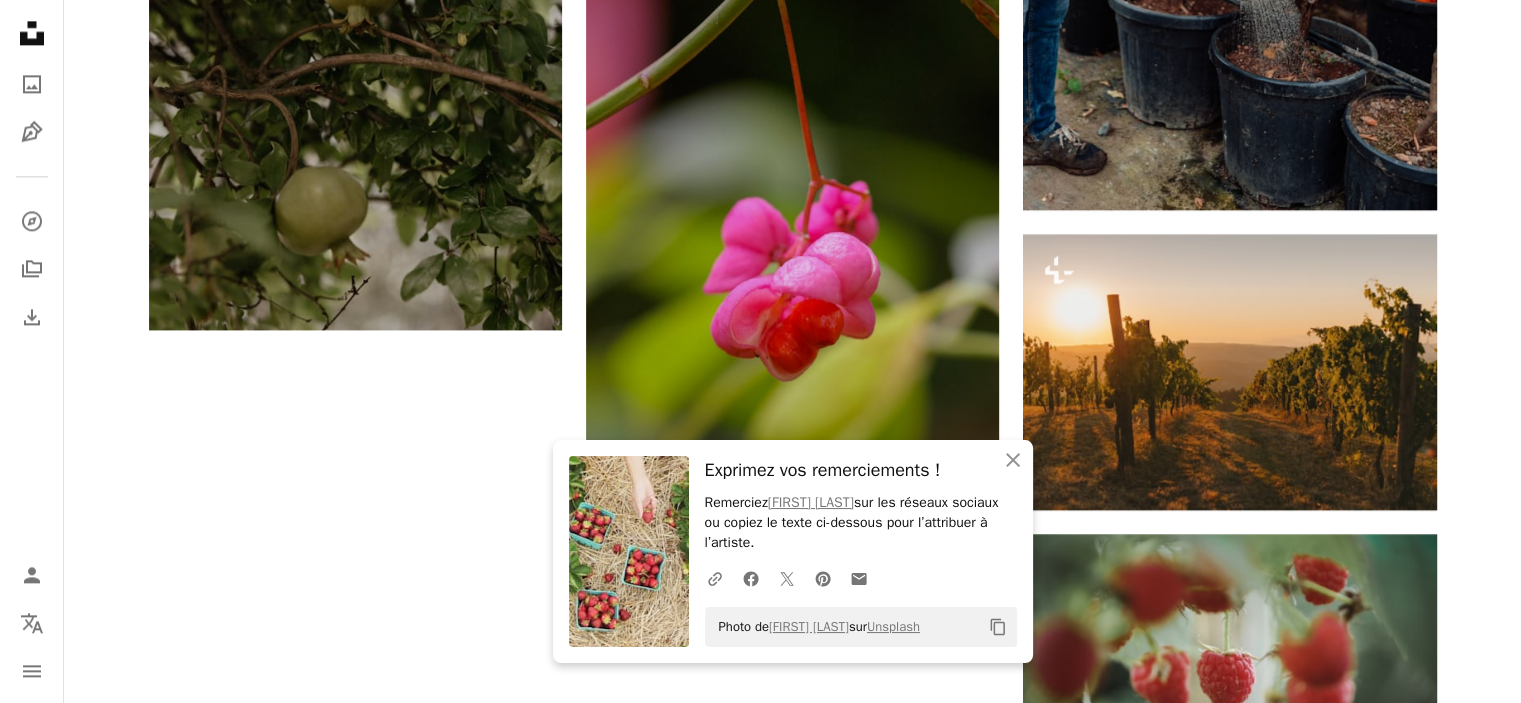 scroll, scrollTop: 3300, scrollLeft: 0, axis: vertical 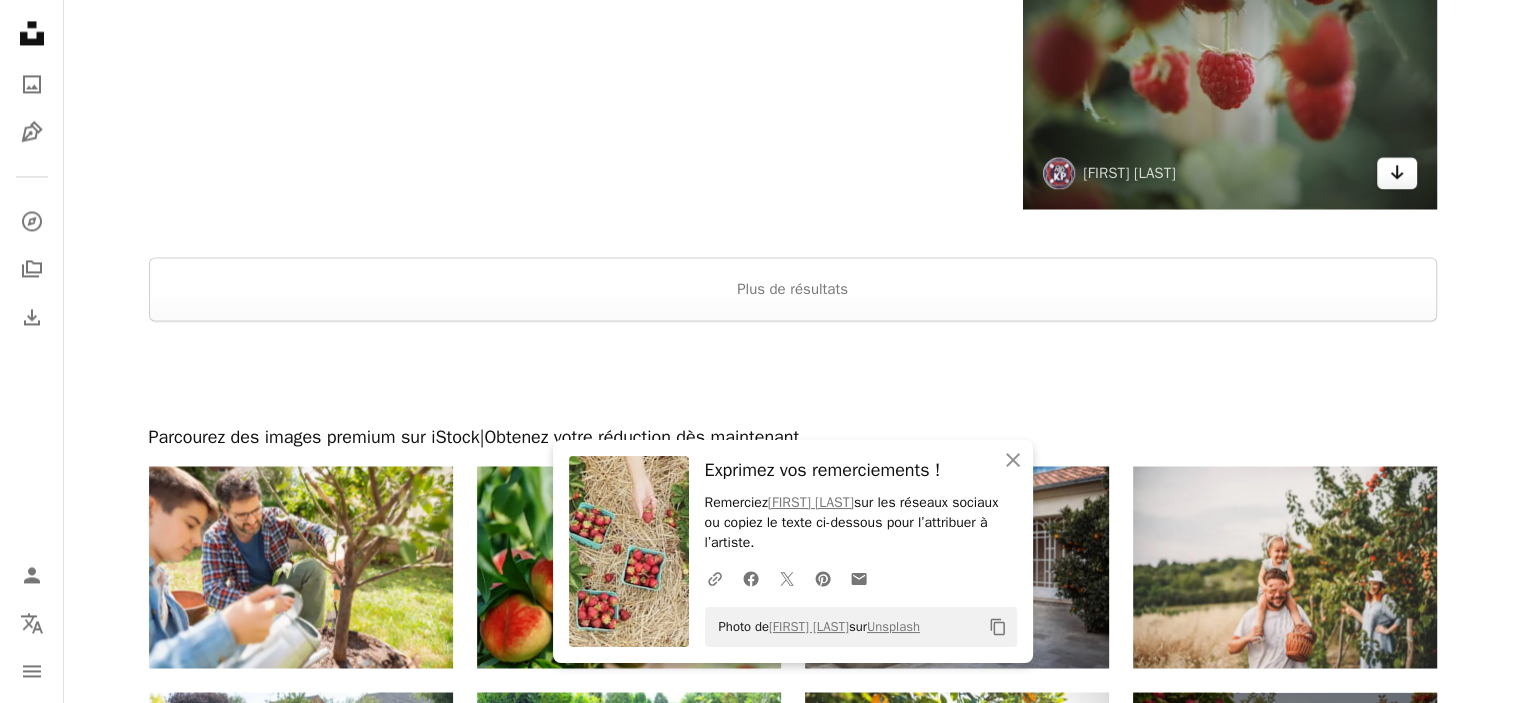 click on "Arrow pointing down" at bounding box center [1397, 173] 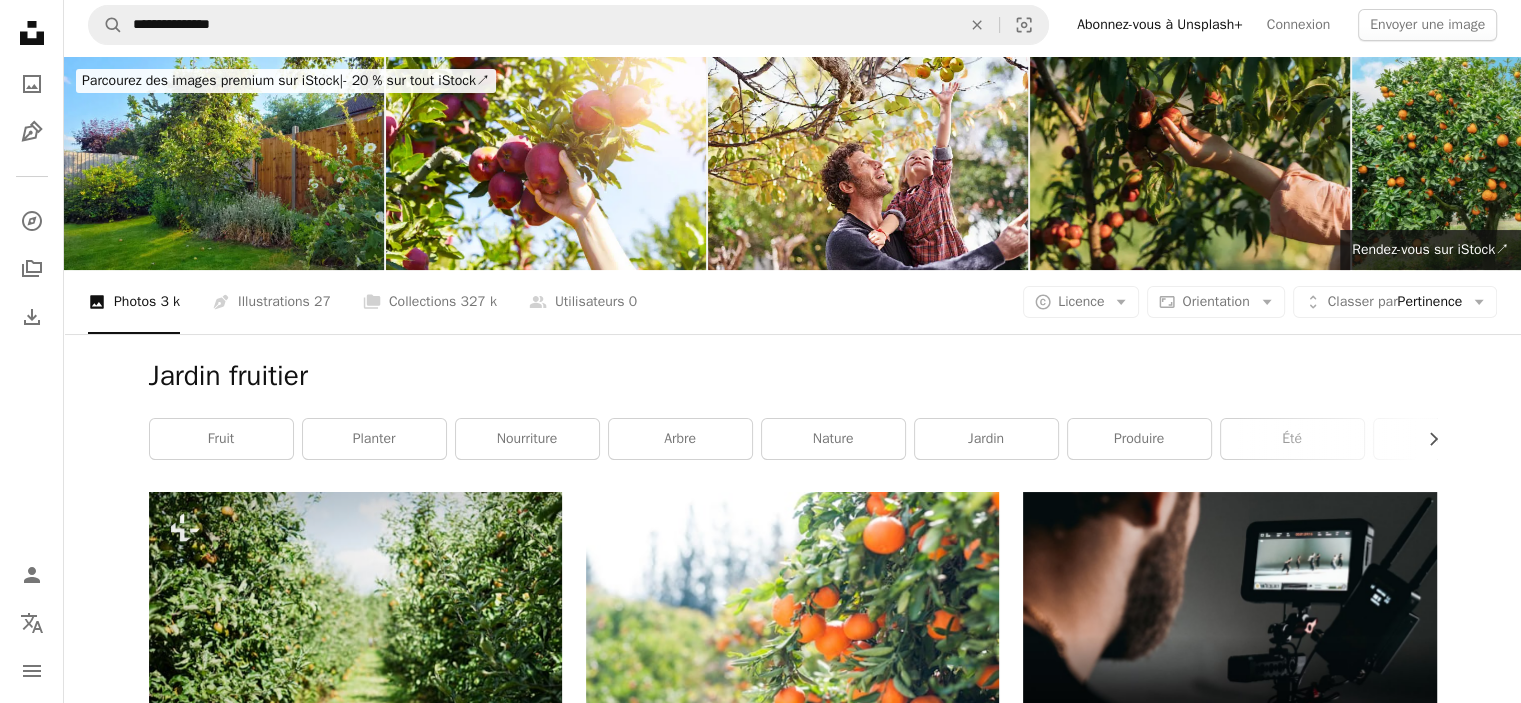 scroll, scrollTop: 0, scrollLeft: 0, axis: both 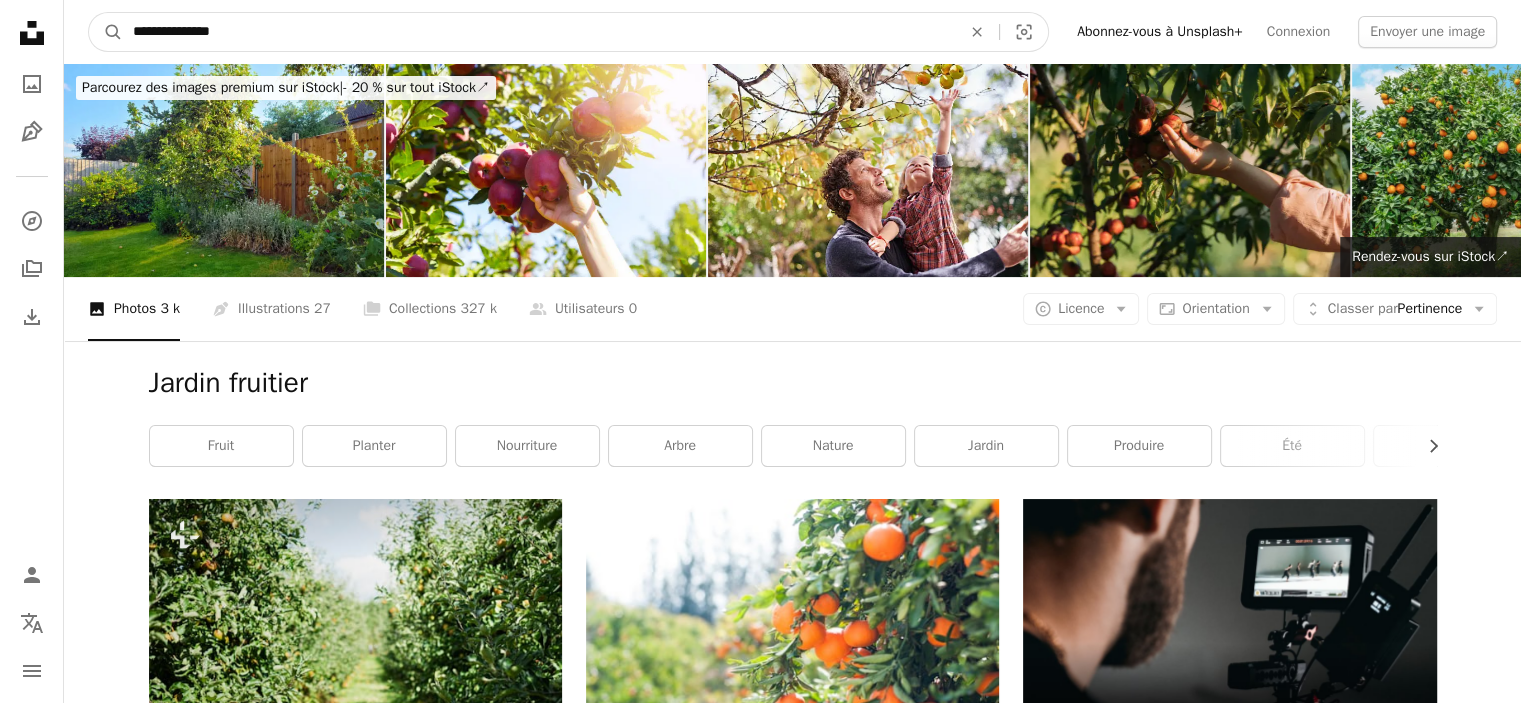 drag, startPoint x: 374, startPoint y: 38, endPoint x: 137, endPoint y: 33, distance: 237.05273 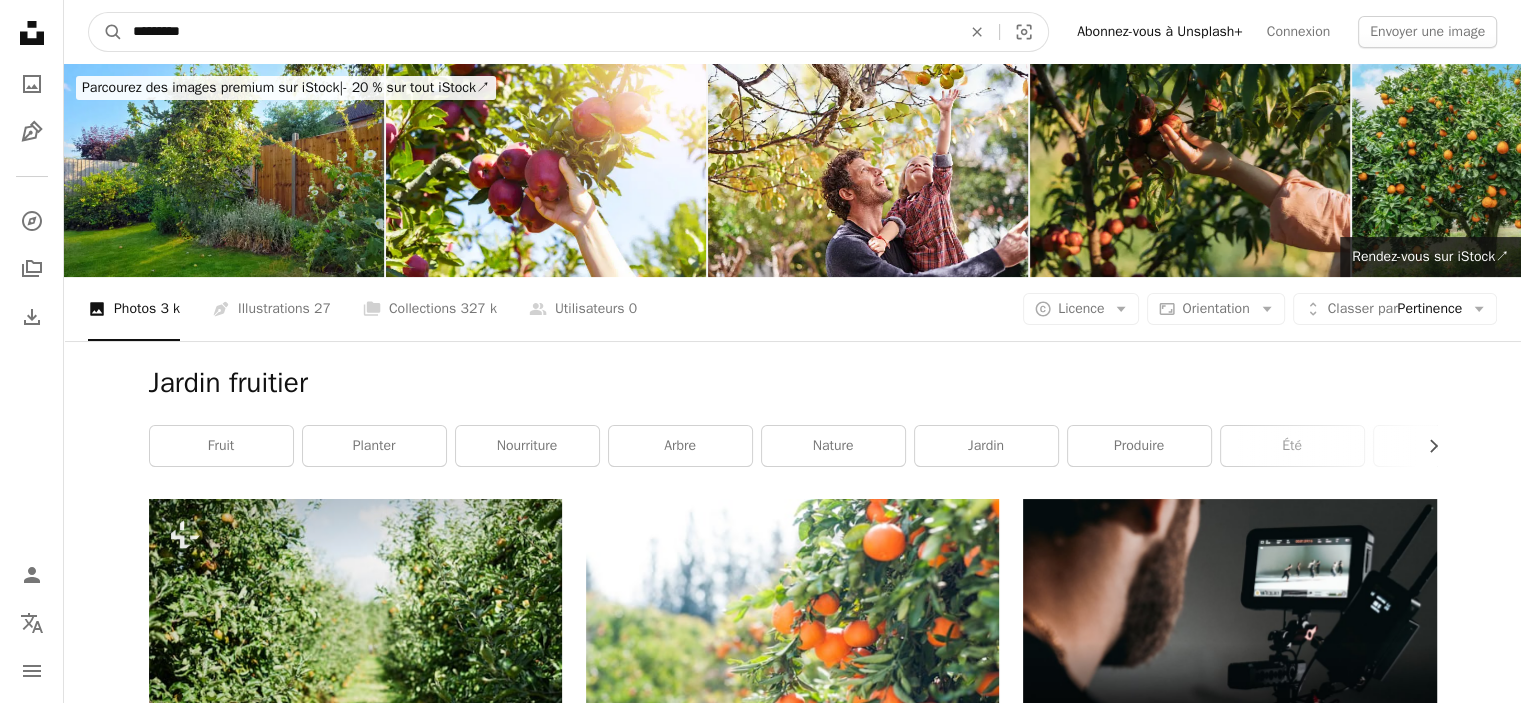 type on "*********" 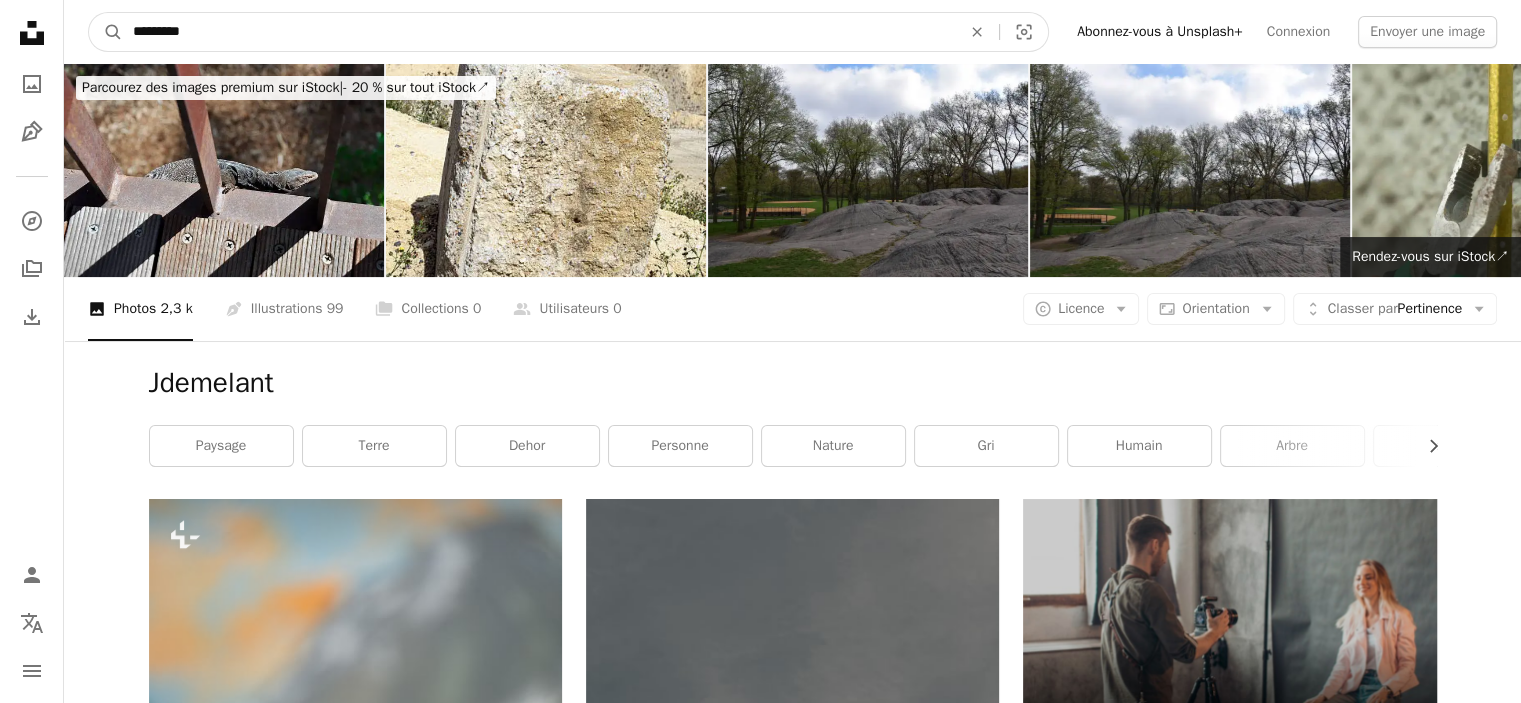 click on "*********" at bounding box center [539, 32] 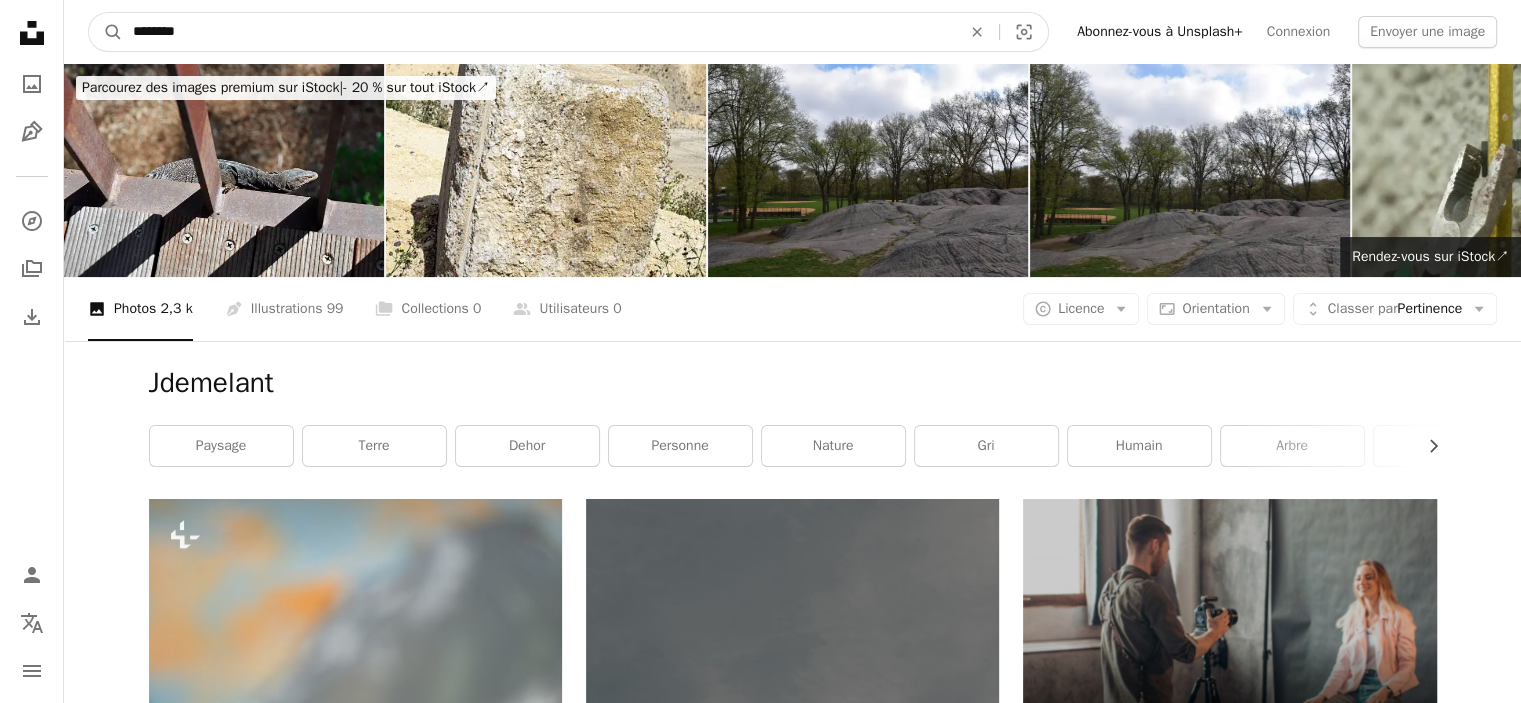 type on "********" 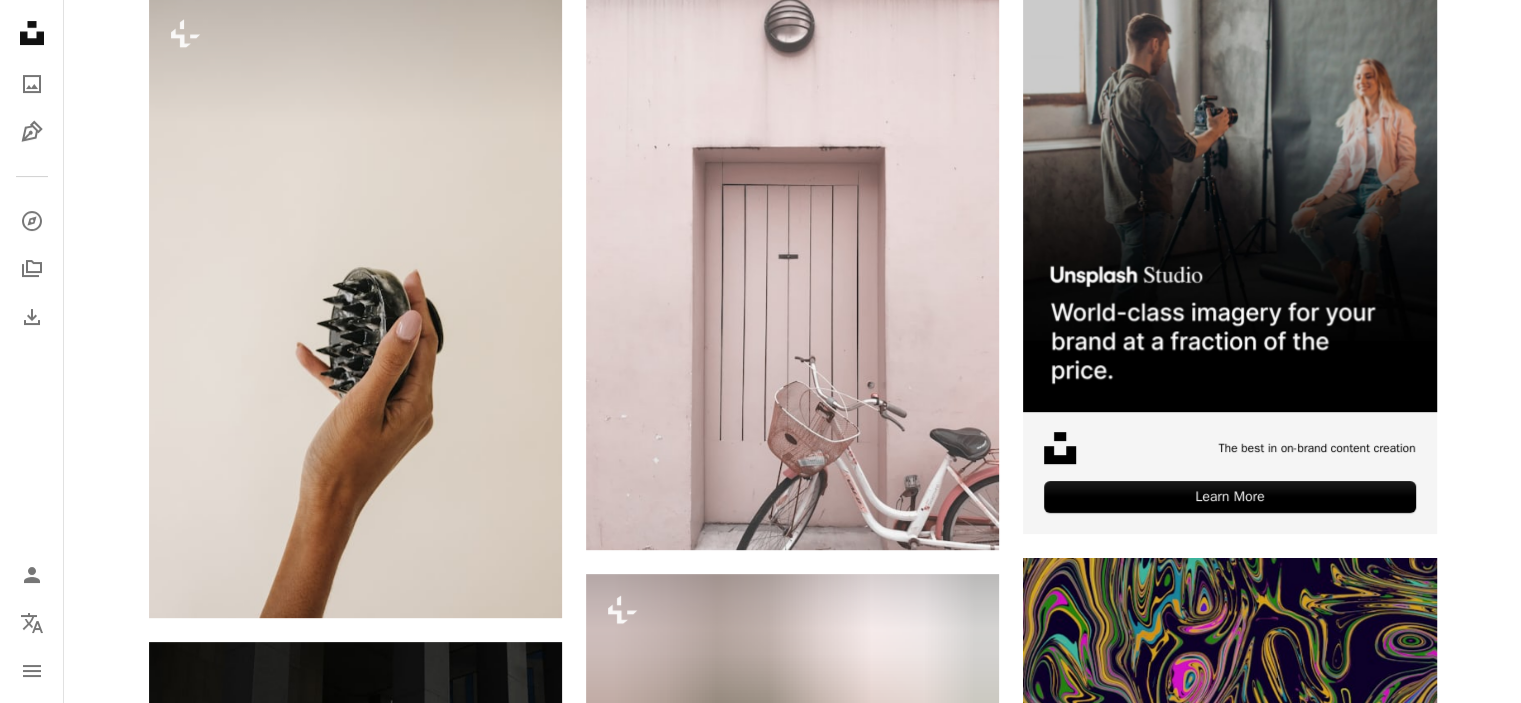scroll, scrollTop: 800, scrollLeft: 0, axis: vertical 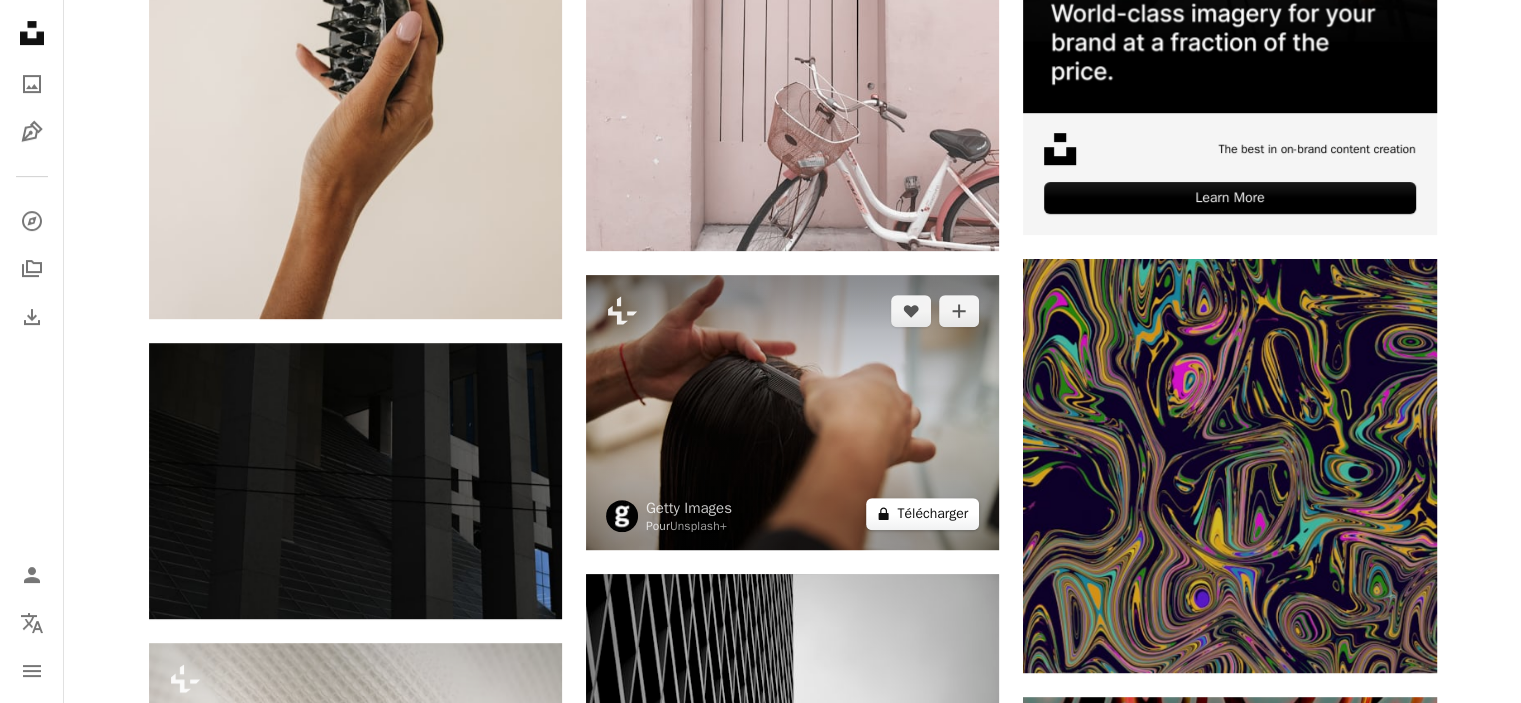 click on "A lock Télécharger" at bounding box center (922, 514) 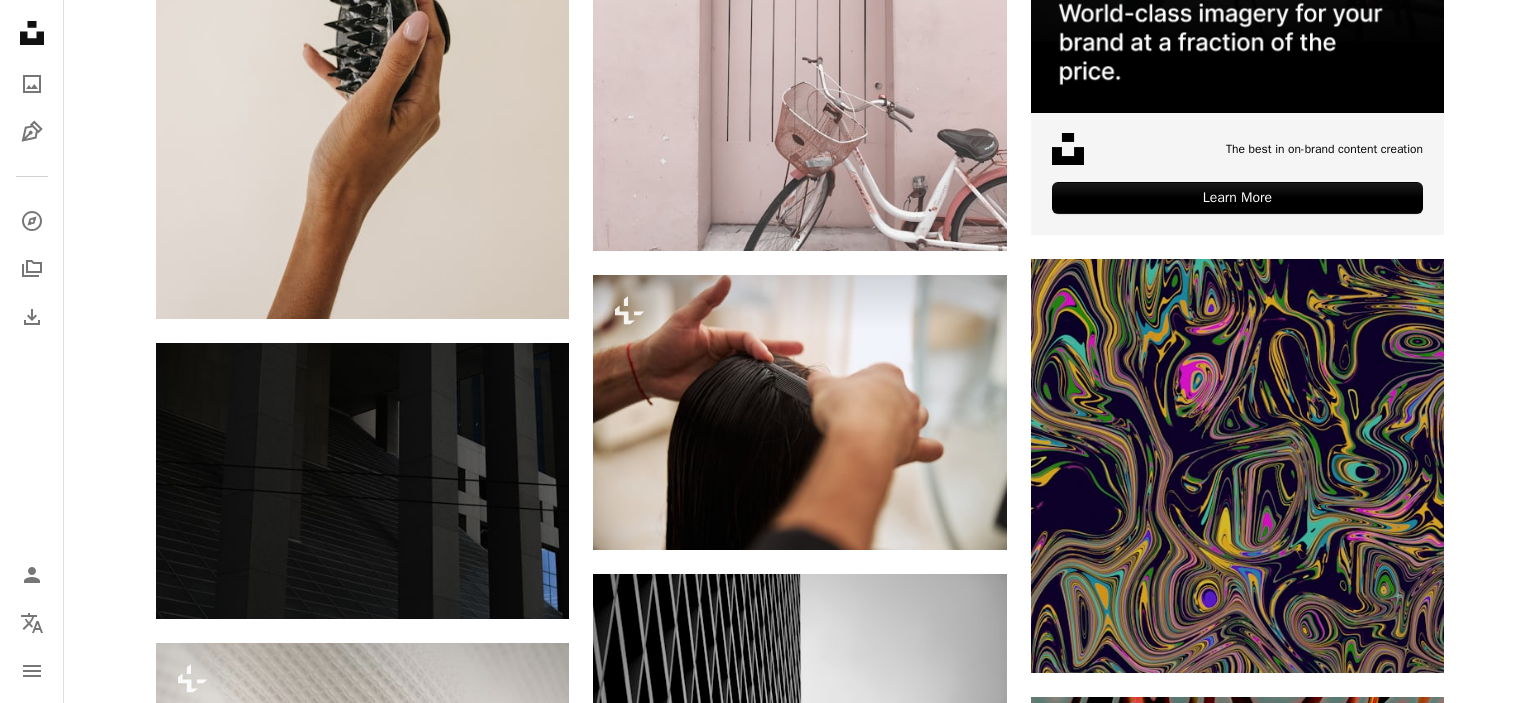 click on "An X shape Premium, images prêtes à l’emploi. Profitez d’un accès illimité. A plus sign Contenu ajouté chaque mois réservé aux membres A plus sign Téléchargements libres de droits illimités A plus sign Illustrations  Nouveau A plus sign Protections juridiques renforcées annuel 62 %  de réduction mensuel 16 €   6 € EUR par mois * Abonnez-vous à  Unsplash+ * Facturé à l’avance en cas de paiement annuel  72 € Plus les taxes applicables. Renouvellement automatique. Annuler à tout moment." at bounding box center [768, 4311] 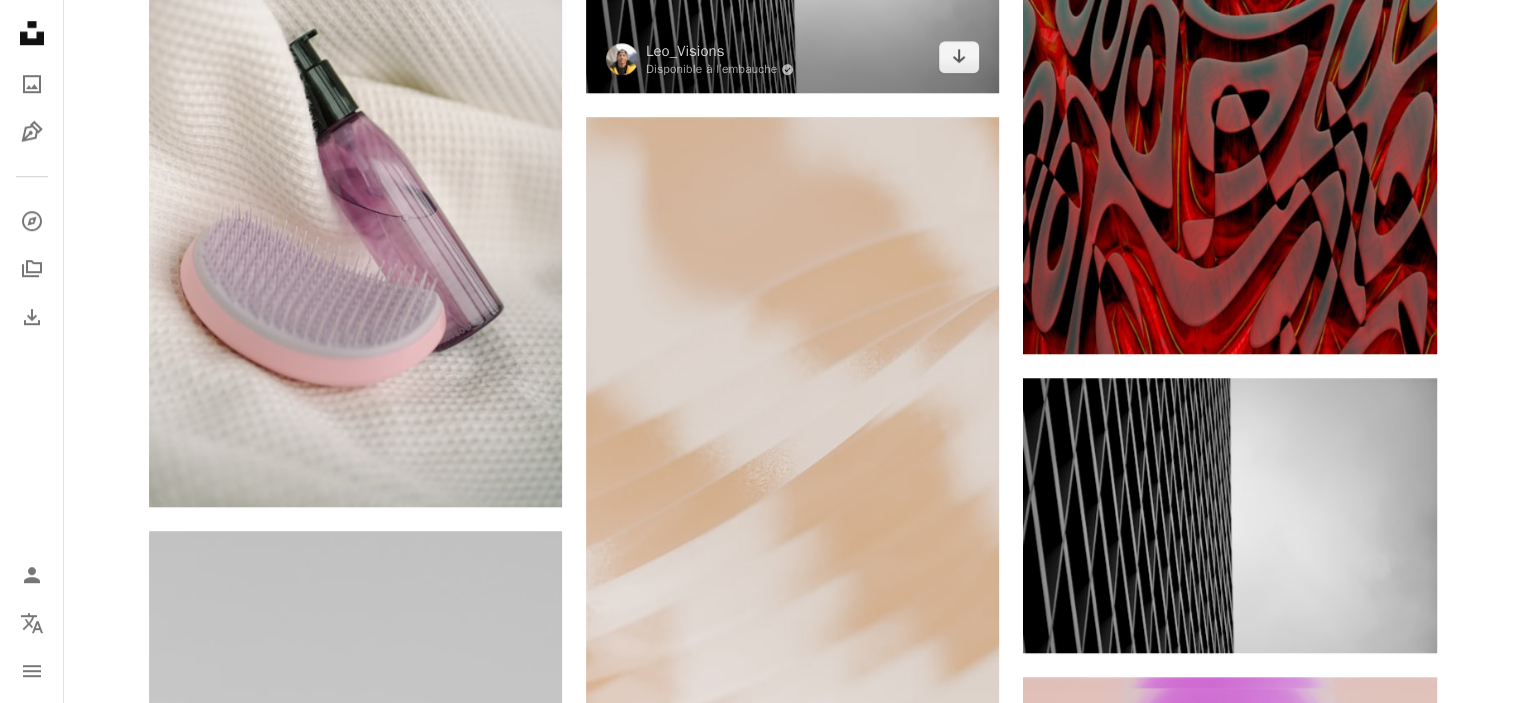 scroll, scrollTop: 1500, scrollLeft: 0, axis: vertical 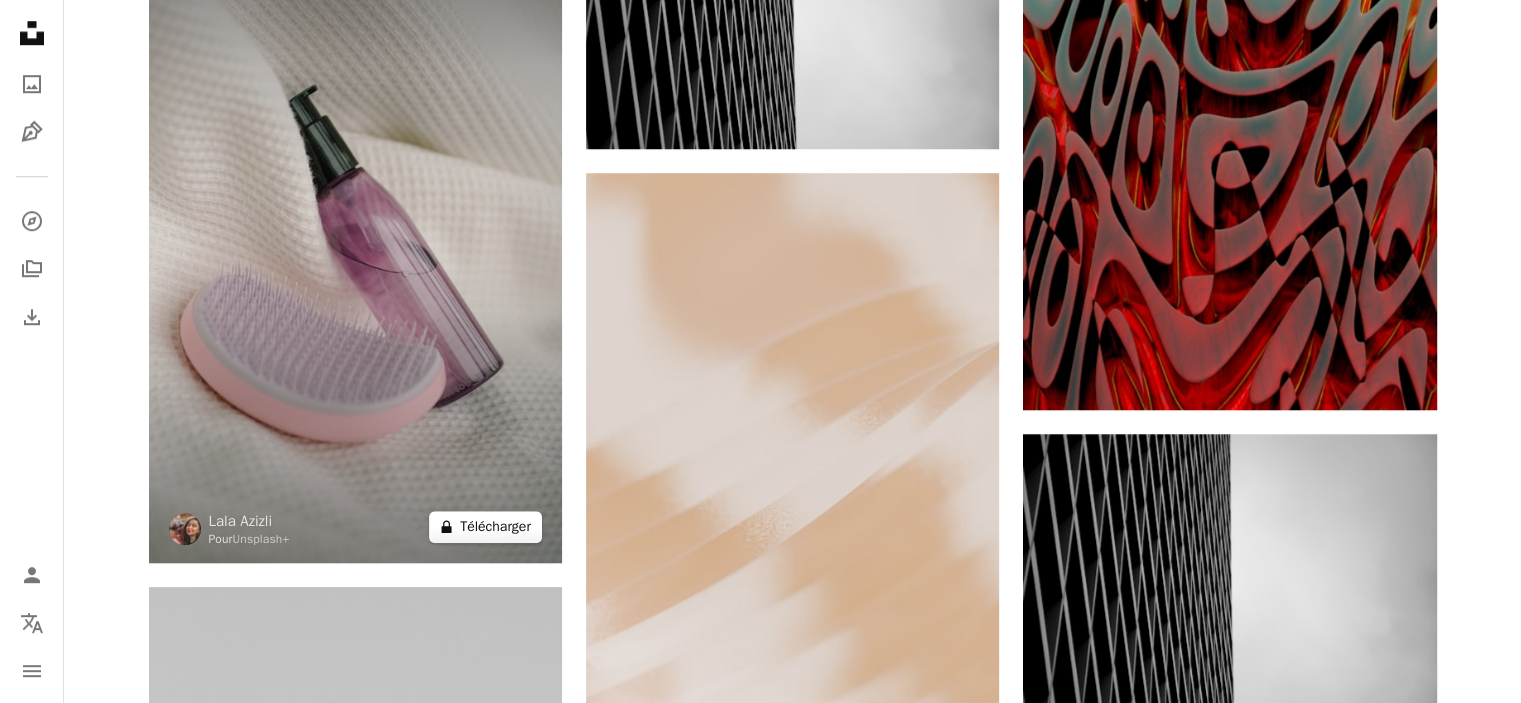 click on "A lock Télécharger" at bounding box center [485, 527] 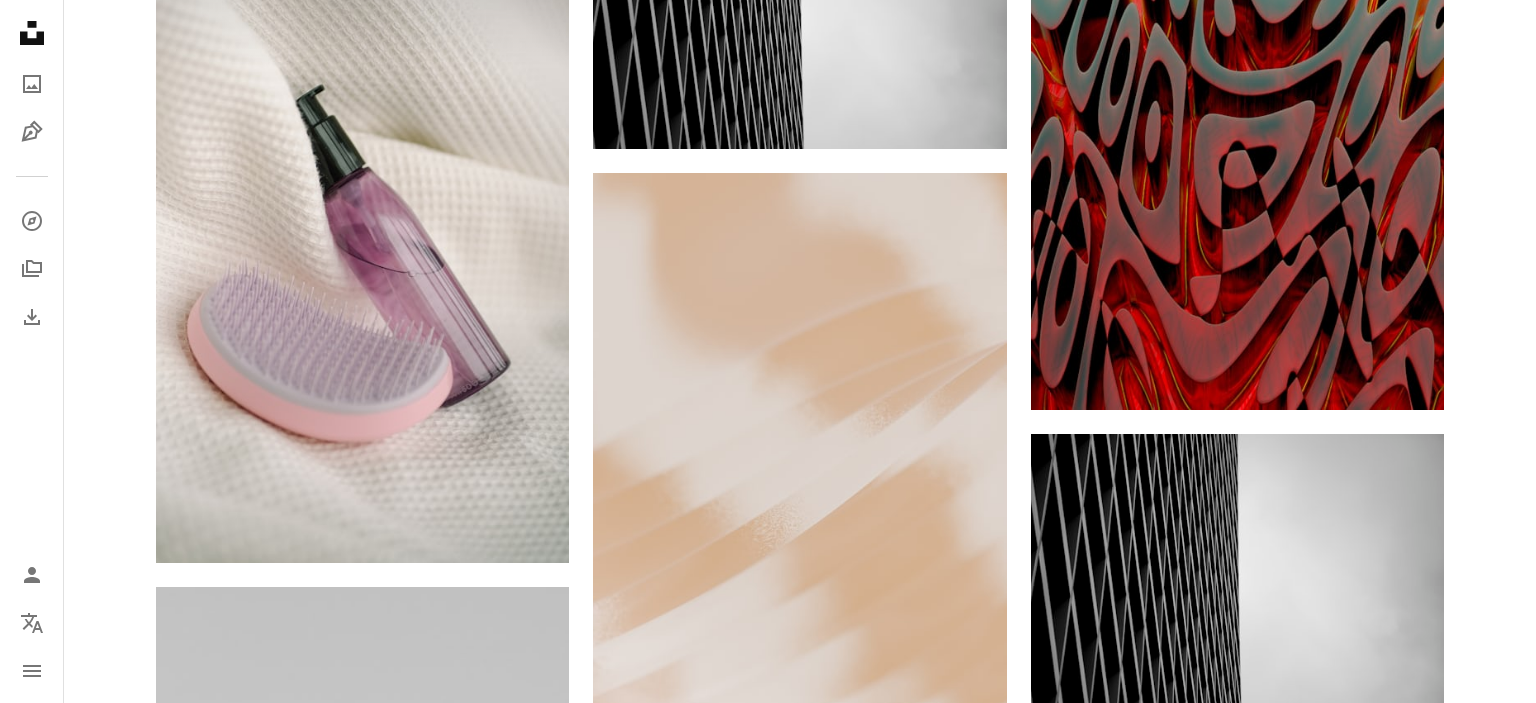 click on "An X shape Premium, images prêtes à l’emploi. Profitez d’un accès illimité. A plus sign Contenu ajouté chaque mois réservé aux membres A plus sign Téléchargements libres de droits illimités A plus sign Illustrations  Nouveau A plus sign Protections juridiques renforcées annuel 62 %  de réduction mensuel 16 €   6 € EUR par mois * Abonnez-vous à  Unsplash+ * Facturé à l’avance en cas de paiement annuel  72 € Plus les taxes applicables. Renouvellement automatique. Annuler à tout moment." at bounding box center [768, 3611] 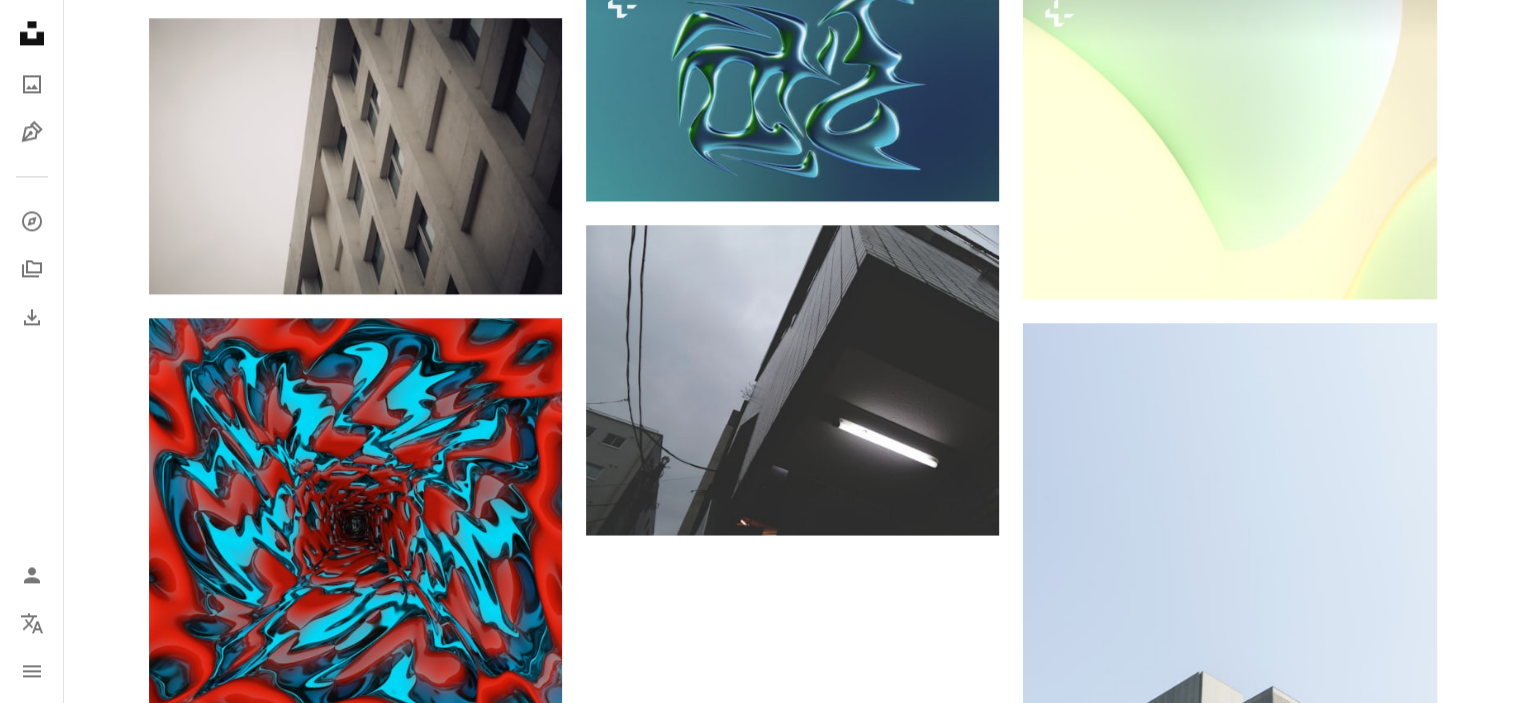 scroll, scrollTop: 3500, scrollLeft: 0, axis: vertical 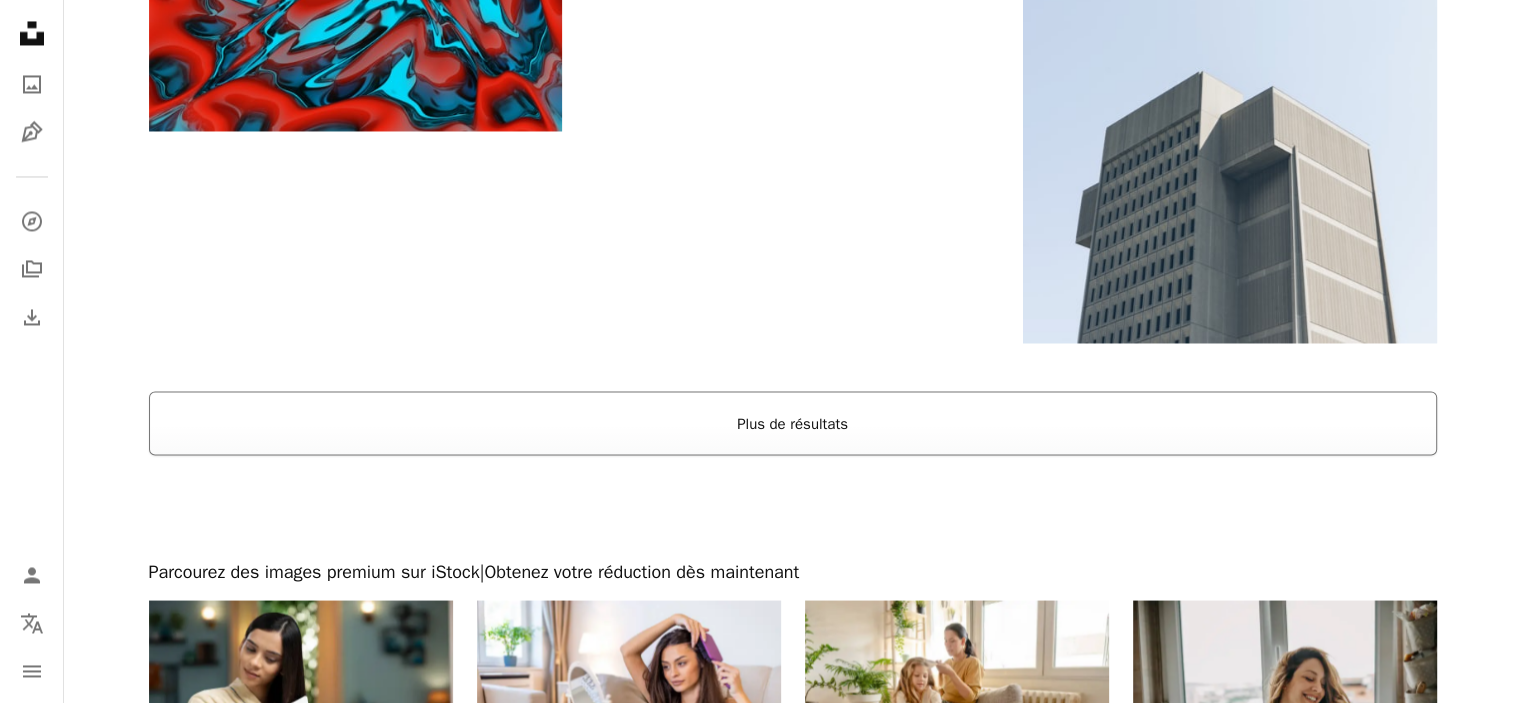 click on "Plus de résultats" at bounding box center [793, 423] 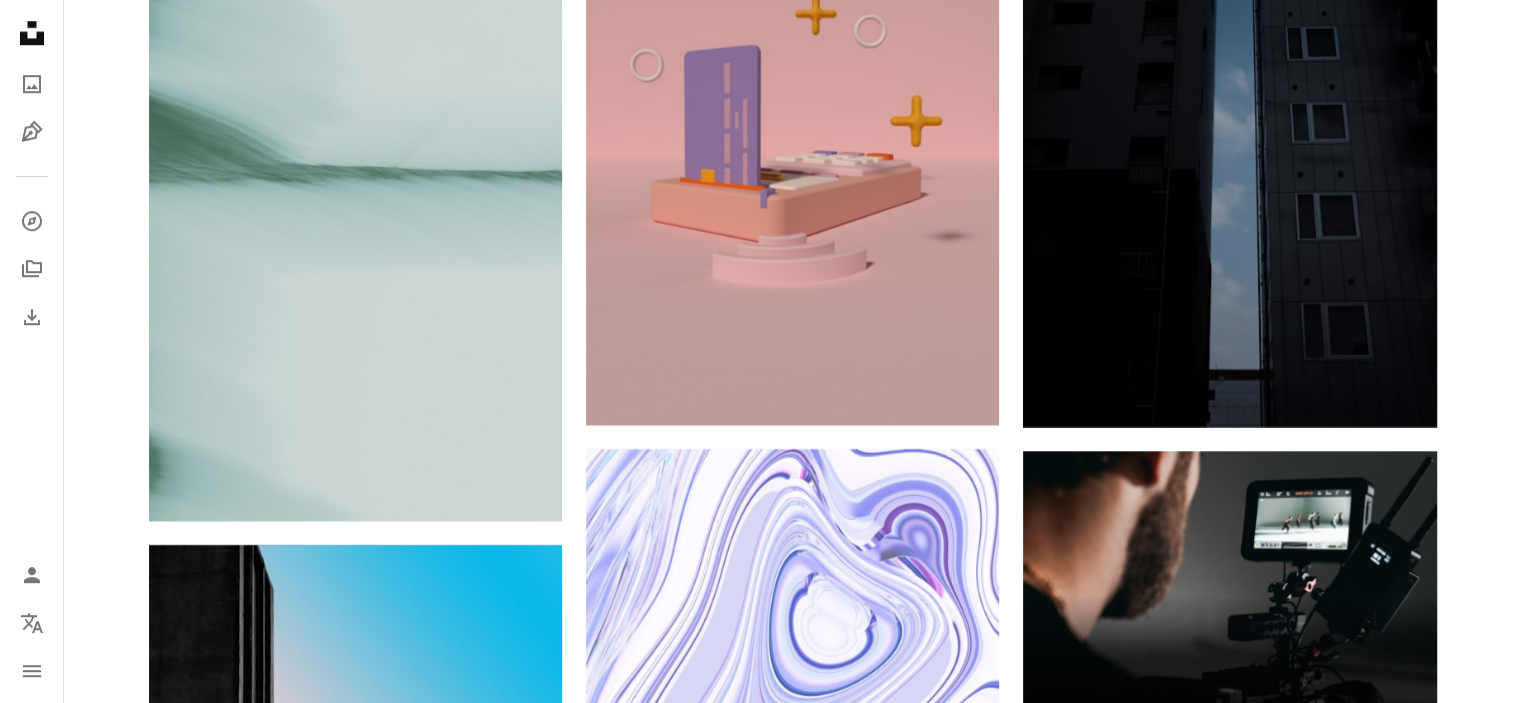 scroll, scrollTop: 9200, scrollLeft: 0, axis: vertical 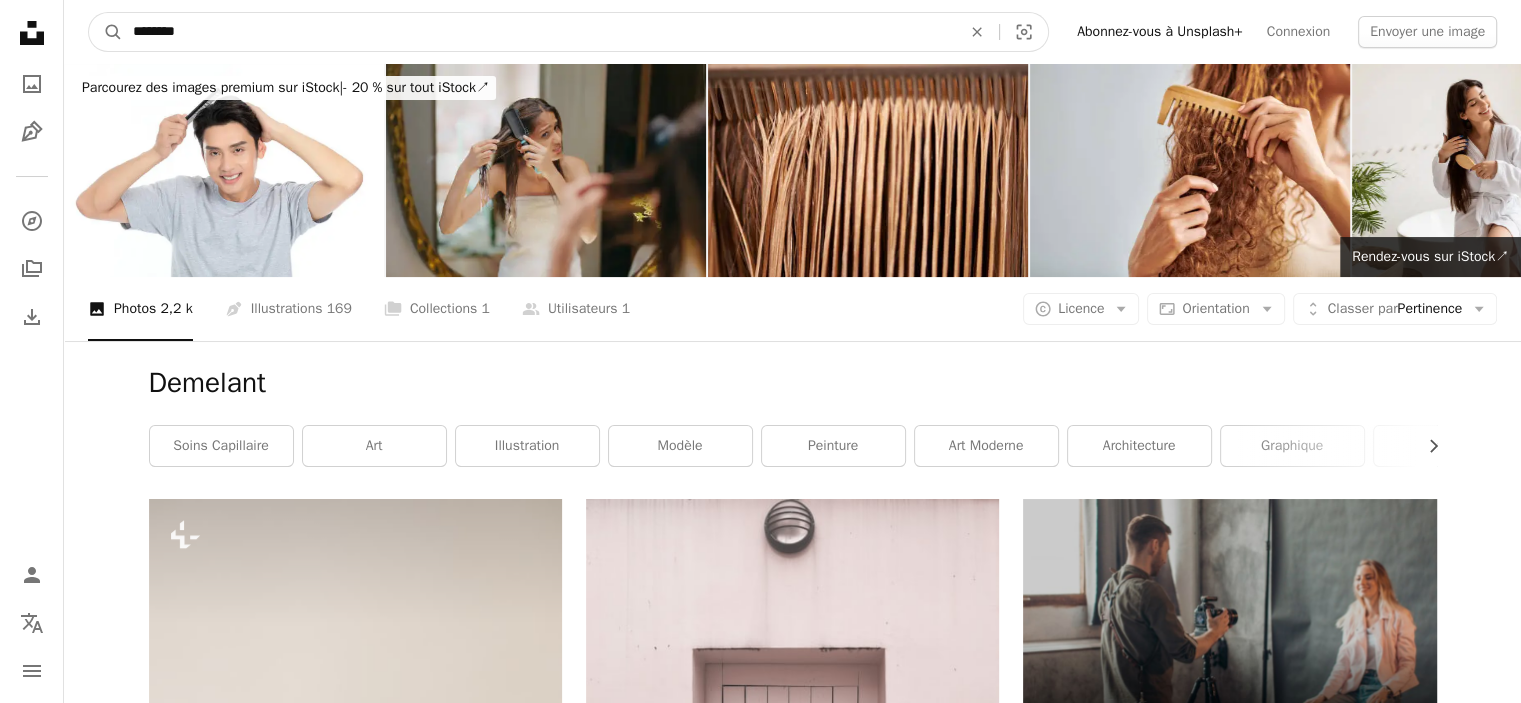 drag, startPoint x: 212, startPoint y: 23, endPoint x: 65, endPoint y: 31, distance: 147.21753 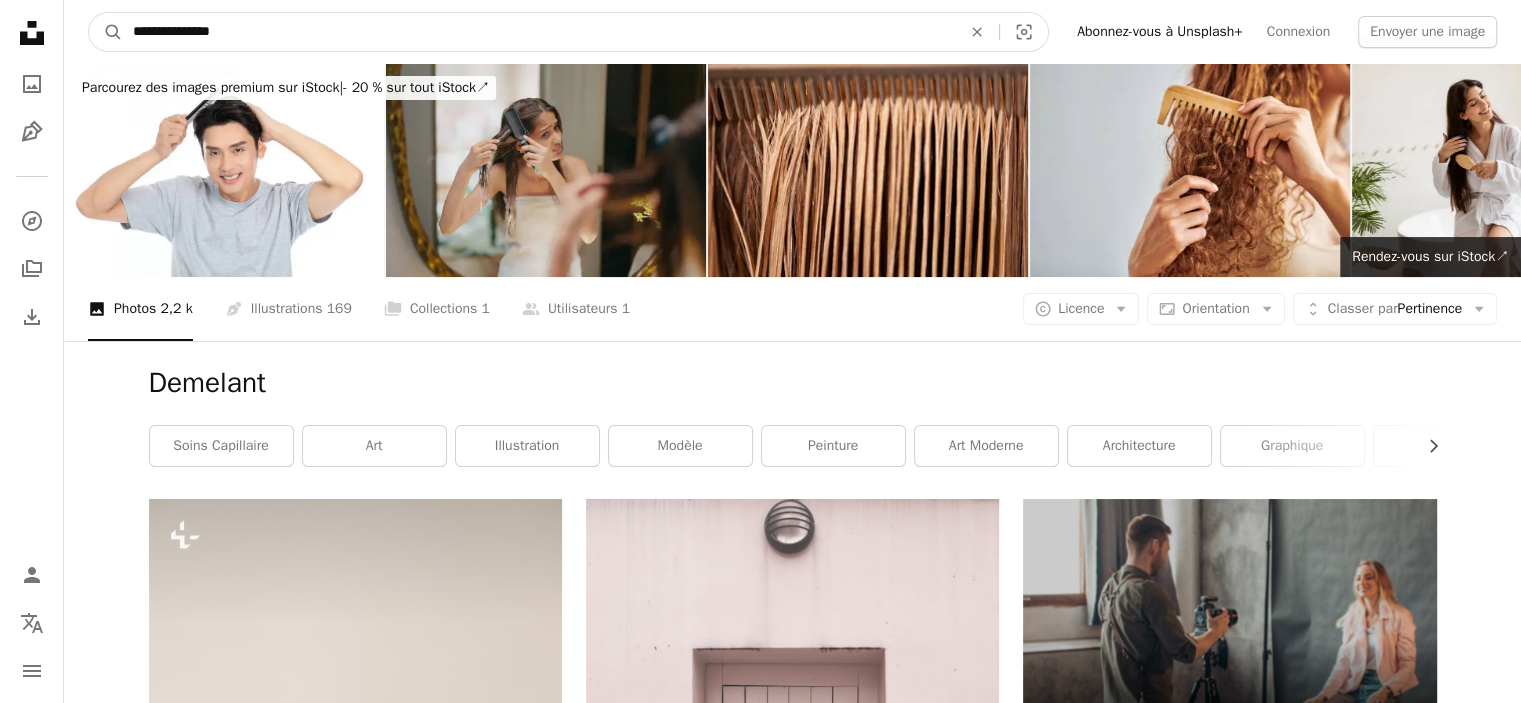 type on "**********" 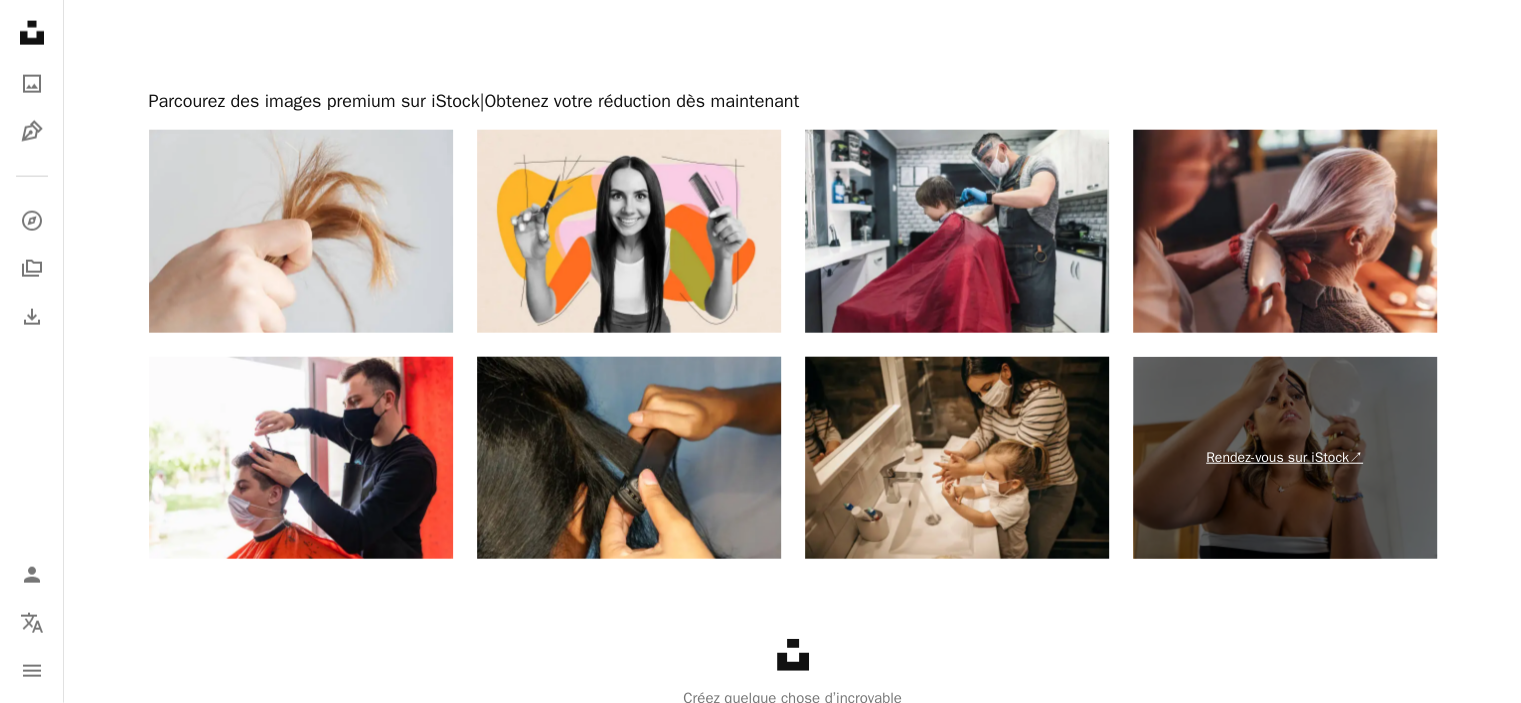 scroll, scrollTop: 4706, scrollLeft: 0, axis: vertical 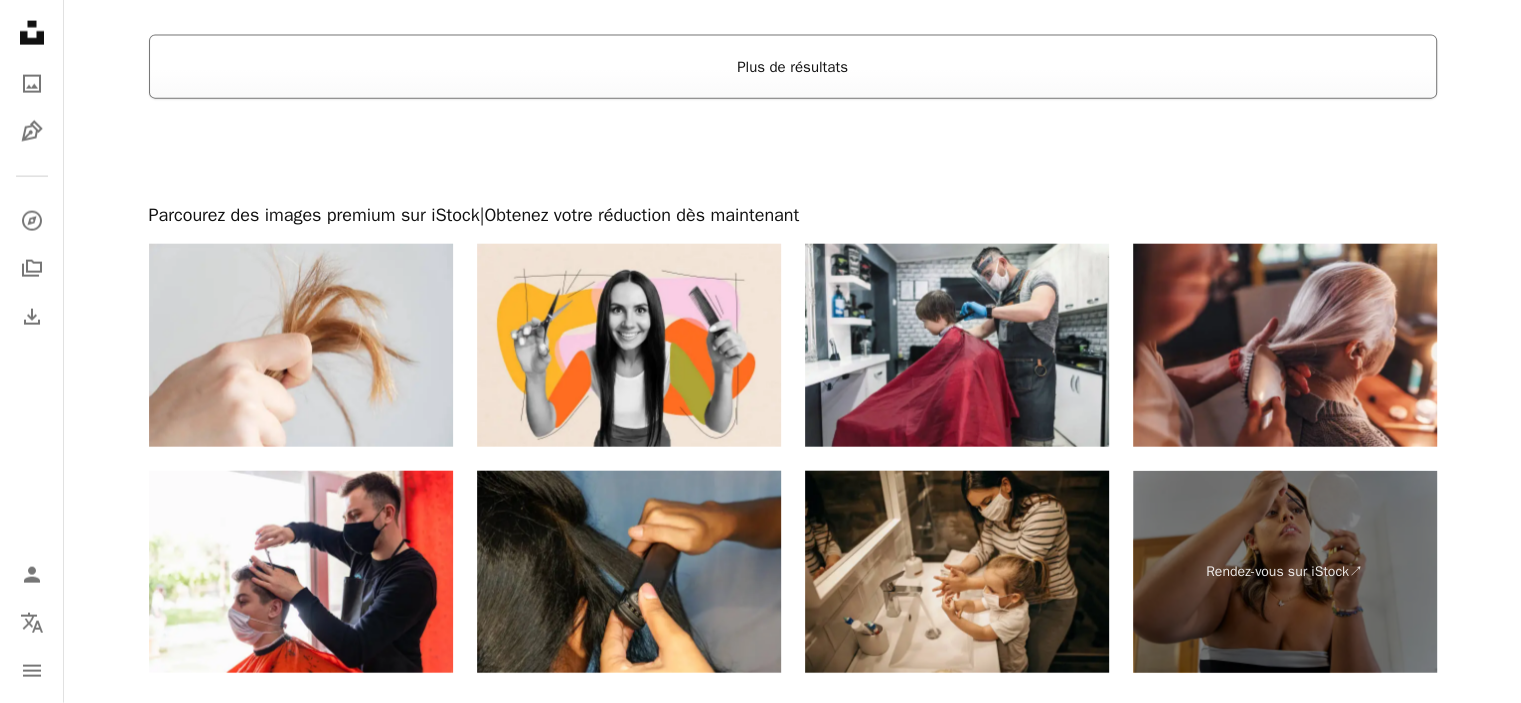 click on "Plus de résultats" at bounding box center [793, 67] 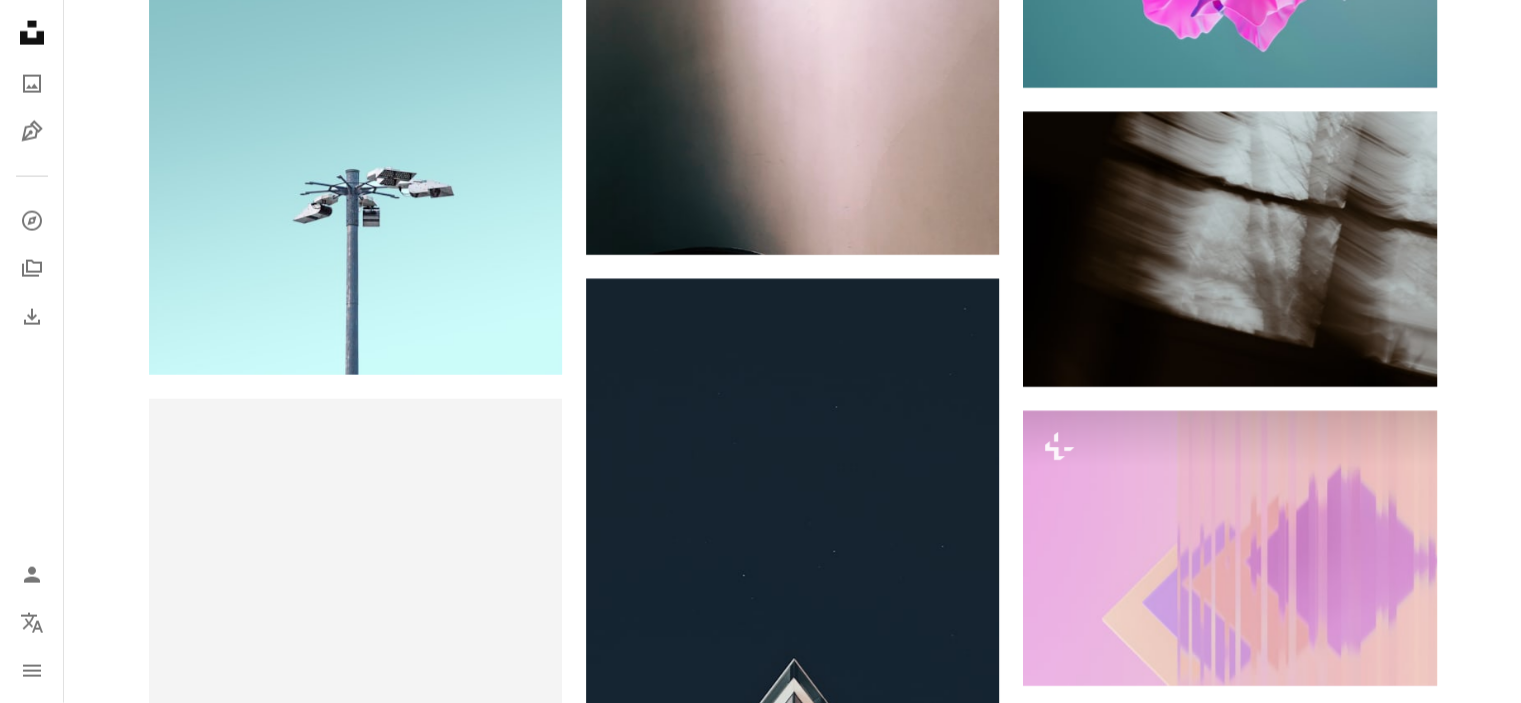 scroll, scrollTop: 0, scrollLeft: 0, axis: both 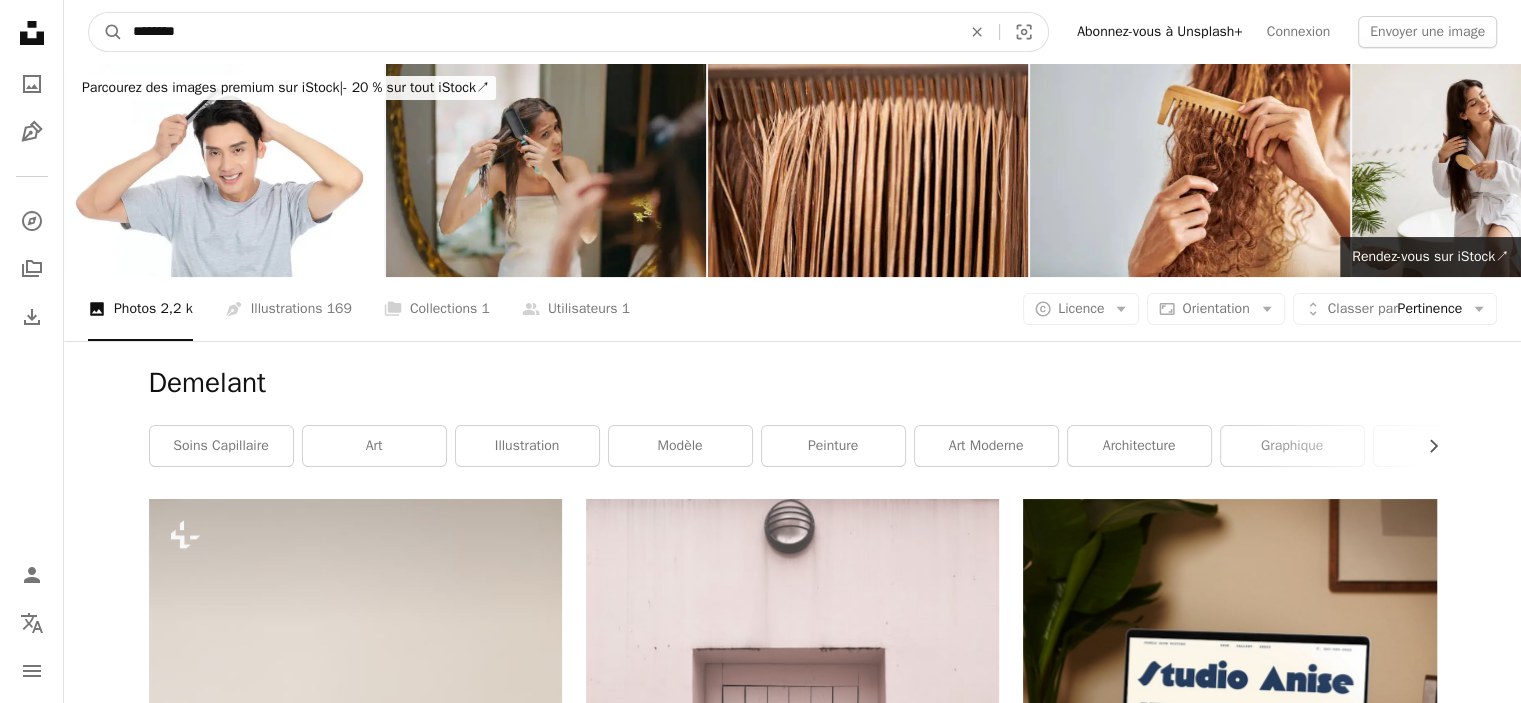 drag, startPoint x: 200, startPoint y: 32, endPoint x: 56, endPoint y: 16, distance: 144.88617 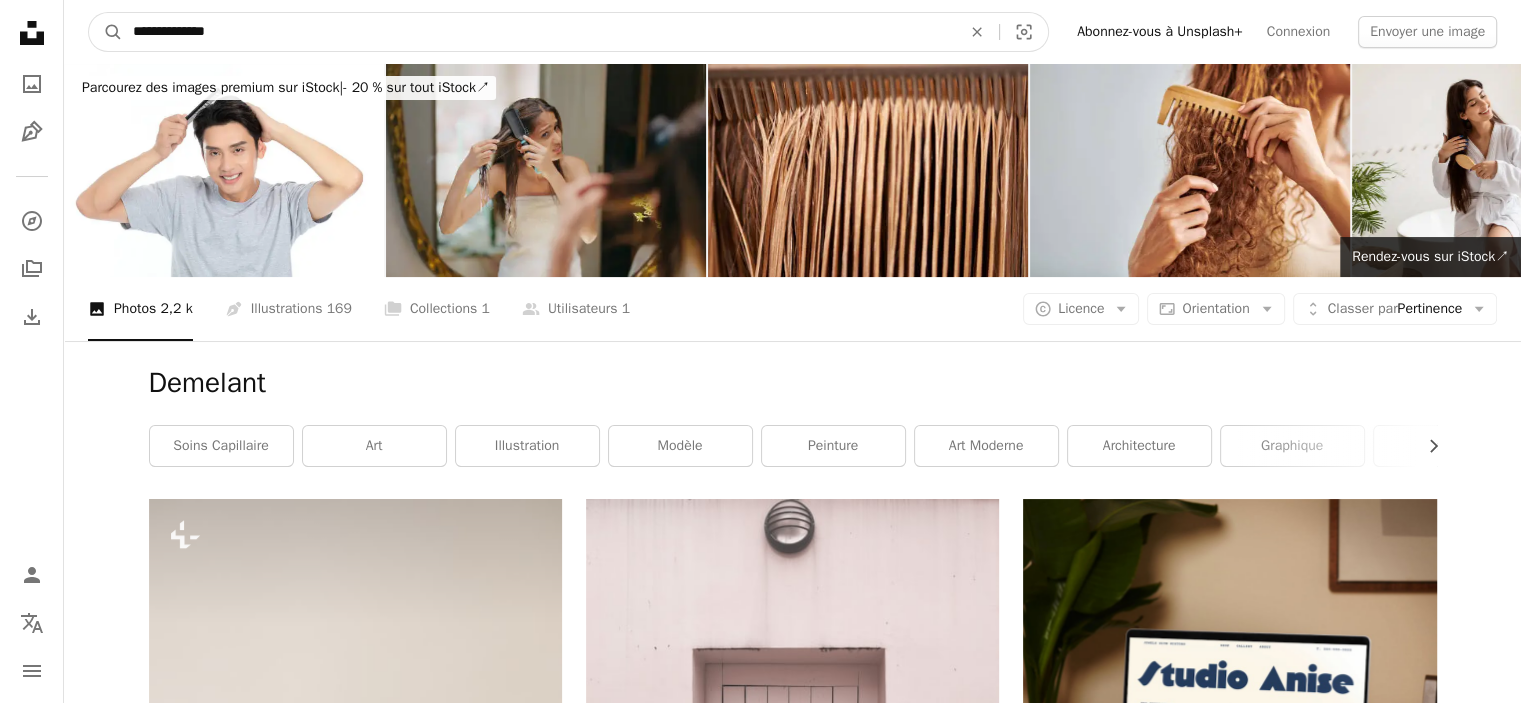 type on "**********" 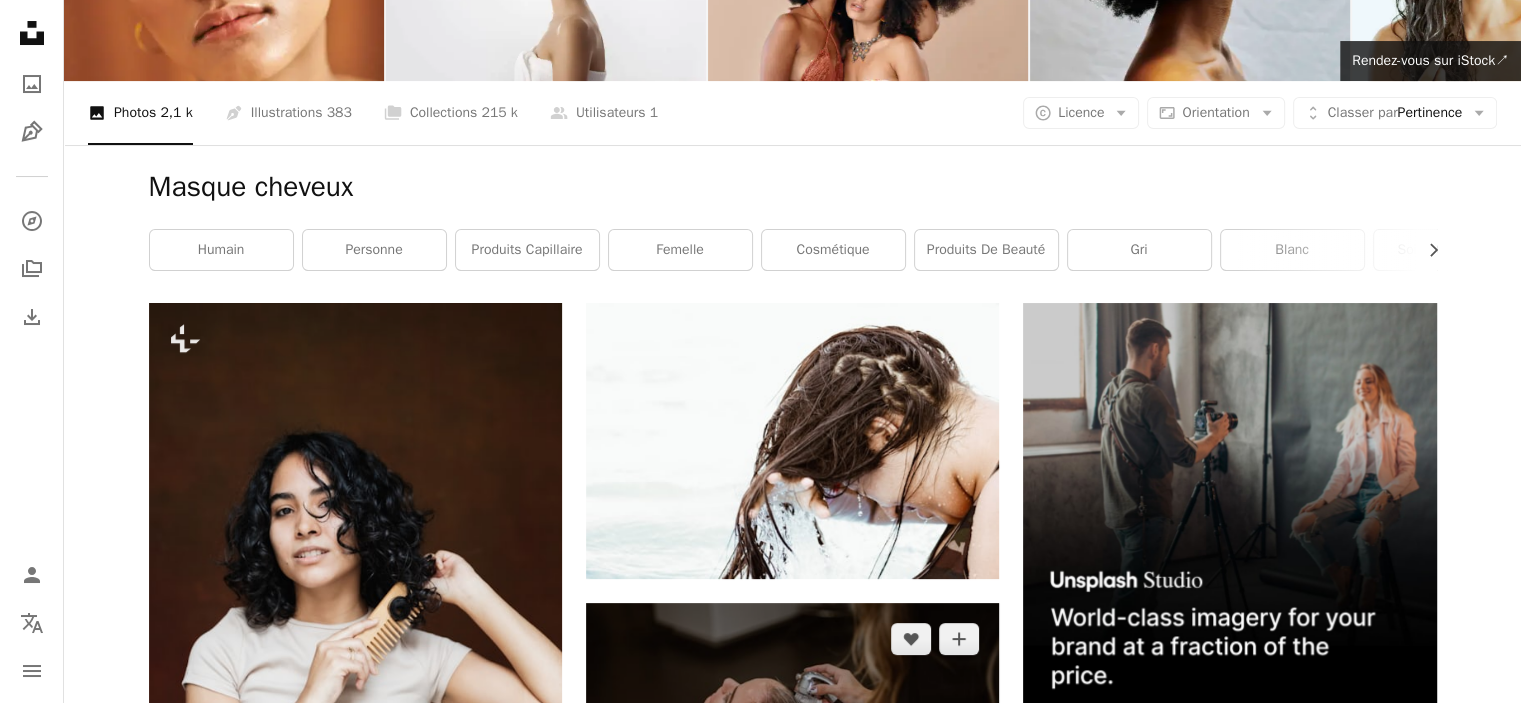 scroll, scrollTop: 500, scrollLeft: 0, axis: vertical 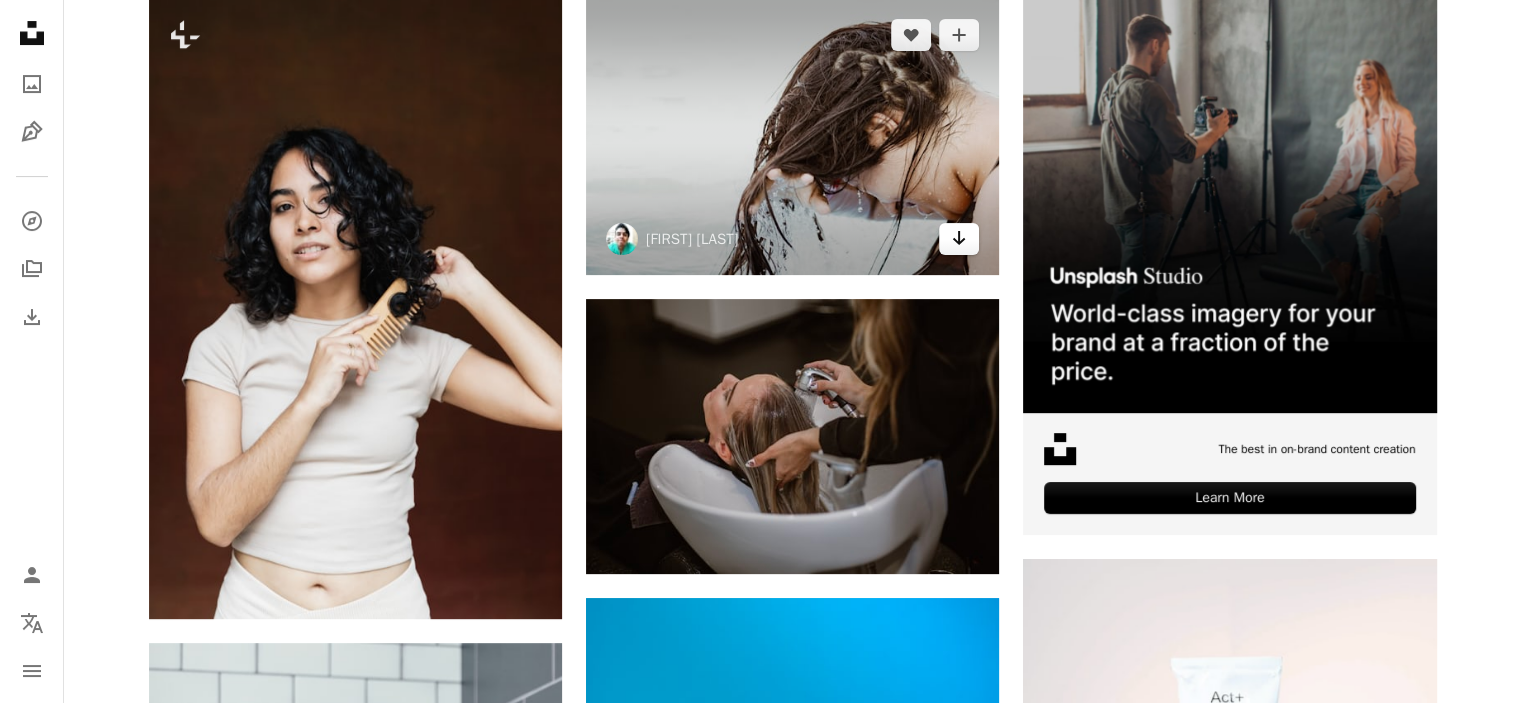 click on "Arrow pointing down" at bounding box center (959, 239) 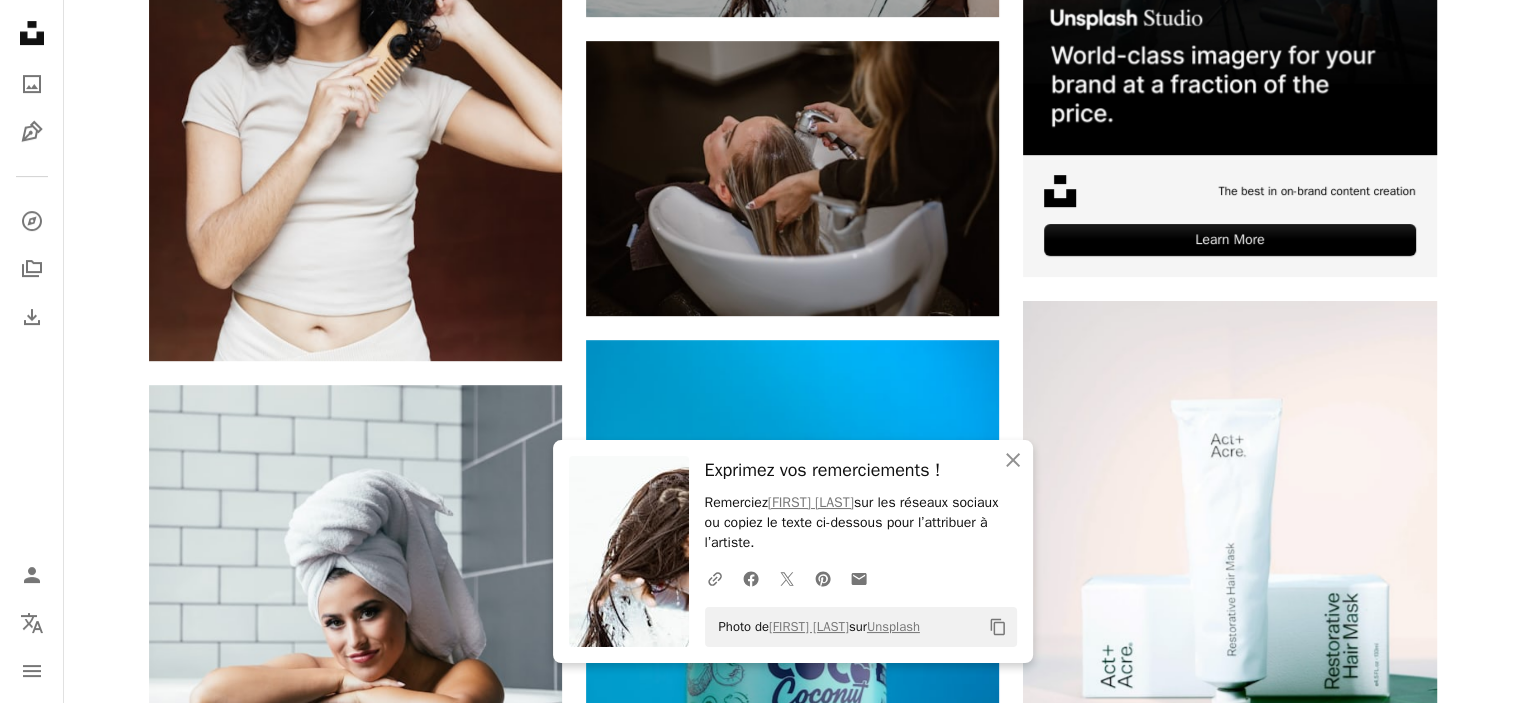 scroll, scrollTop: 800, scrollLeft: 0, axis: vertical 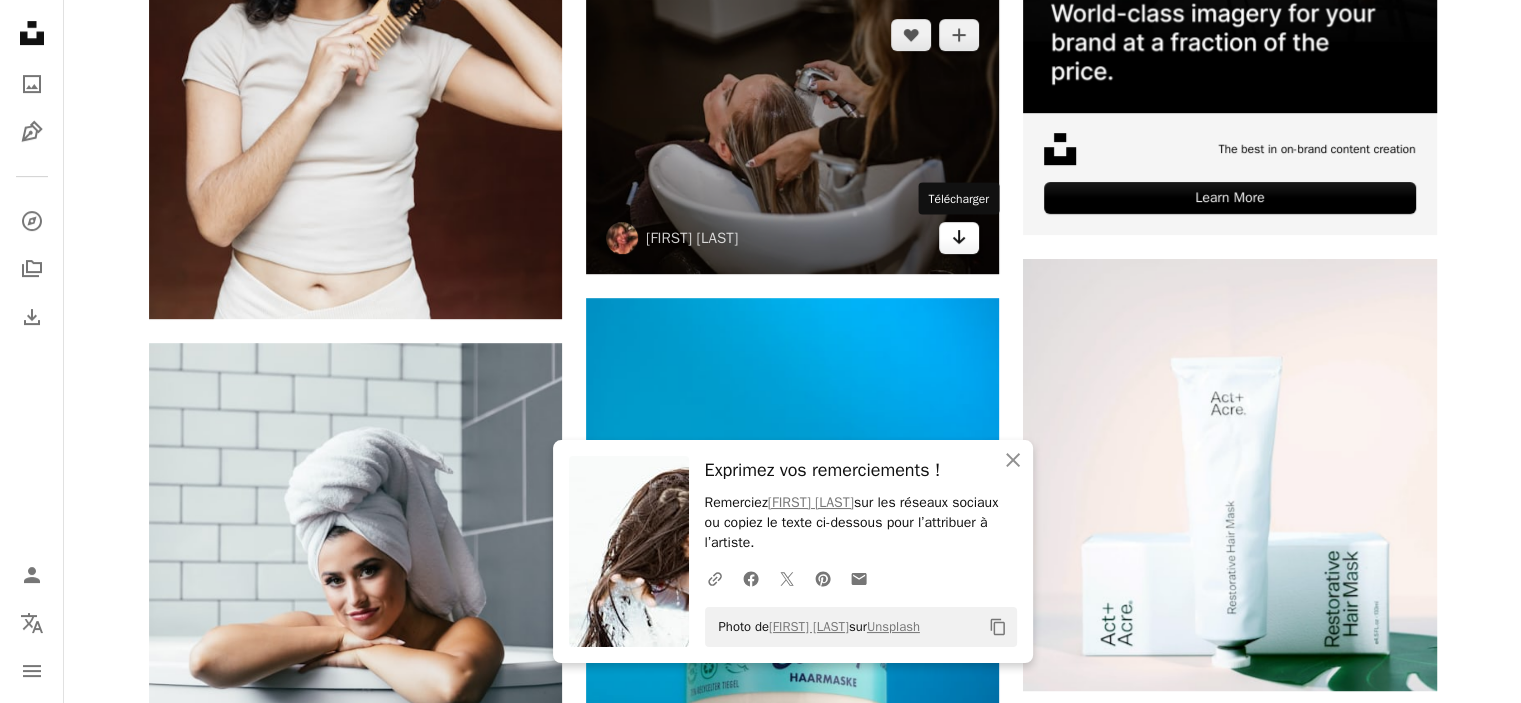 click on "Arrow pointing down" at bounding box center (959, 238) 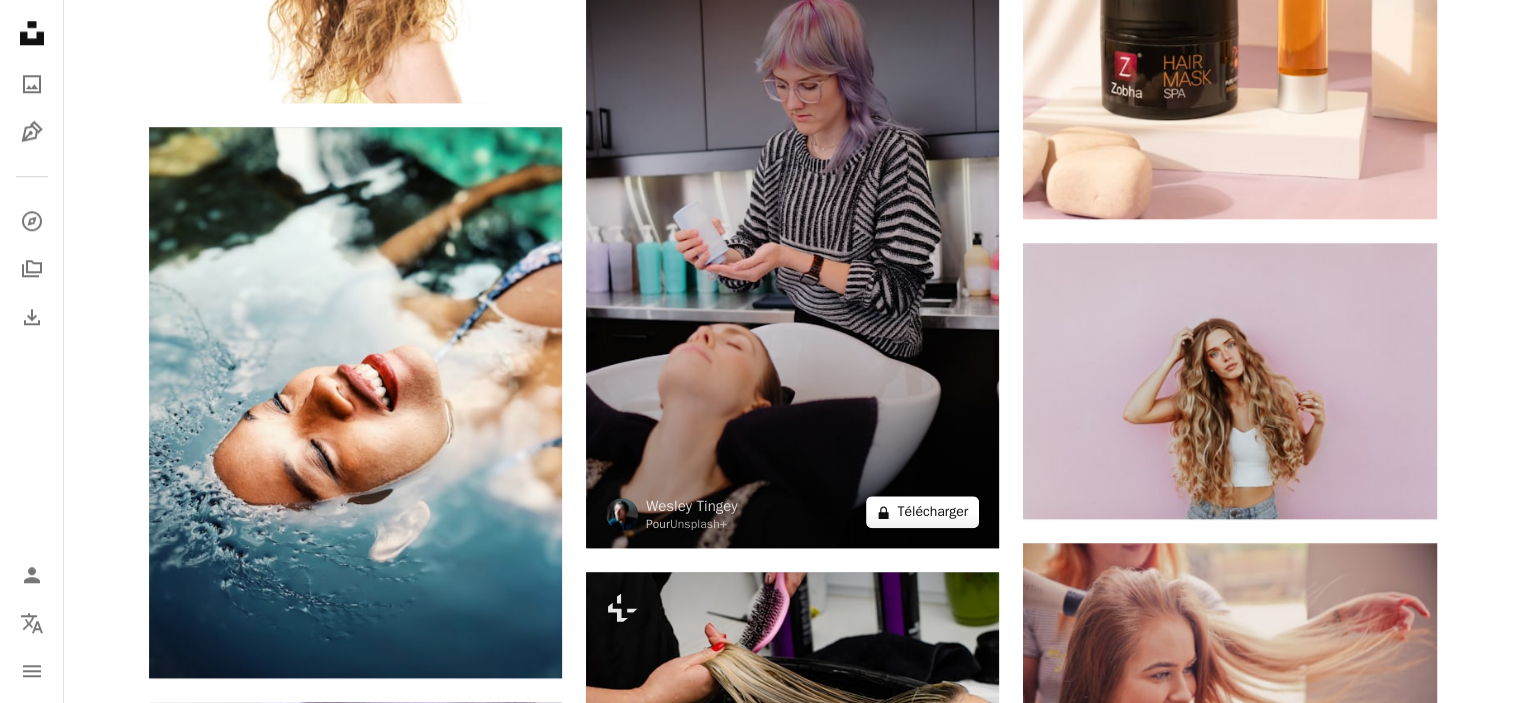 scroll, scrollTop: 2200, scrollLeft: 0, axis: vertical 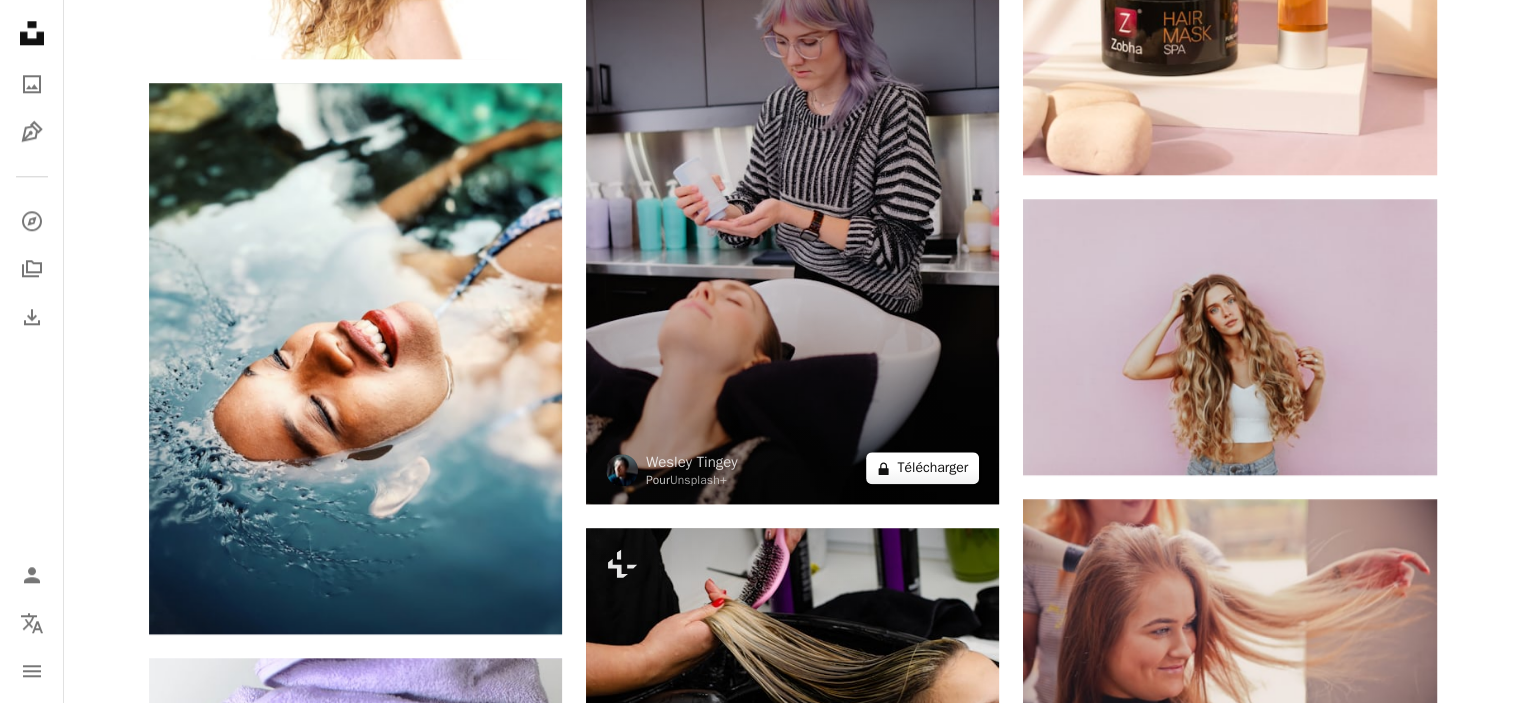 click on "A lock Télécharger" at bounding box center (922, 468) 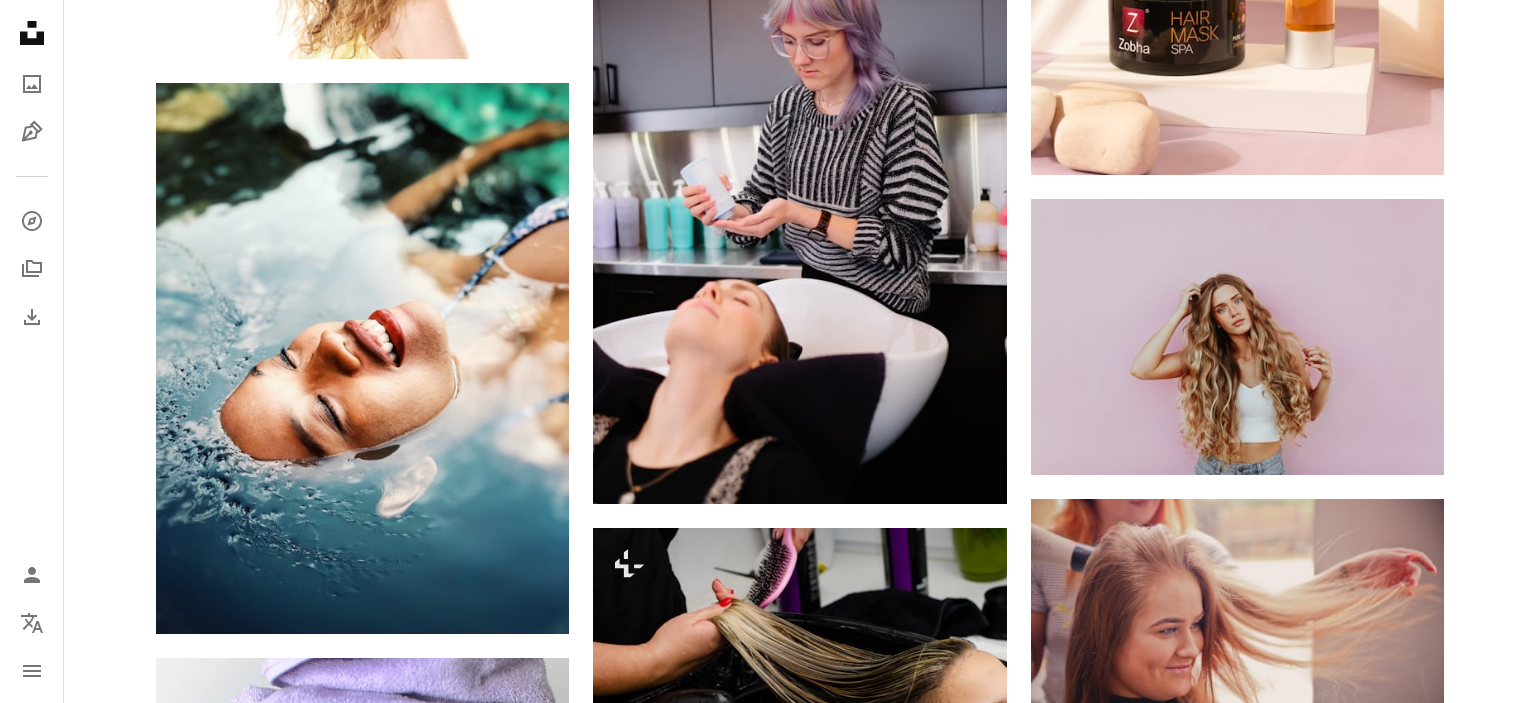 click on "An X shape Premium, images prêtes à l’emploi. Profitez d’un accès illimité. A plus sign Contenu ajouté chaque mois réservé aux membres A plus sign Téléchargements libres de droits illimités A plus sign Illustrations  Nouveau A plus sign Protections juridiques renforcées annuel 62 %  de réduction mensuel 16 €   6 € EUR par mois * Abonnez-vous à  Unsplash+ * Facturé à l’avance en cas de paiement annuel  72 € Plus les taxes applicables. Renouvellement automatique. Annuler à tout moment." at bounding box center (768, 3330) 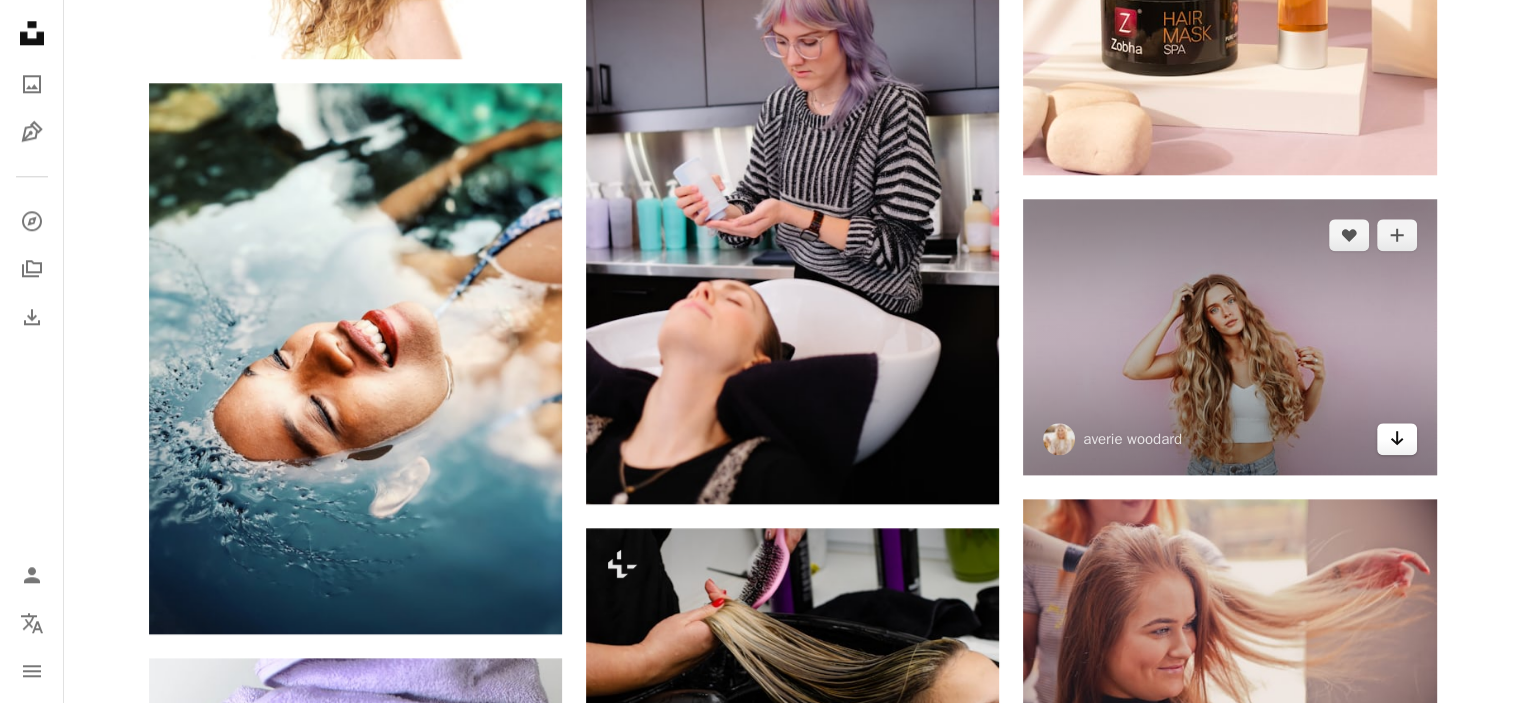 click on "Arrow pointing down" 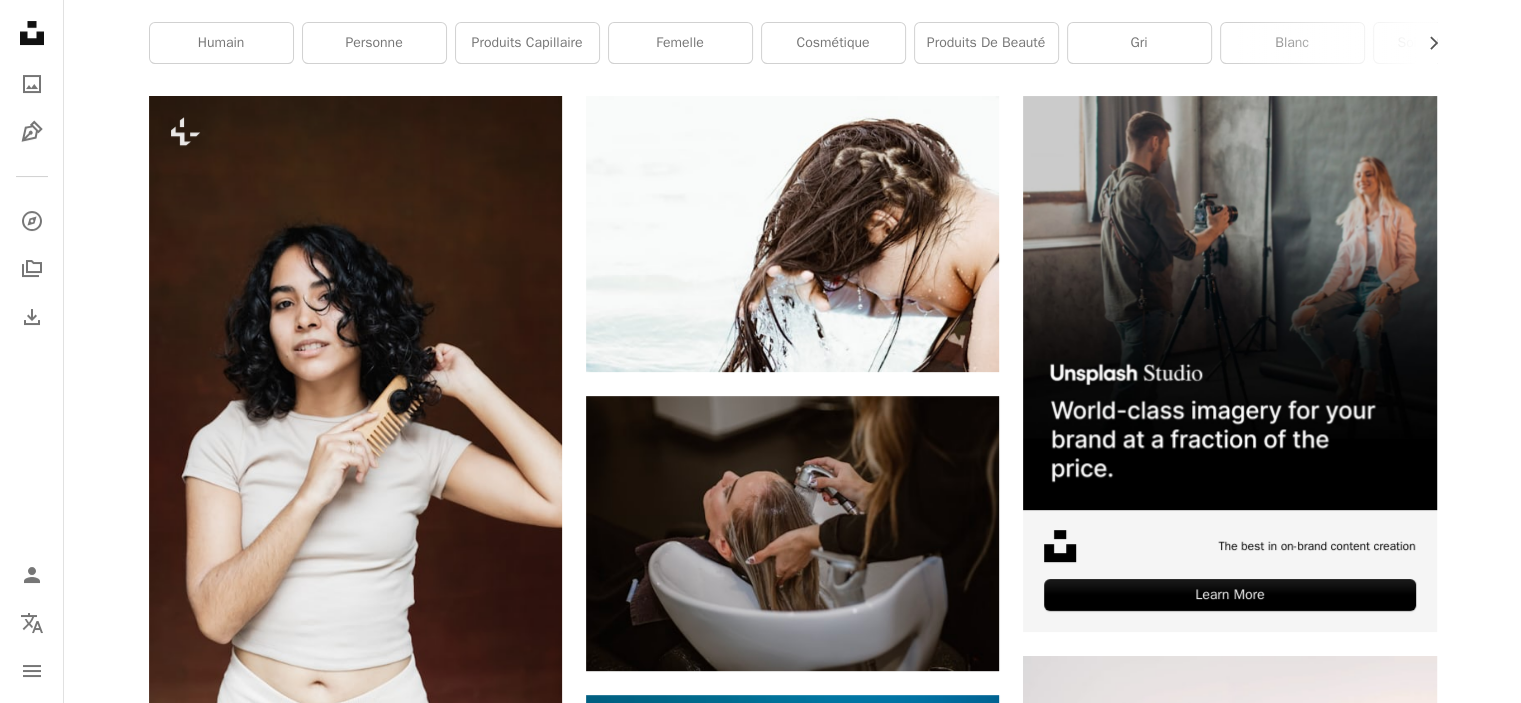 scroll, scrollTop: 0, scrollLeft: 0, axis: both 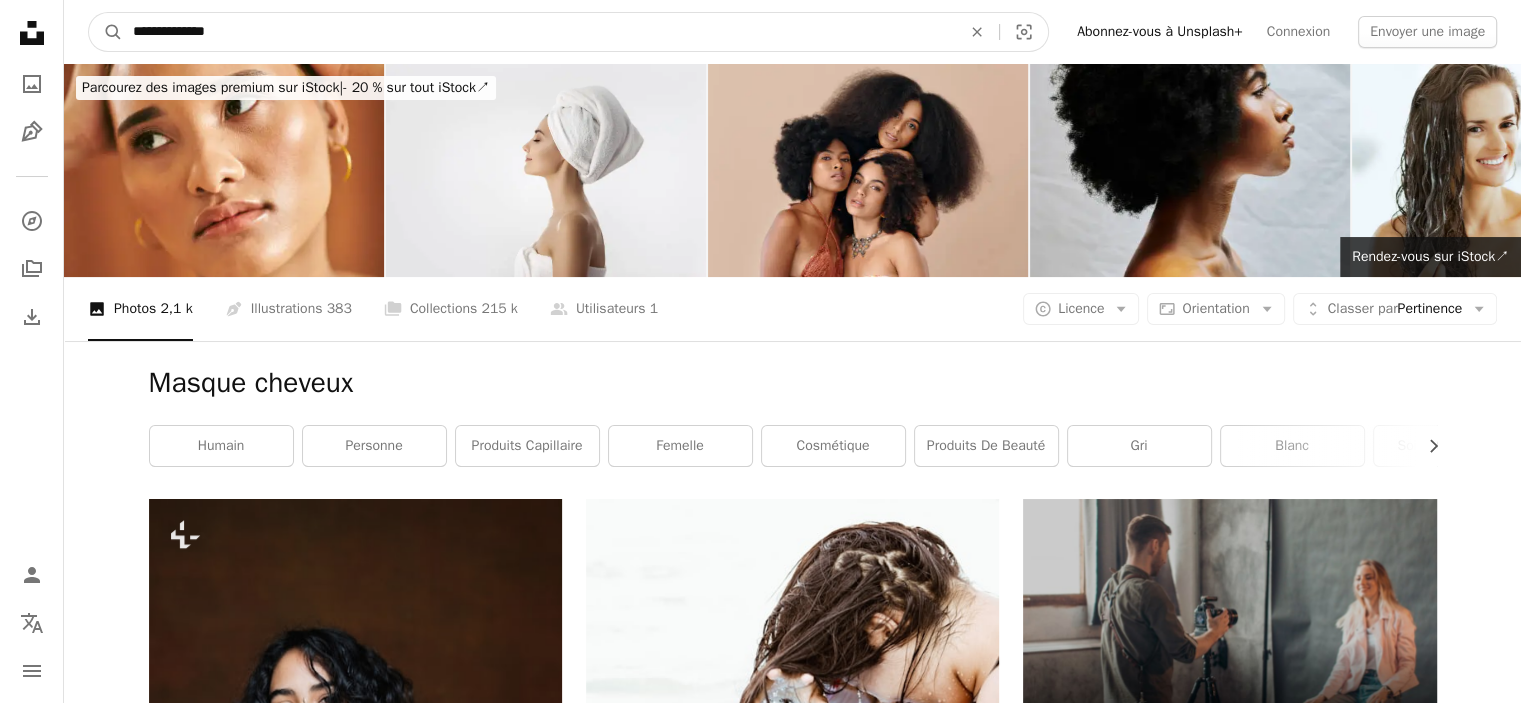 drag, startPoint x: 259, startPoint y: 27, endPoint x: 1, endPoint y: 3, distance: 259.11386 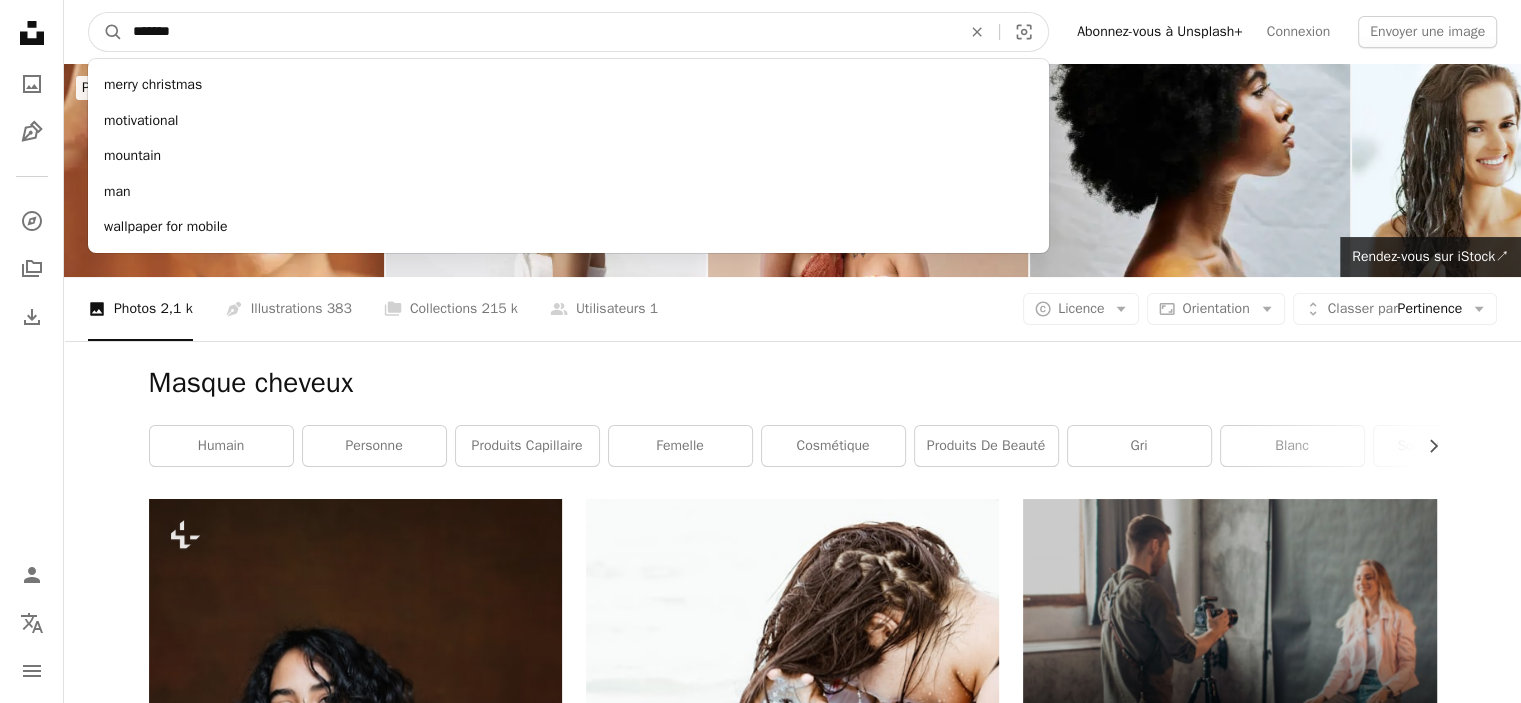 type on "*******" 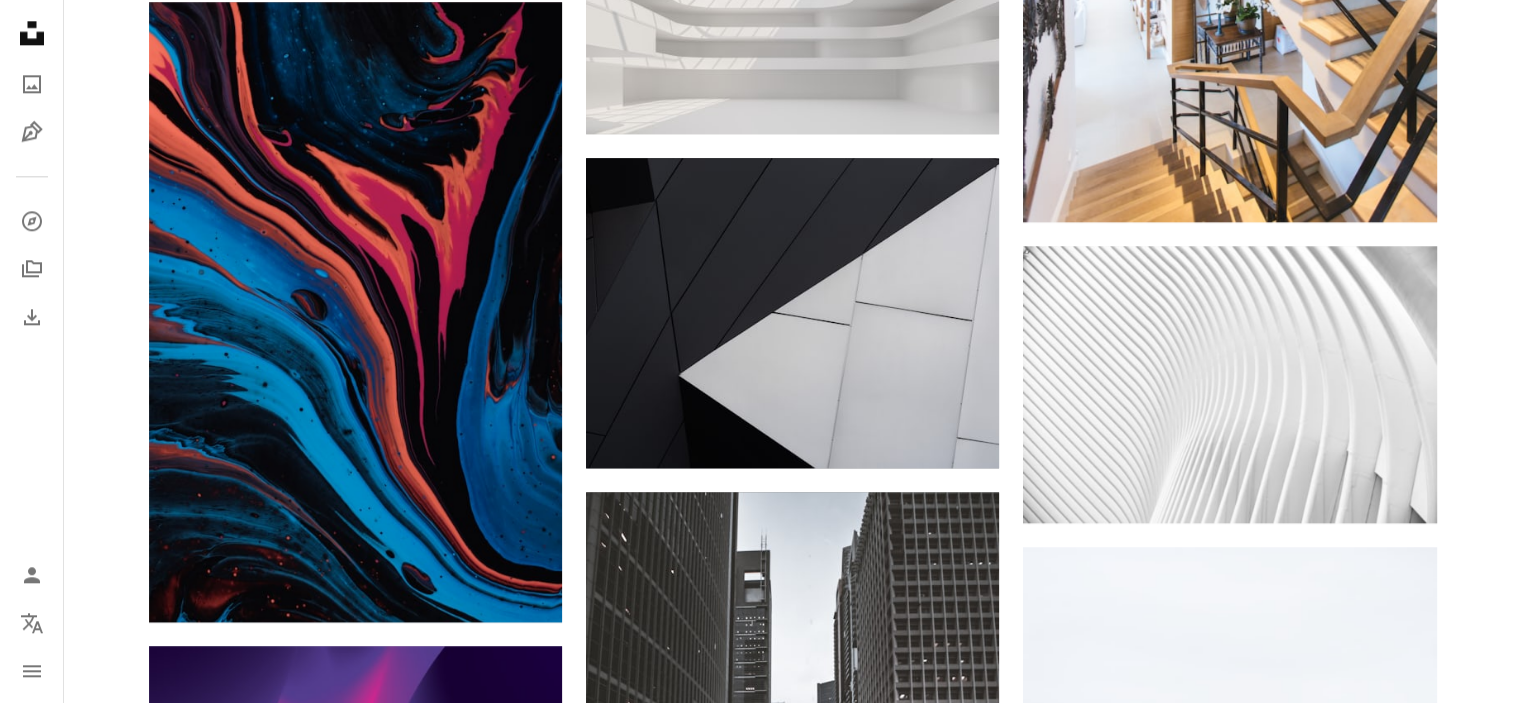scroll, scrollTop: 2100, scrollLeft: 0, axis: vertical 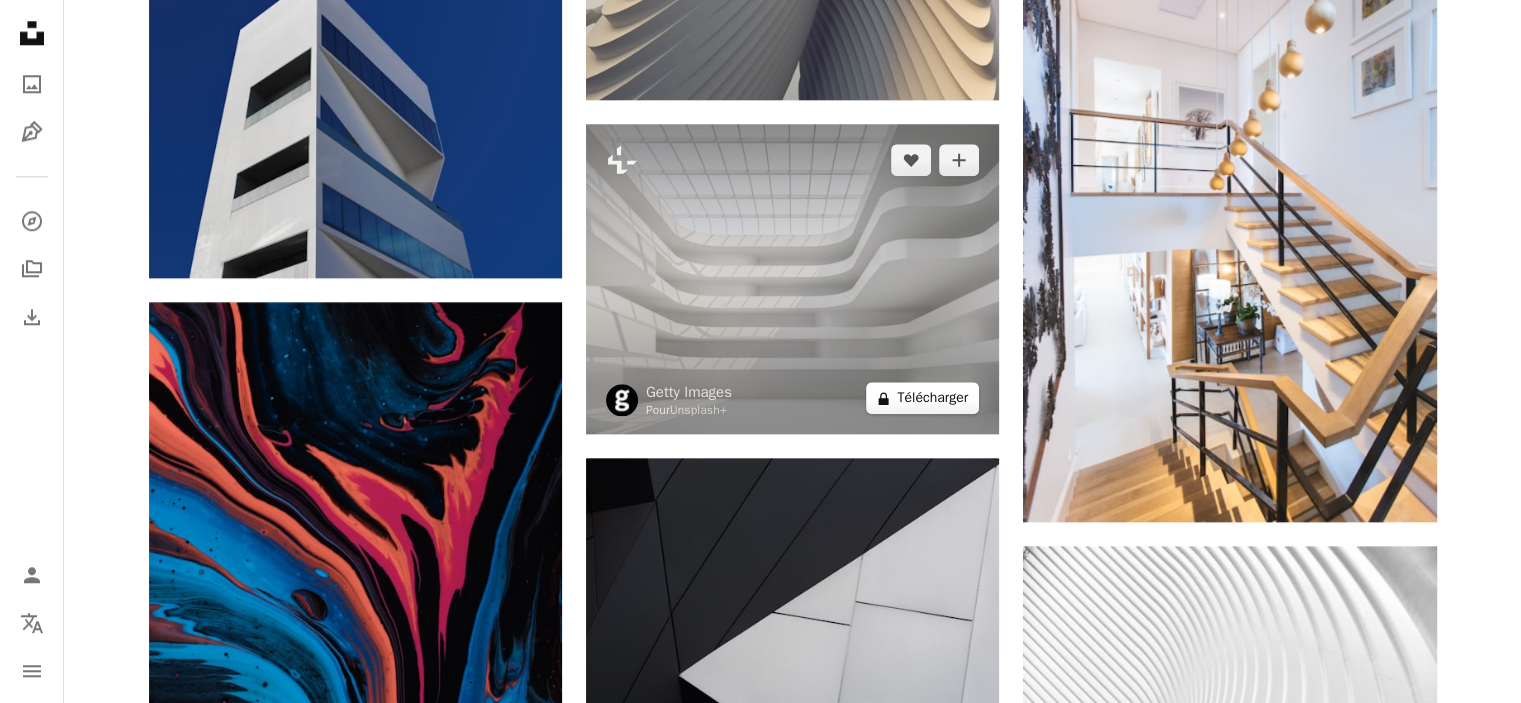 click on "A lock Télécharger" at bounding box center [922, 398] 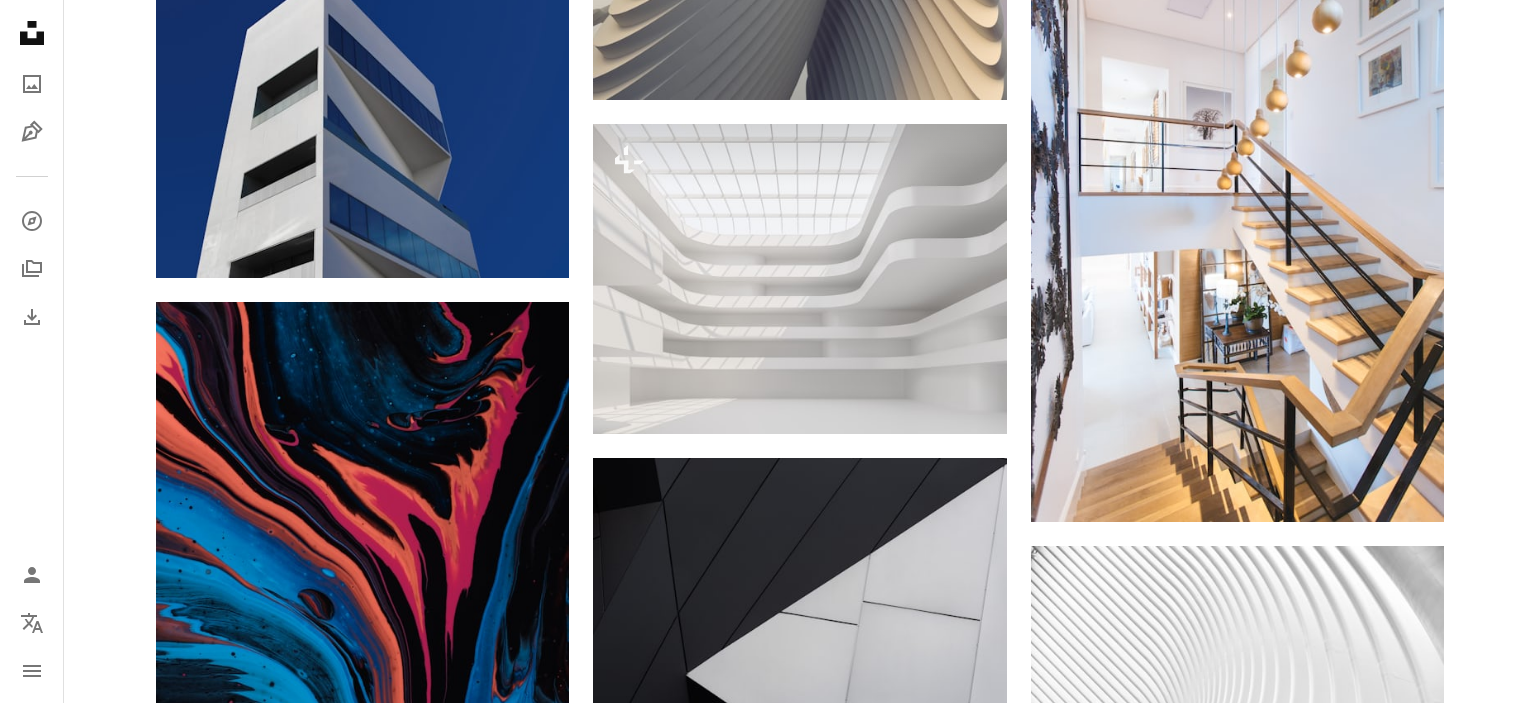 click on "An X shape Premium, images prêtes à l’emploi. Profitez d’un accès illimité. A plus sign Contenu ajouté chaque mois réservé aux membres A plus sign Téléchargements libres de droits illimités A plus sign Illustrations  Nouveau A plus sign Protections juridiques renforcées annuel 62 %  de réduction mensuel 16 €   6 € EUR par mois * Abonnez-vous à  Unsplash+ * Facturé à l’avance en cas de paiement annuel  72 € Plus les taxes applicables. Renouvellement automatique. Annuler à tout moment." at bounding box center (768, 3059) 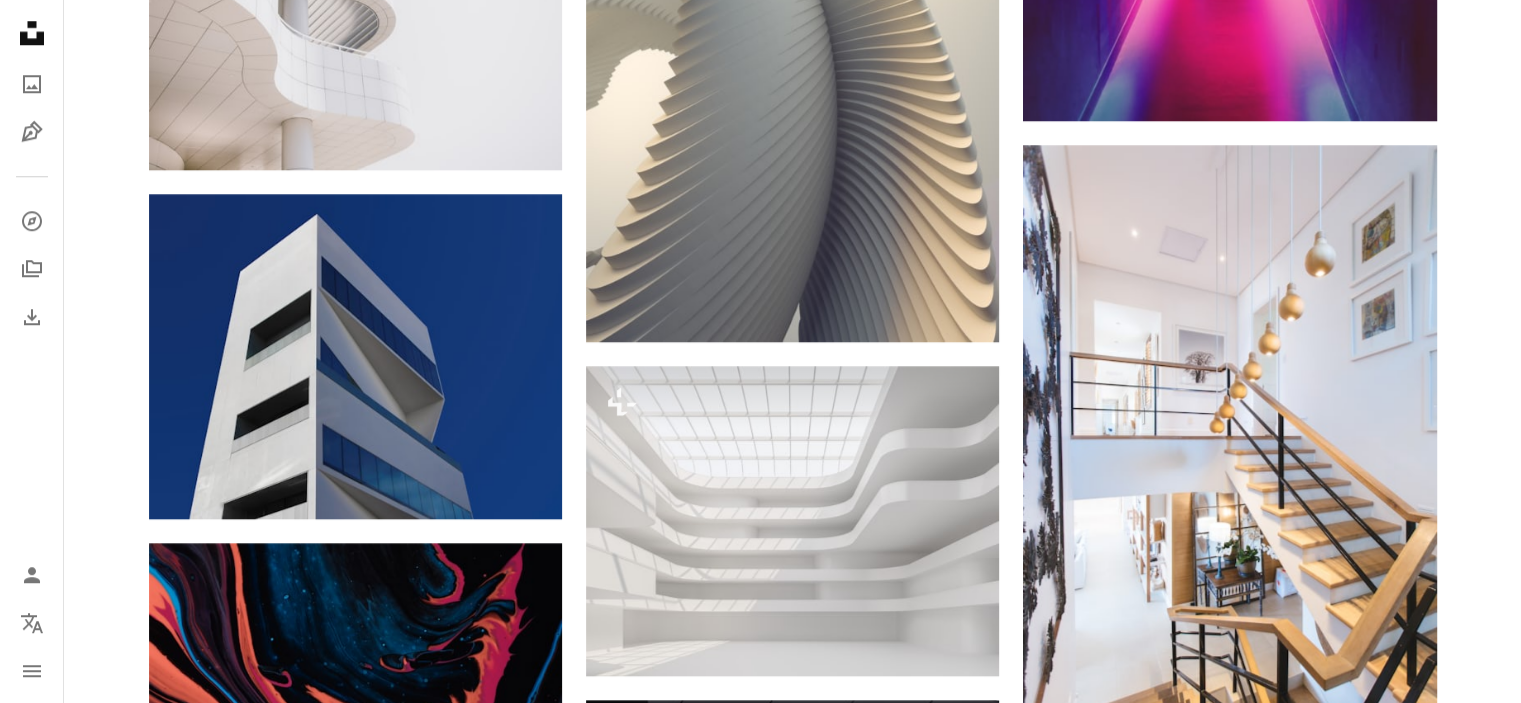 scroll, scrollTop: 1600, scrollLeft: 0, axis: vertical 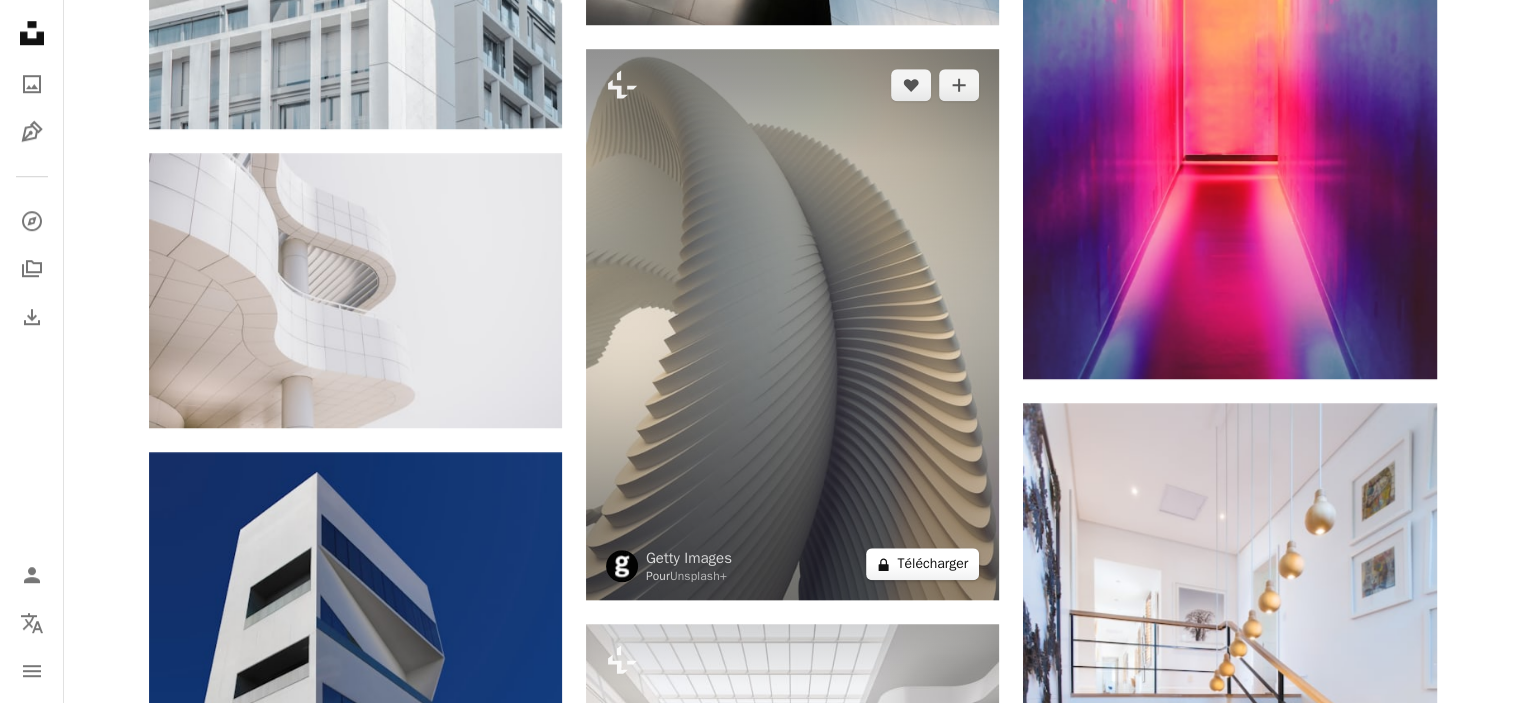 click on "A lock Télécharger" at bounding box center [922, 564] 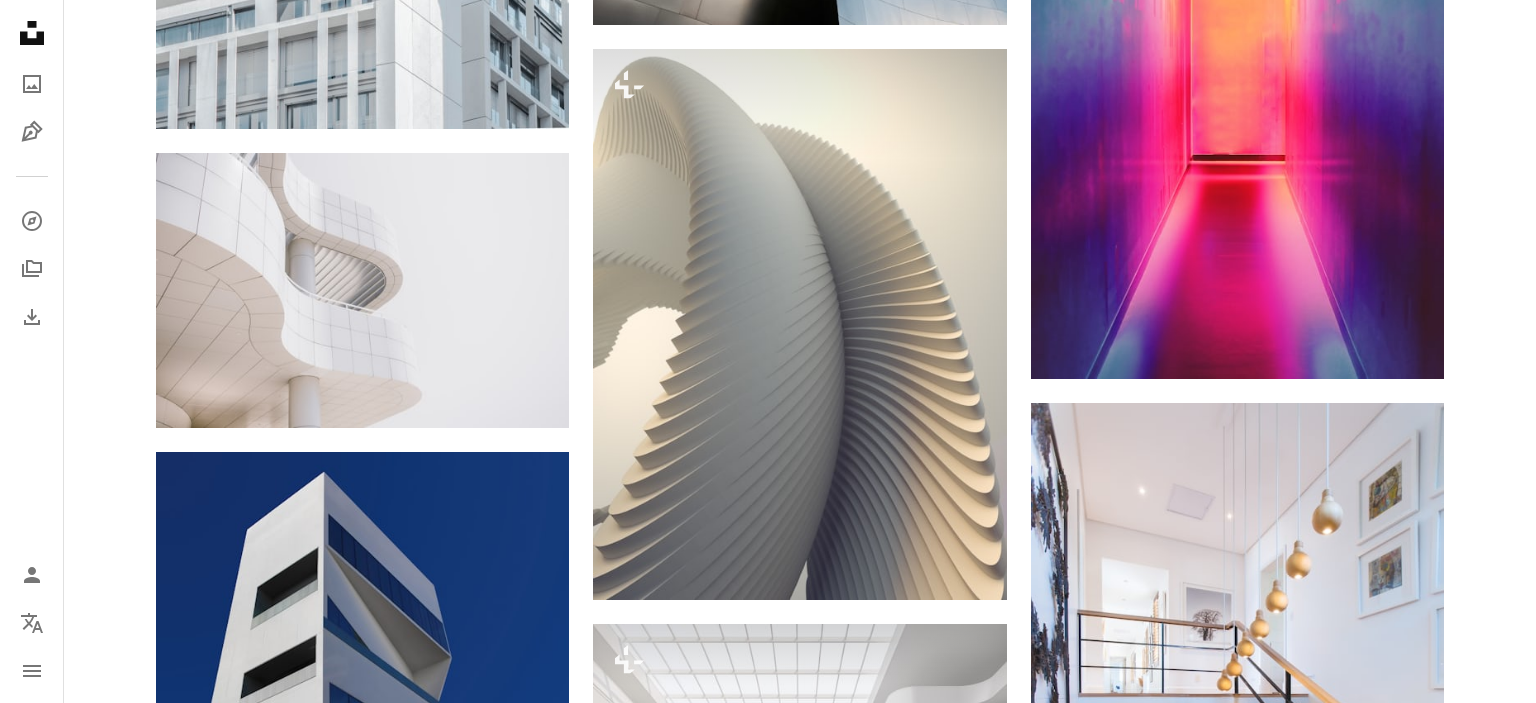 click on "An X shape Premium, images prêtes à l’emploi. Profitez d’un accès illimité. A plus sign Contenu ajouté chaque mois réservé aux membres A plus sign Téléchargements libres de droits illimités A plus sign Illustrations  Nouveau A plus sign Protections juridiques renforcées annuel 62 %  de réduction mensuel 16 €   6 € EUR par mois * Abonnez-vous à  Unsplash+ * Facturé à l’avance en cas de paiement annuel  72 € Plus les taxes applicables. Renouvellement automatique. Annuler à tout moment." at bounding box center (768, 3559) 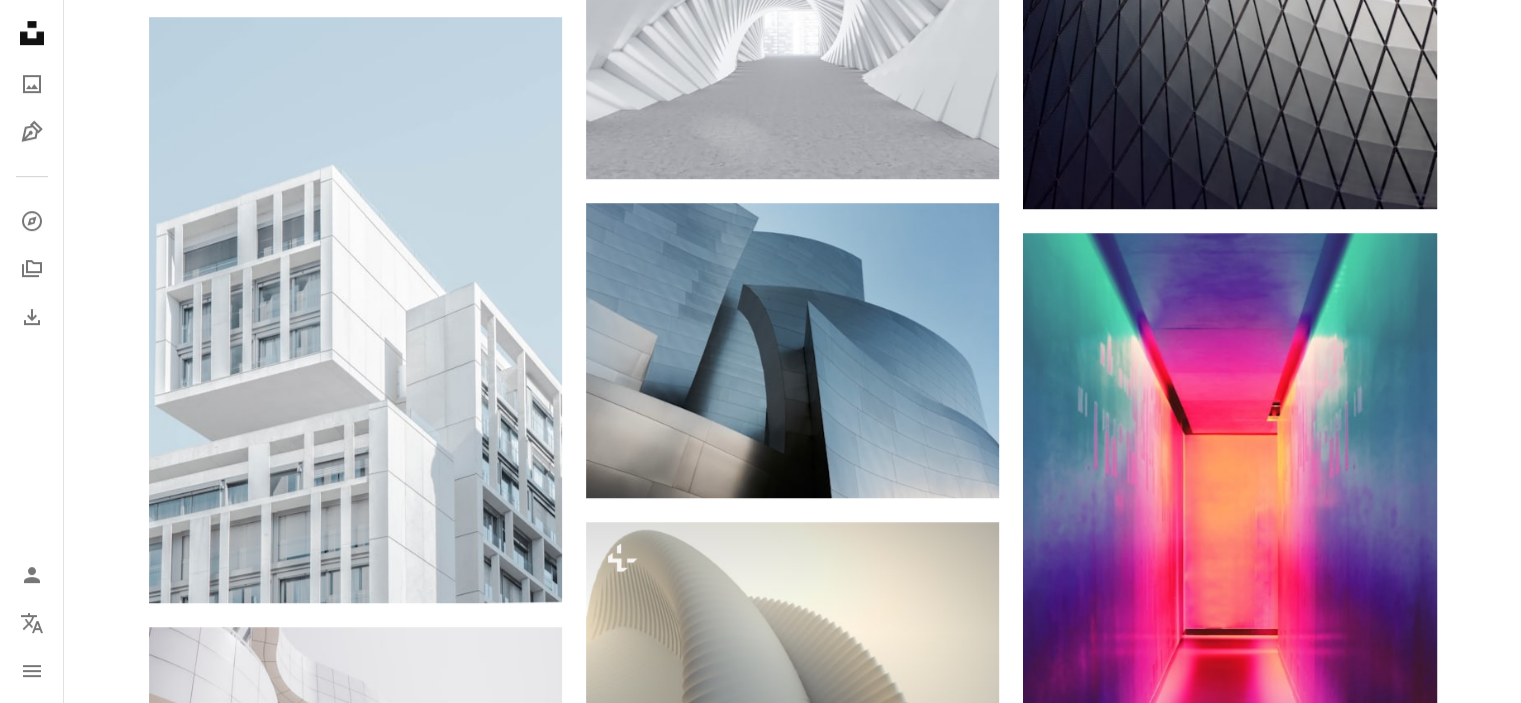 scroll, scrollTop: 1000, scrollLeft: 0, axis: vertical 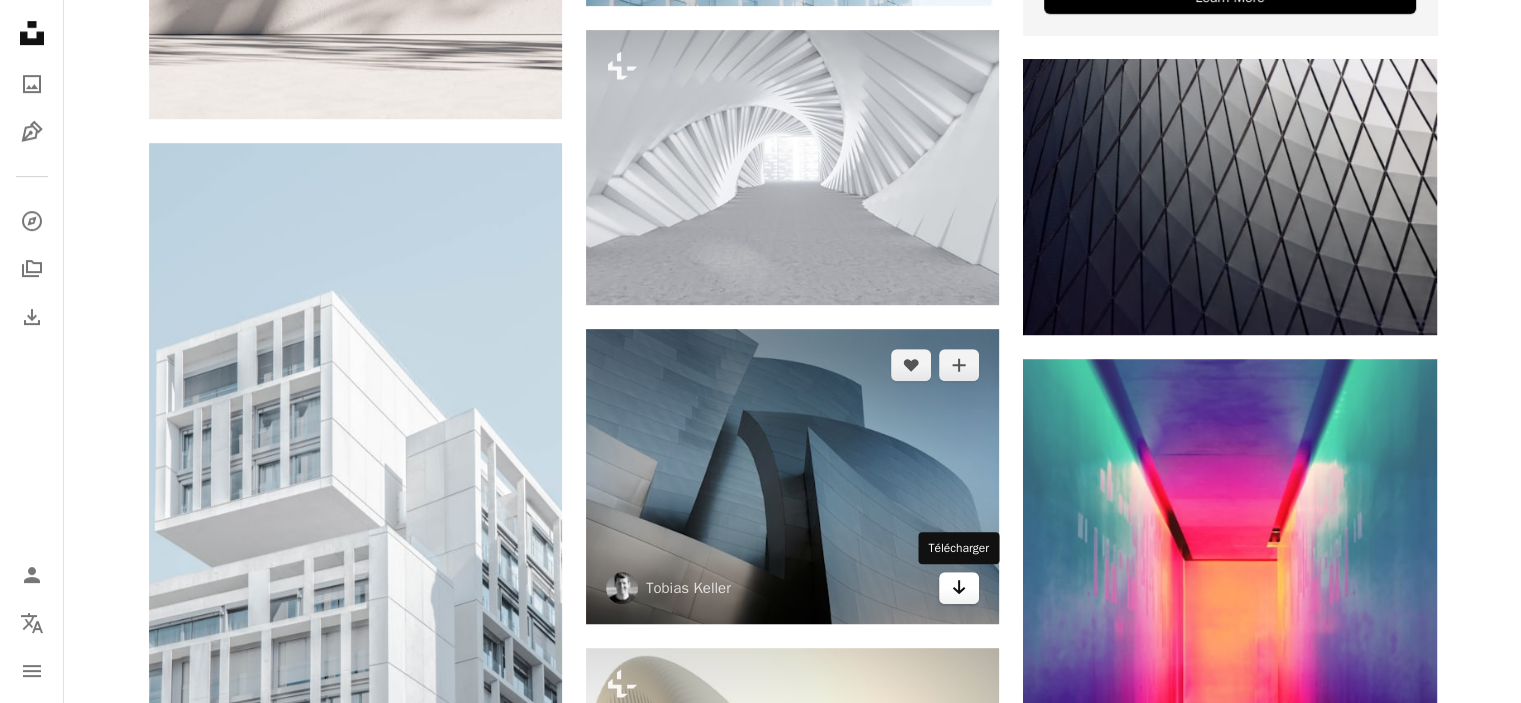 click on "Arrow pointing down" 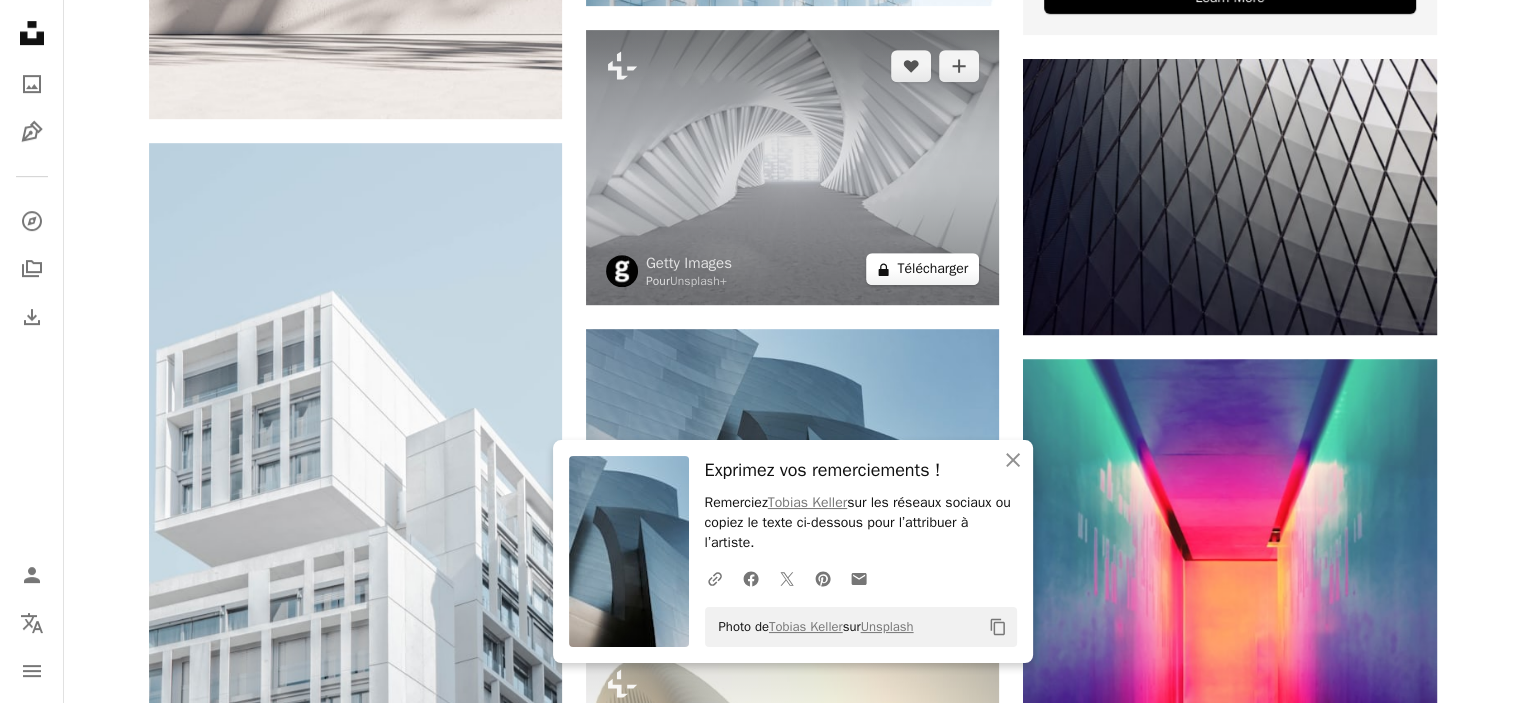 click on "A lock Télécharger" at bounding box center (922, 269) 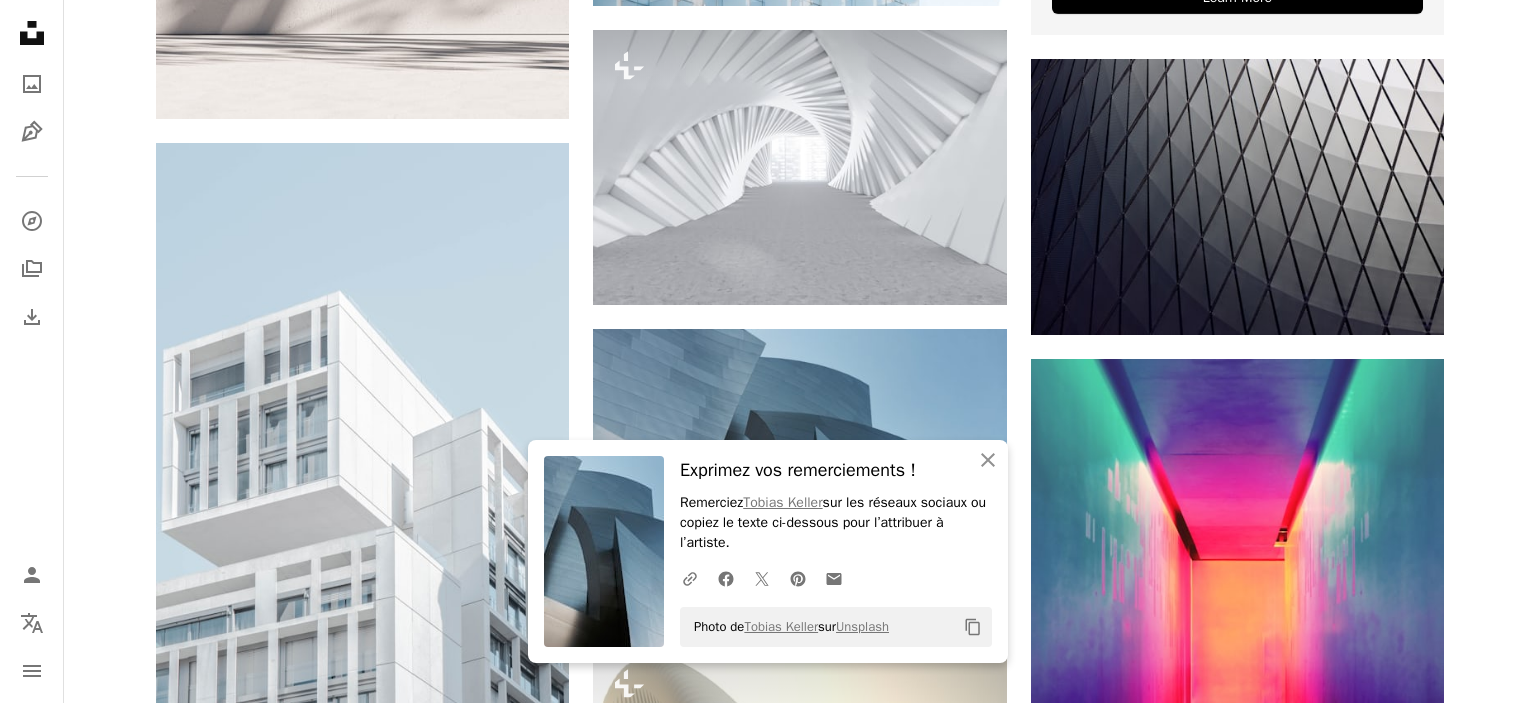 click on "An X shape An X shape Fermer Exprimez vos remerciements ! Remerciez  [NAME]  sur les réseaux sociaux ou copiez le texte ci-dessous pour l’attribuer à l’artiste. A URL sharing icon (chains) Facebook icon X (formerly Twitter) icon Pinterest icon An envelope Photo de  [NAME]  sur  Unsplash
Copy content Premium, images prêtes à l’emploi. Profitez d’un accès illimité. A plus sign Contenu ajouté chaque mois réservé aux membres A plus sign Téléchargements libres de droits illimités A plus sign Illustrations  Nouveau A plus sign Protections juridiques renforcées annuel 62 %  de réduction mensuel 16 €   6 € EUR par mois * Abonnez-vous à  Unsplash+ * Facturé à l’avance en cas de paiement annuel  72 € Plus les taxes applicables. Renouvellement automatique. Annuler à tout moment." at bounding box center (768, 4159) 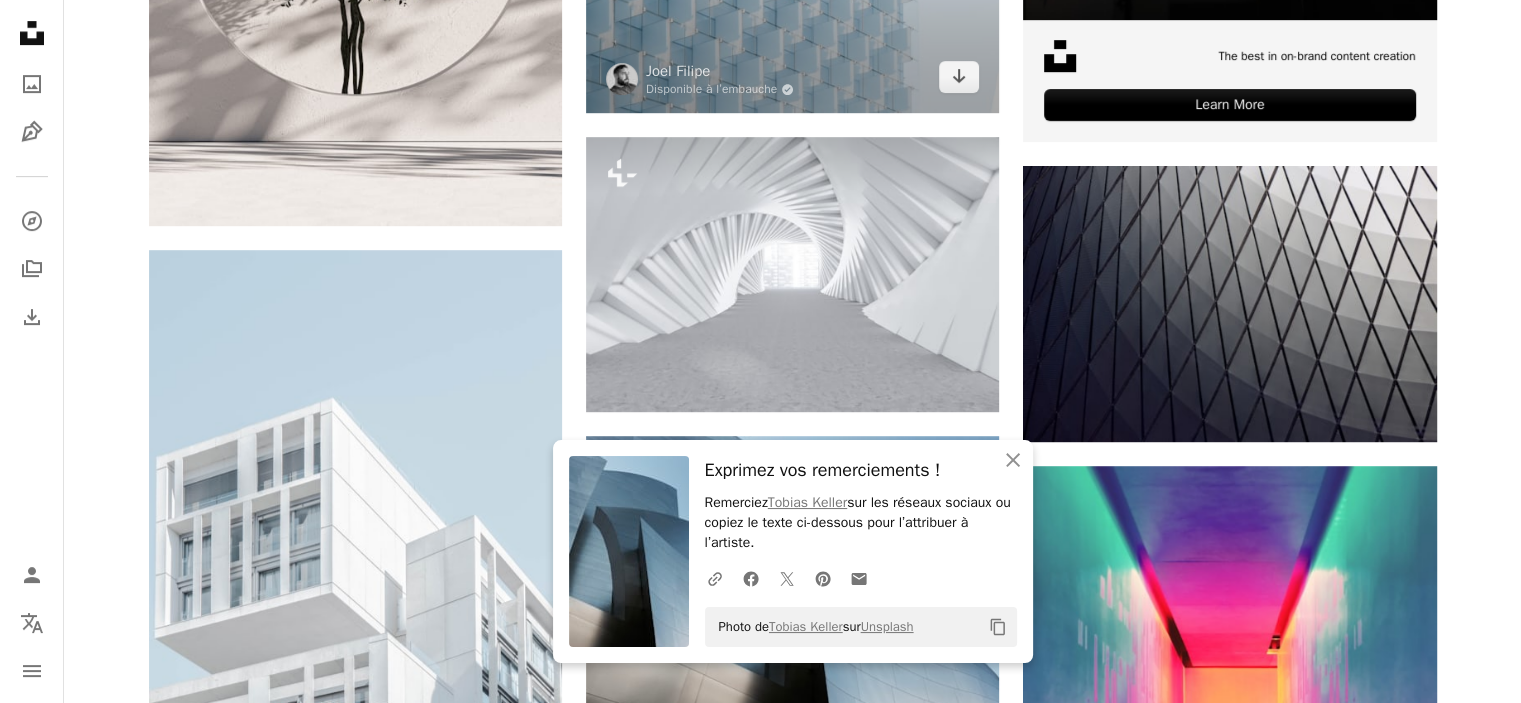 scroll, scrollTop: 800, scrollLeft: 0, axis: vertical 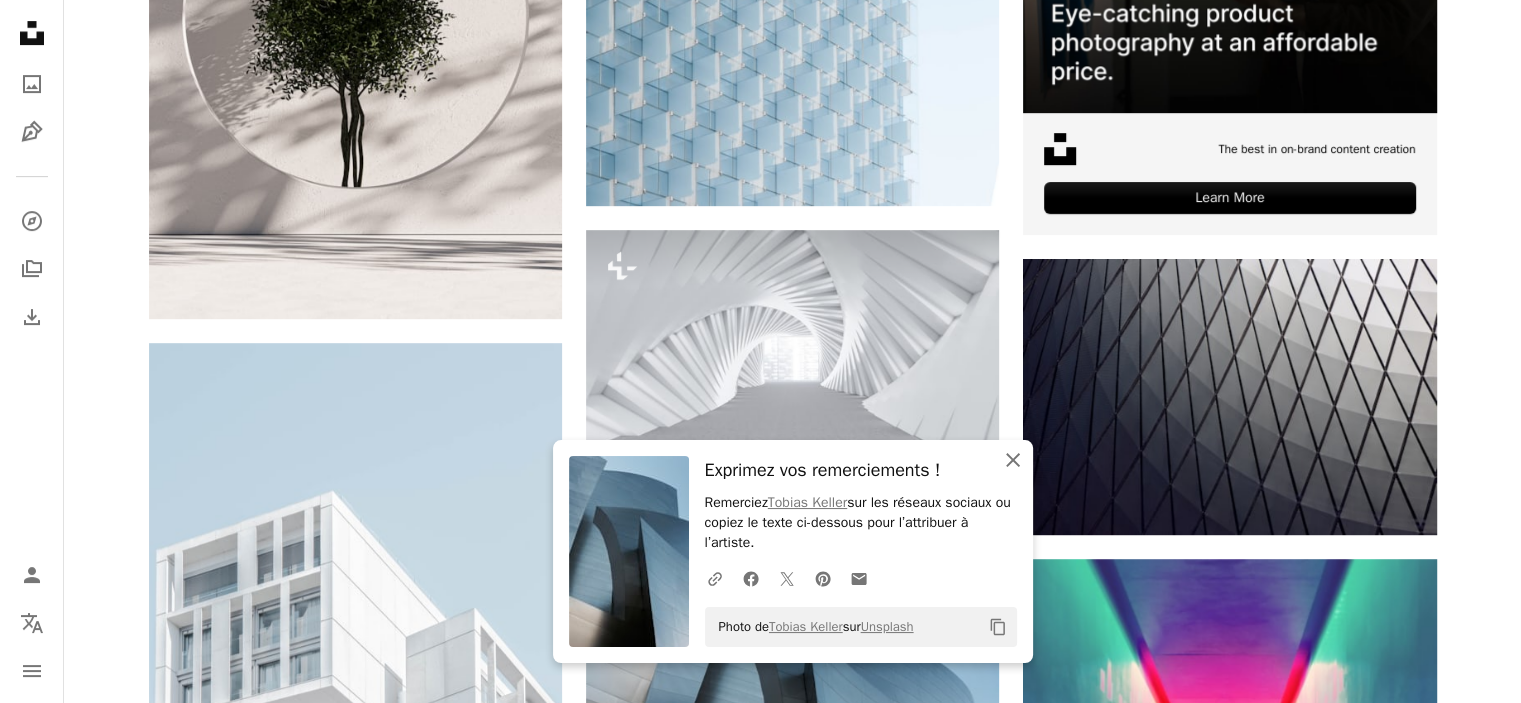 click 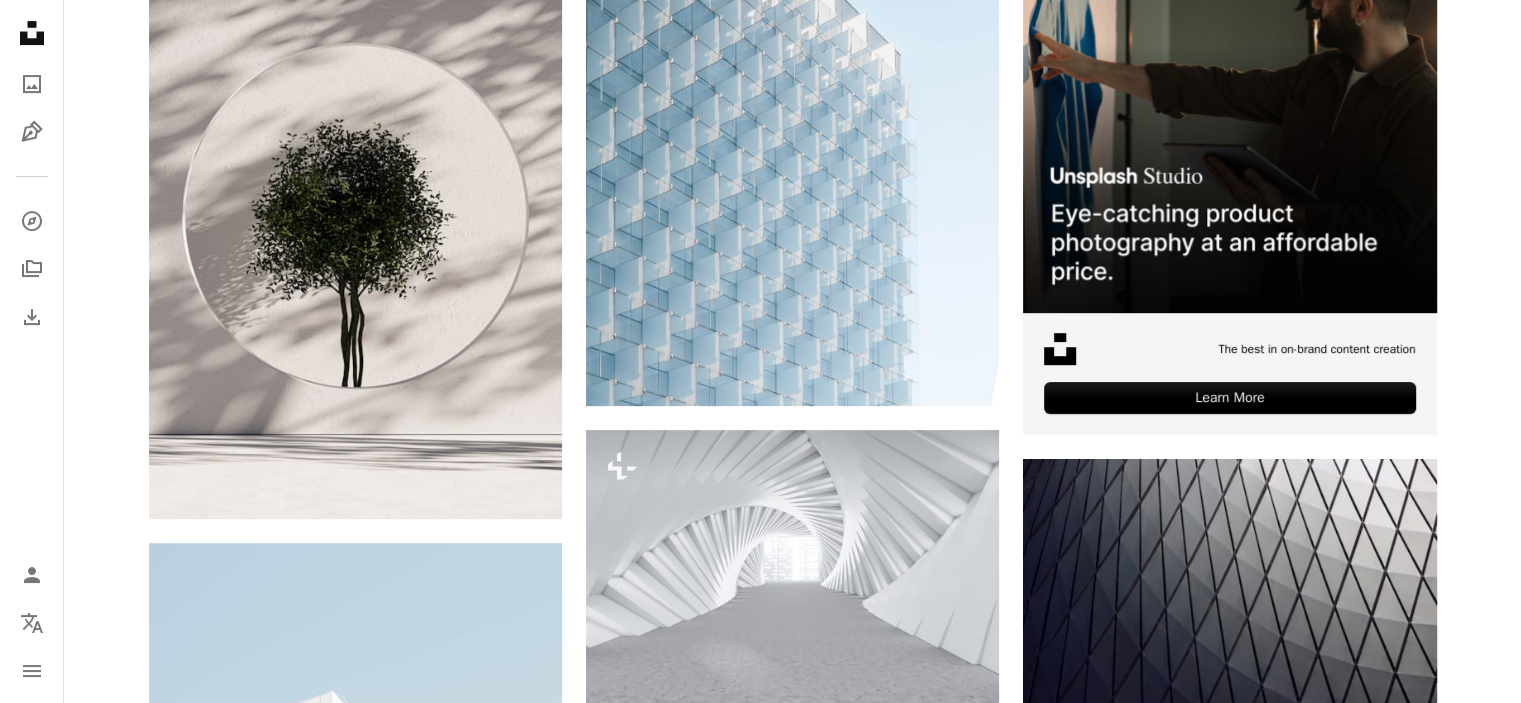 scroll, scrollTop: 0, scrollLeft: 0, axis: both 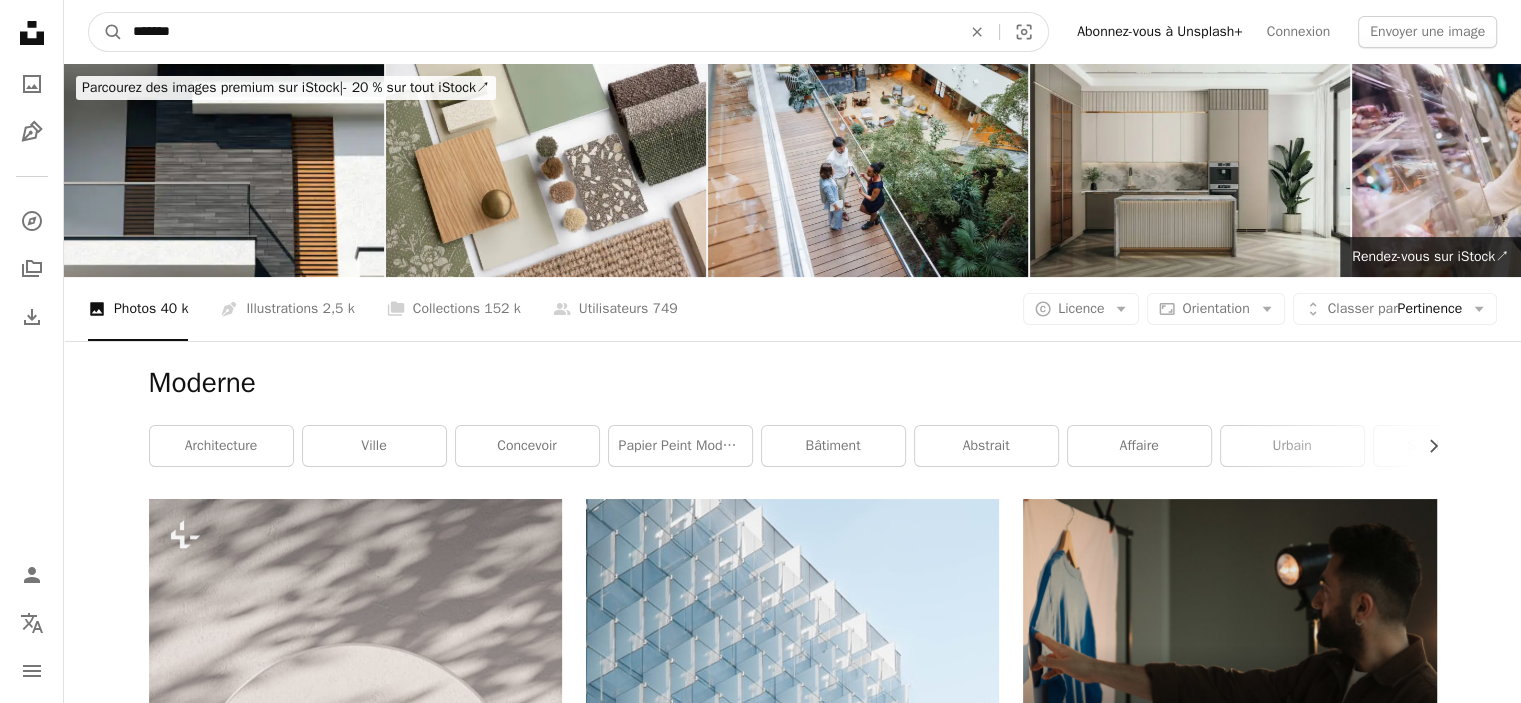 click on "*******" at bounding box center (539, 32) 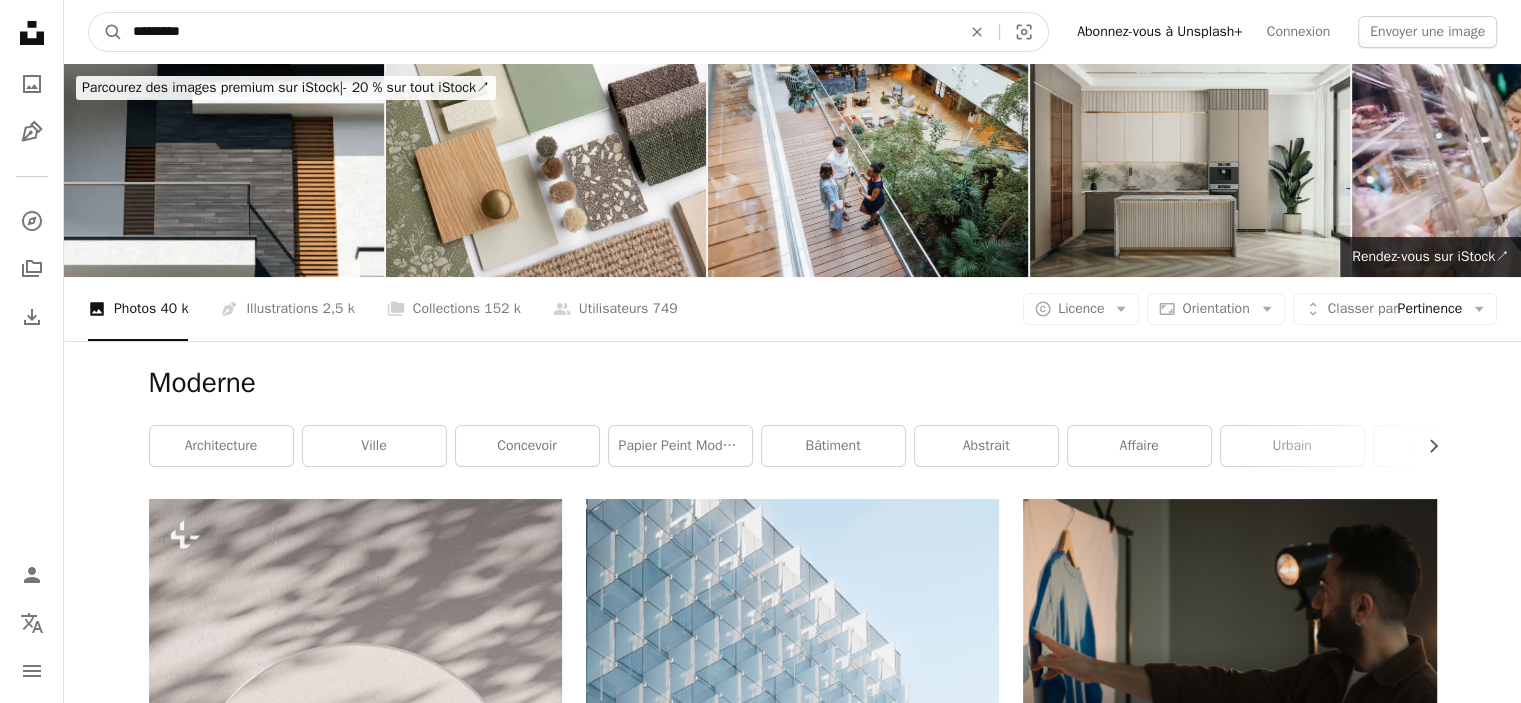 type on "*********" 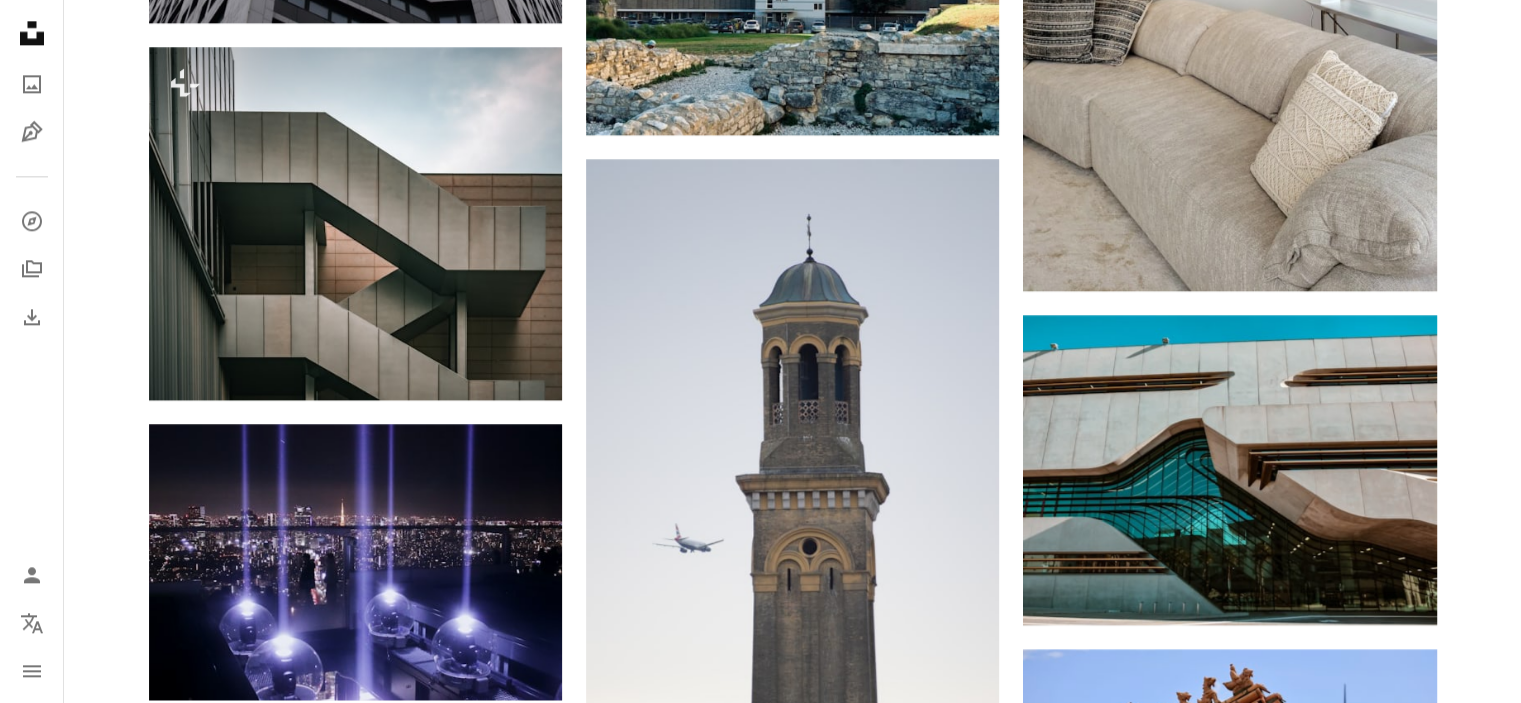 scroll, scrollTop: 2700, scrollLeft: 0, axis: vertical 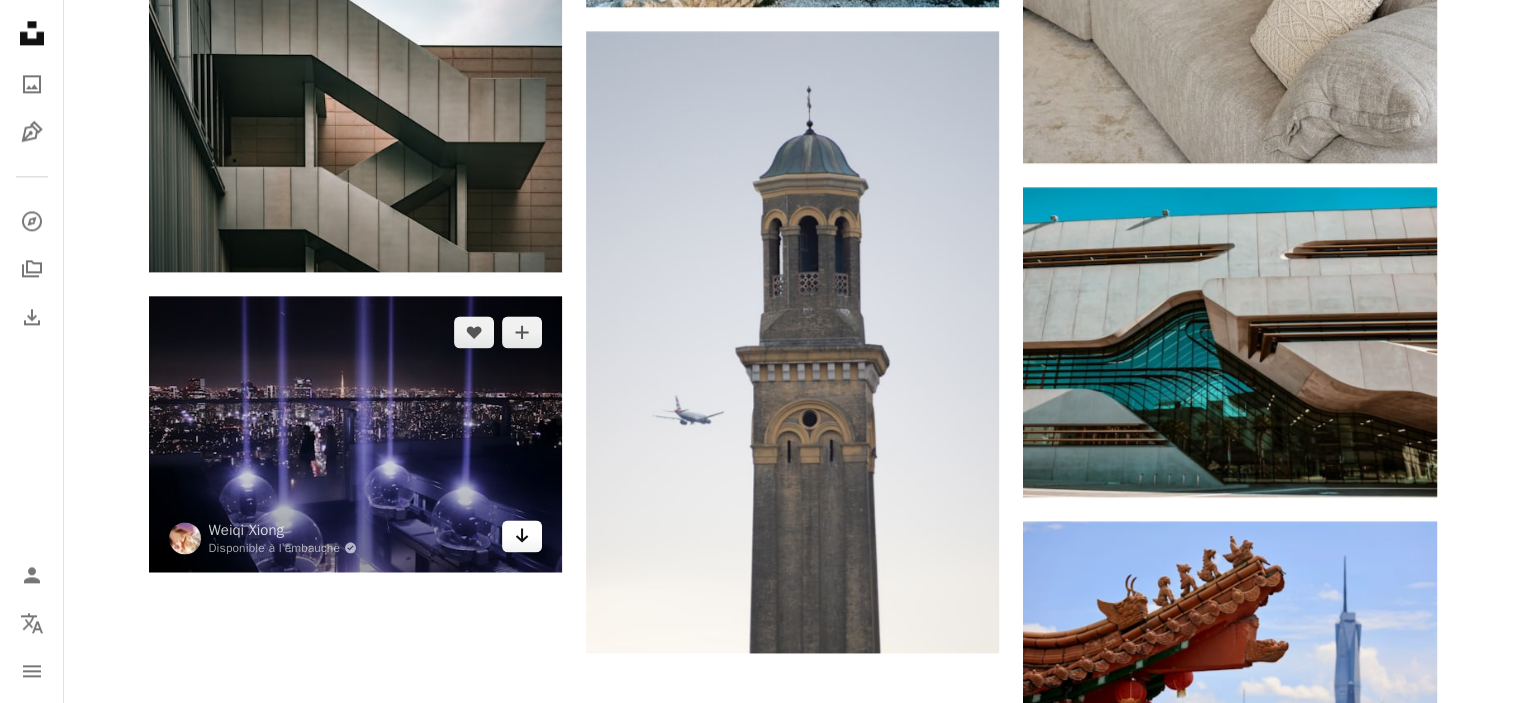 click on "Arrow pointing down" 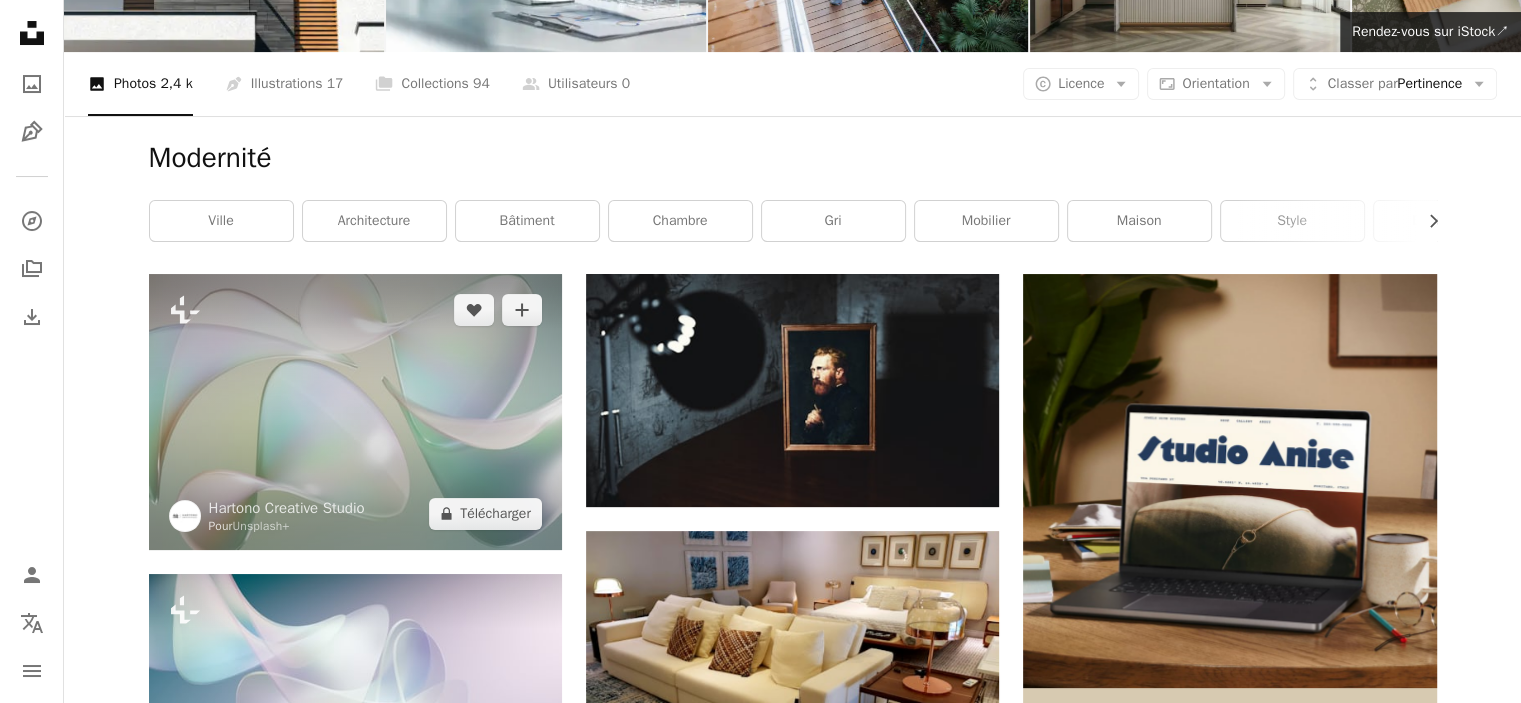 scroll, scrollTop: 0, scrollLeft: 0, axis: both 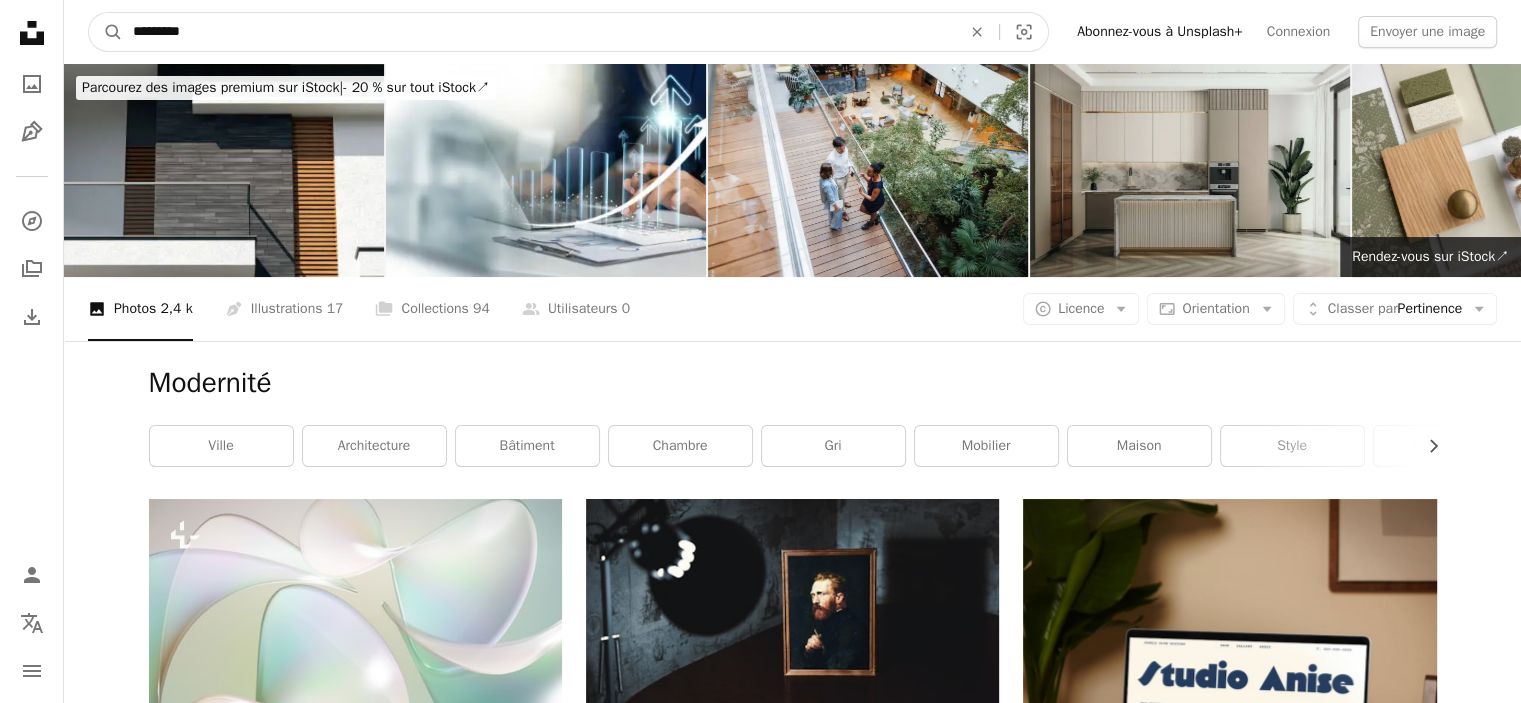 drag, startPoint x: 246, startPoint y: 27, endPoint x: 0, endPoint y: 35, distance: 246.13005 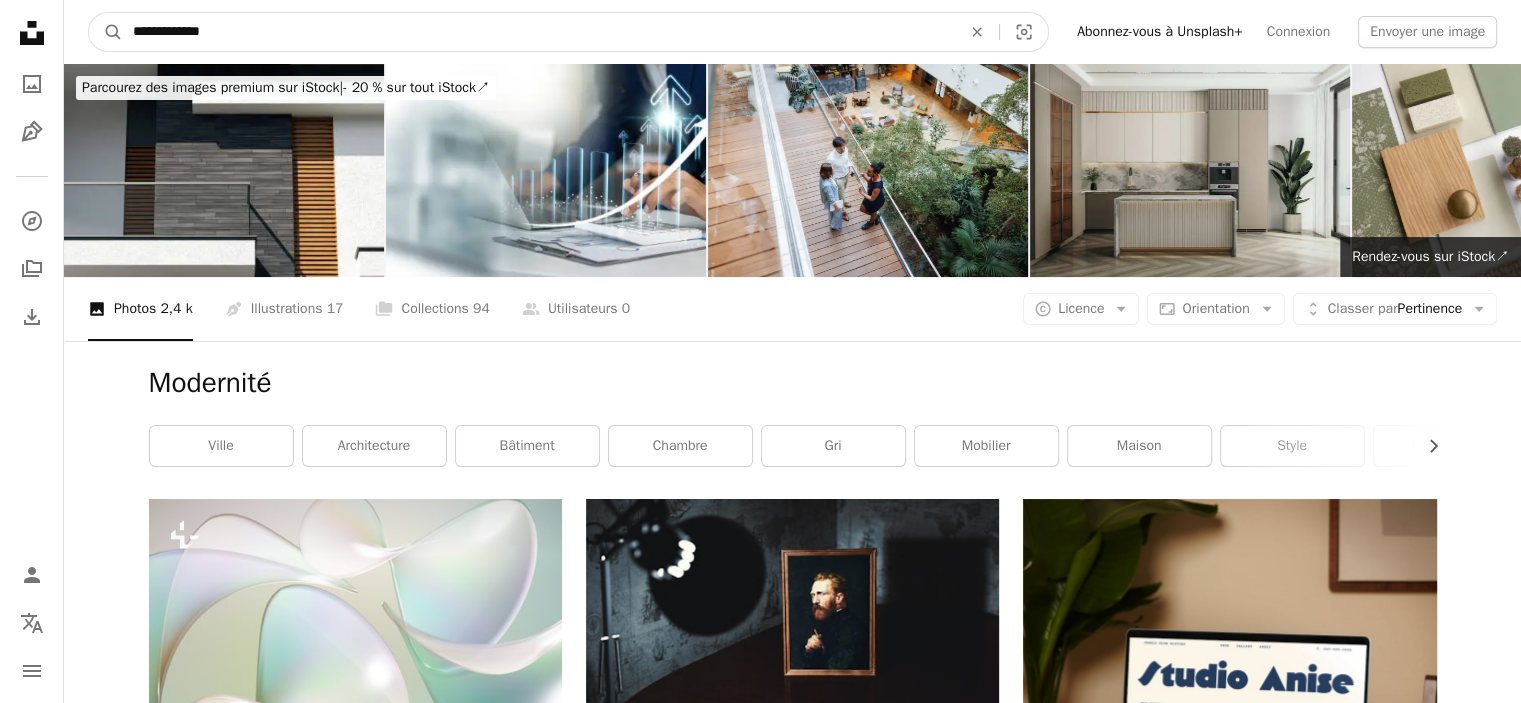 type on "**********" 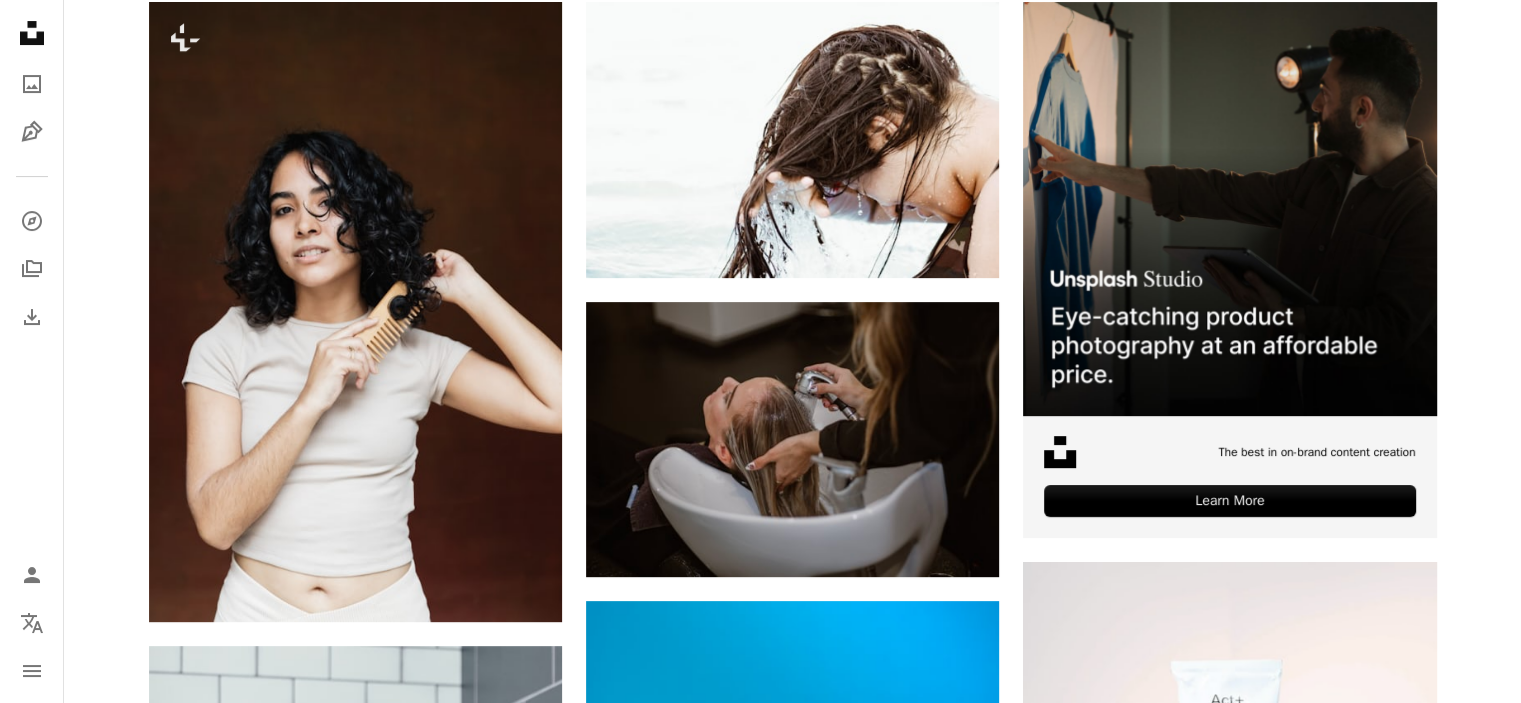 scroll, scrollTop: 600, scrollLeft: 0, axis: vertical 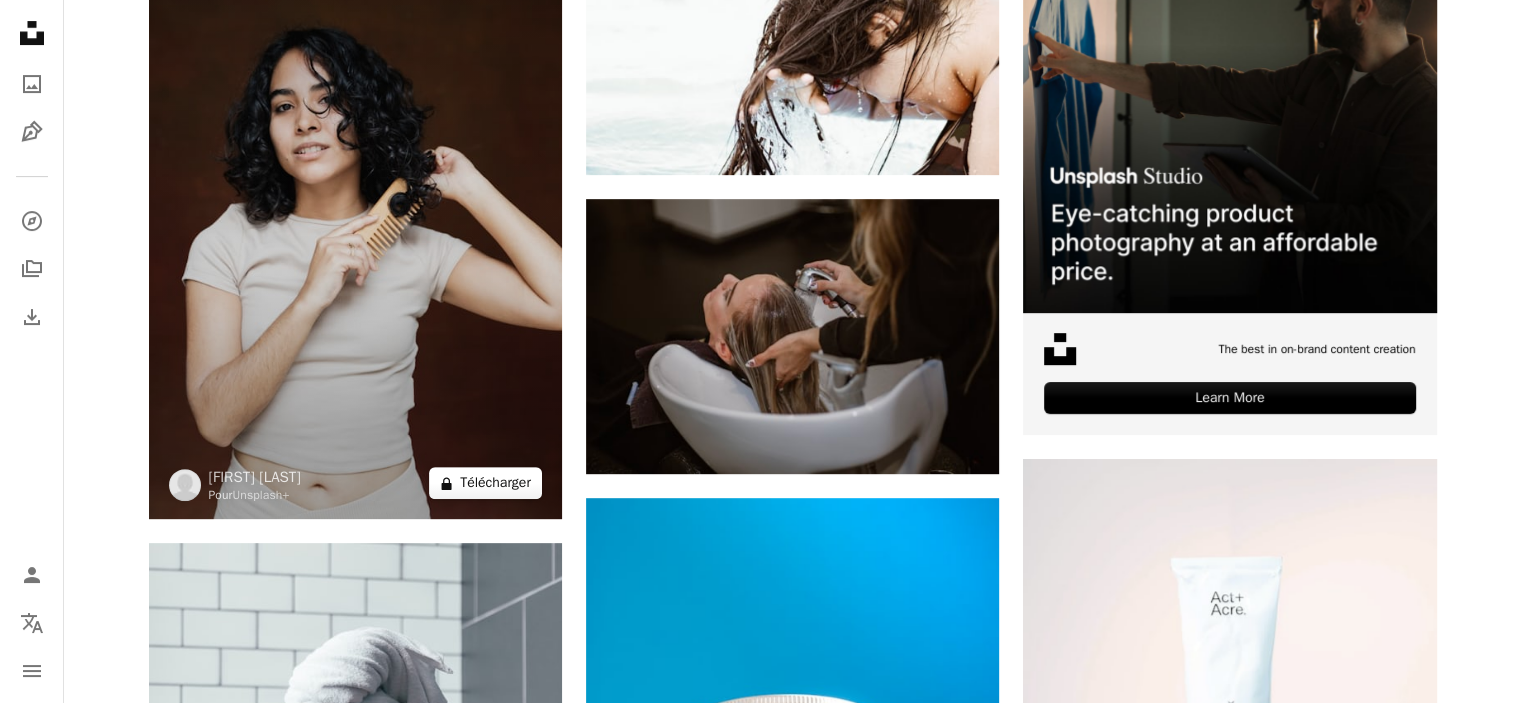 click on "A lock Télécharger" at bounding box center (485, 483) 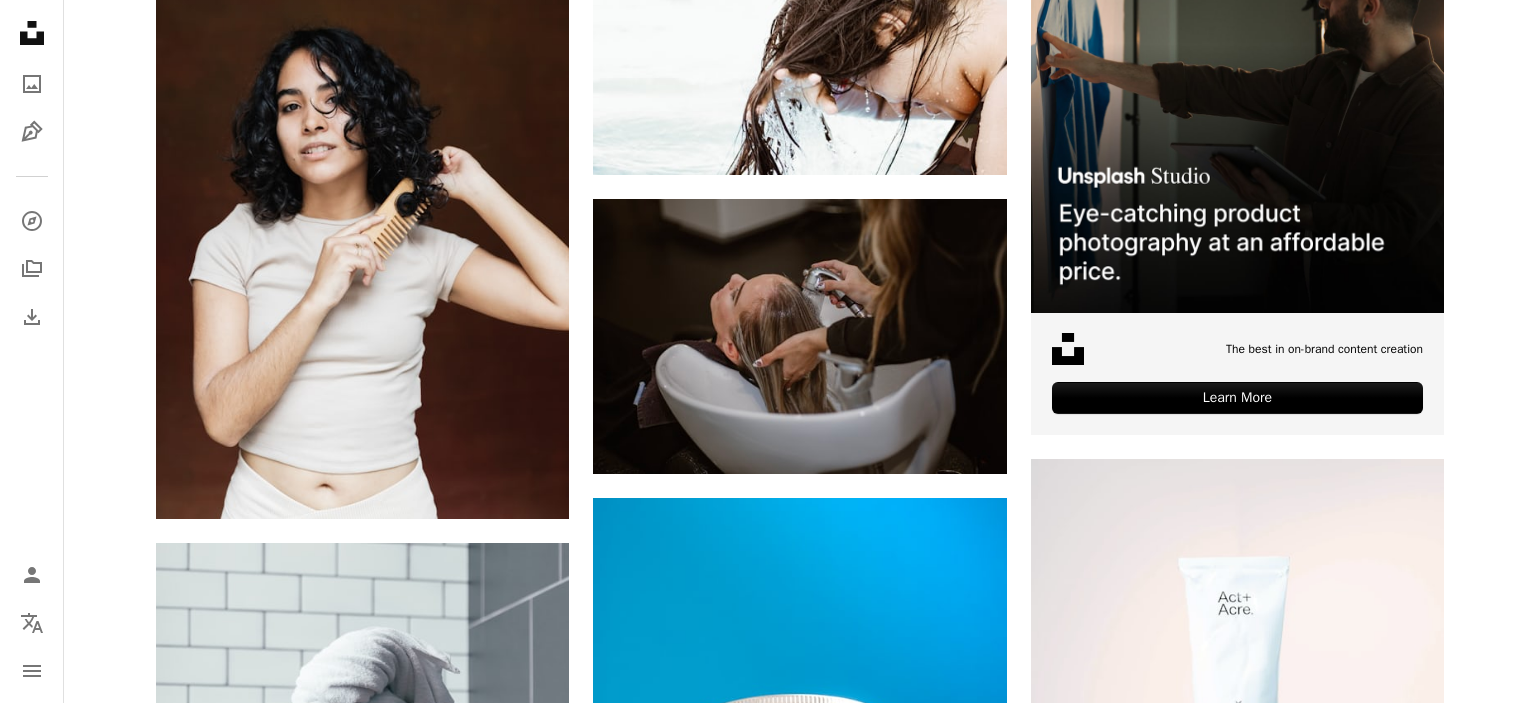 click on "An X shape Premium, images prêtes à l’emploi. Profitez d’un accès illimité. A plus sign Contenu ajouté chaque mois réservé aux membres A plus sign Téléchargements libres de droits illimités A plus sign Illustrations  Nouveau A plus sign Protections juridiques renforcées annuel 62 %  de réduction mensuel 16 €   6 € EUR par mois * Abonnez-vous à  Unsplash+ * Facturé à l’avance en cas de paiement annuel  72 € Plus les taxes applicables. Renouvellement automatique. Annuler à tout moment." at bounding box center (768, 4931) 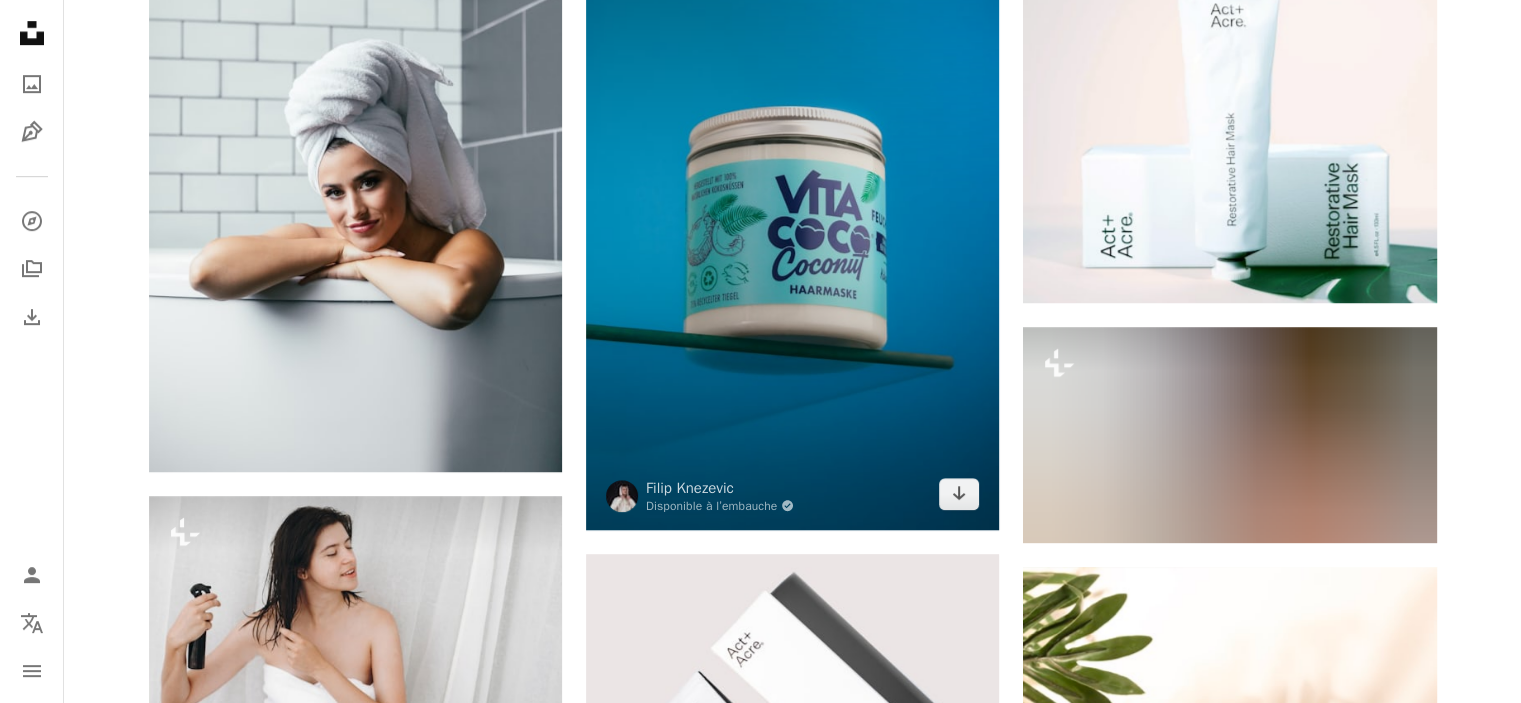 scroll, scrollTop: 1400, scrollLeft: 0, axis: vertical 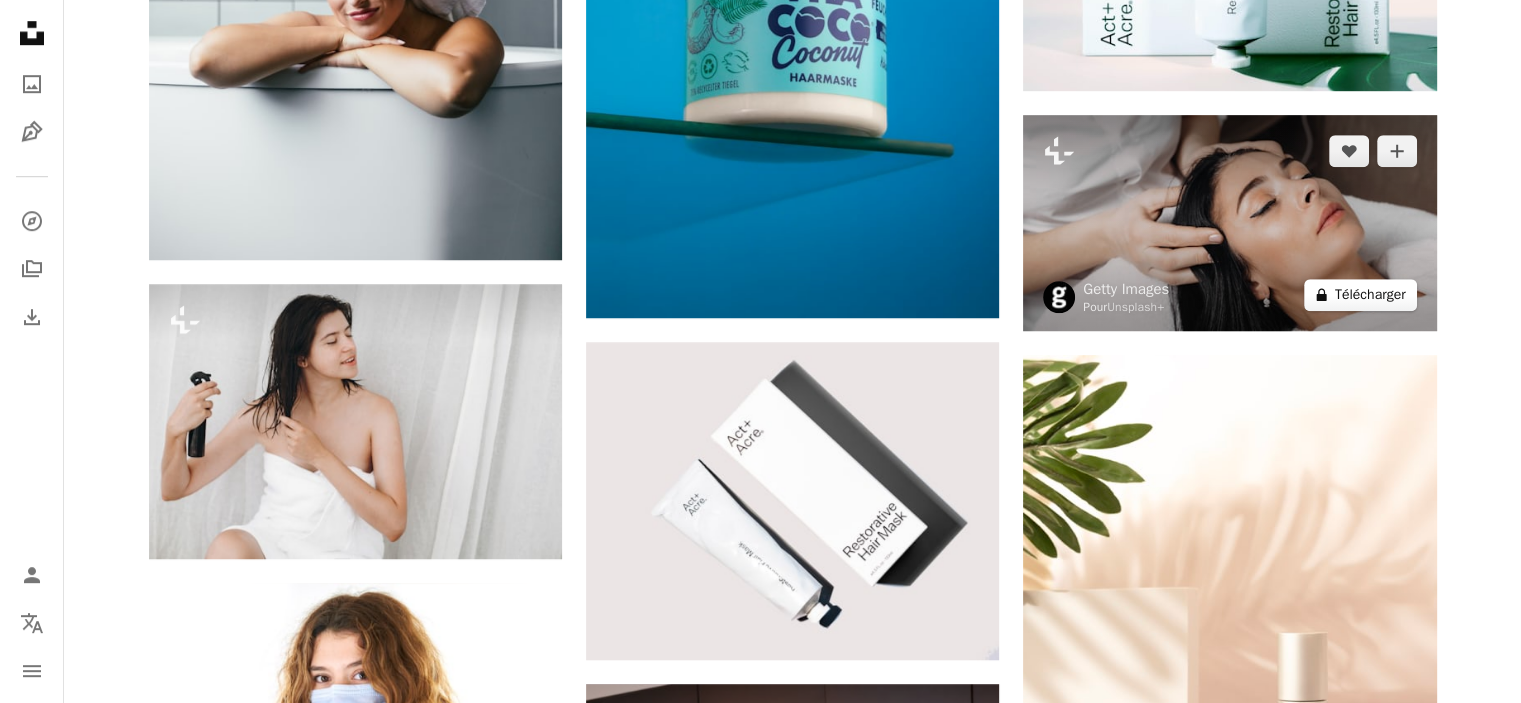 click on "A lock Télécharger" at bounding box center (1360, 295) 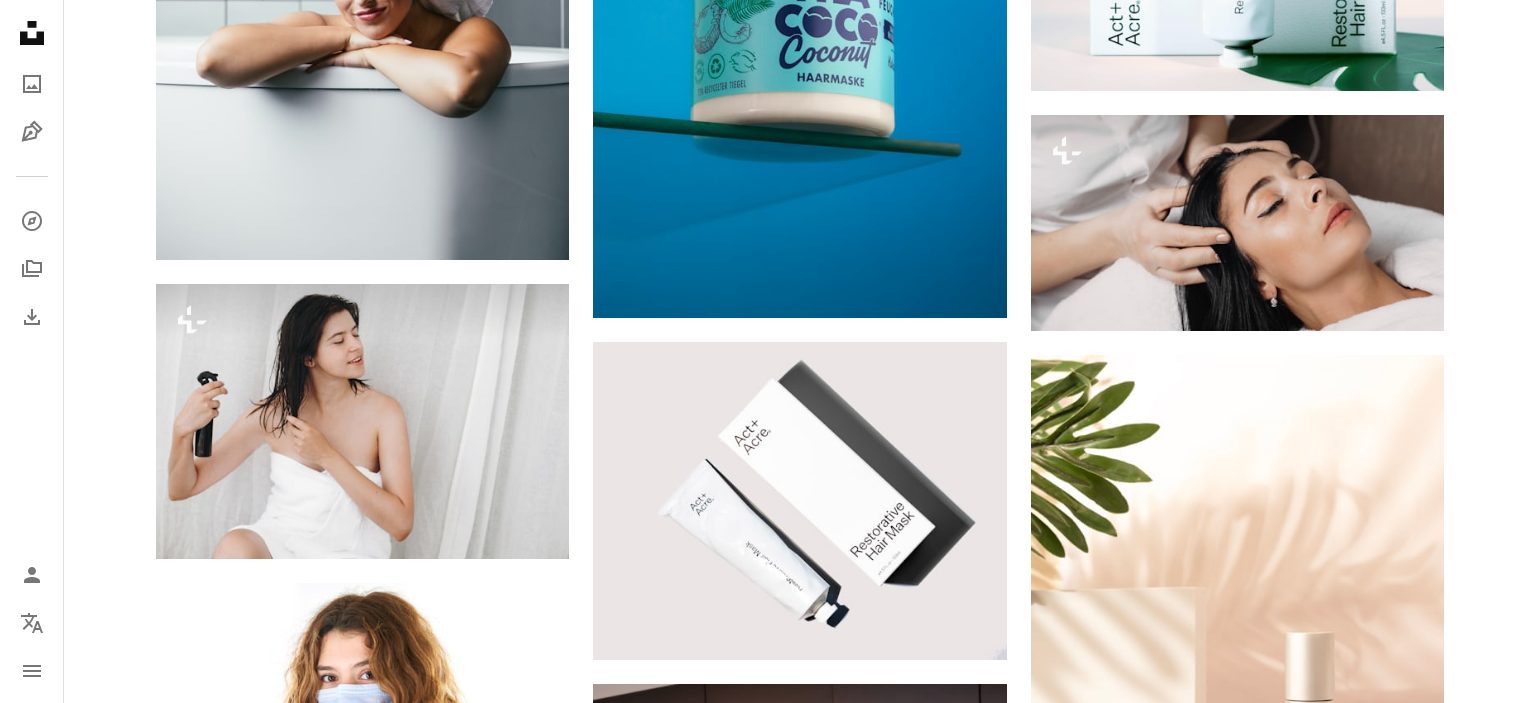 click on "An X shape Premium, images prêtes à l’emploi. Profitez d’un accès illimité. A plus sign Contenu ajouté chaque mois réservé aux membres A plus sign Téléchargements libres de droits illimités A plus sign Illustrations  Nouveau A plus sign Protections juridiques renforcées annuel 62 %  de réduction mensuel 16 €   6 € EUR par mois * Abonnez-vous à  Unsplash+ * Facturé à l’avance en cas de paiement annuel  72 € Plus les taxes applicables. Renouvellement automatique. Annuler à tout moment." at bounding box center (768, 4131) 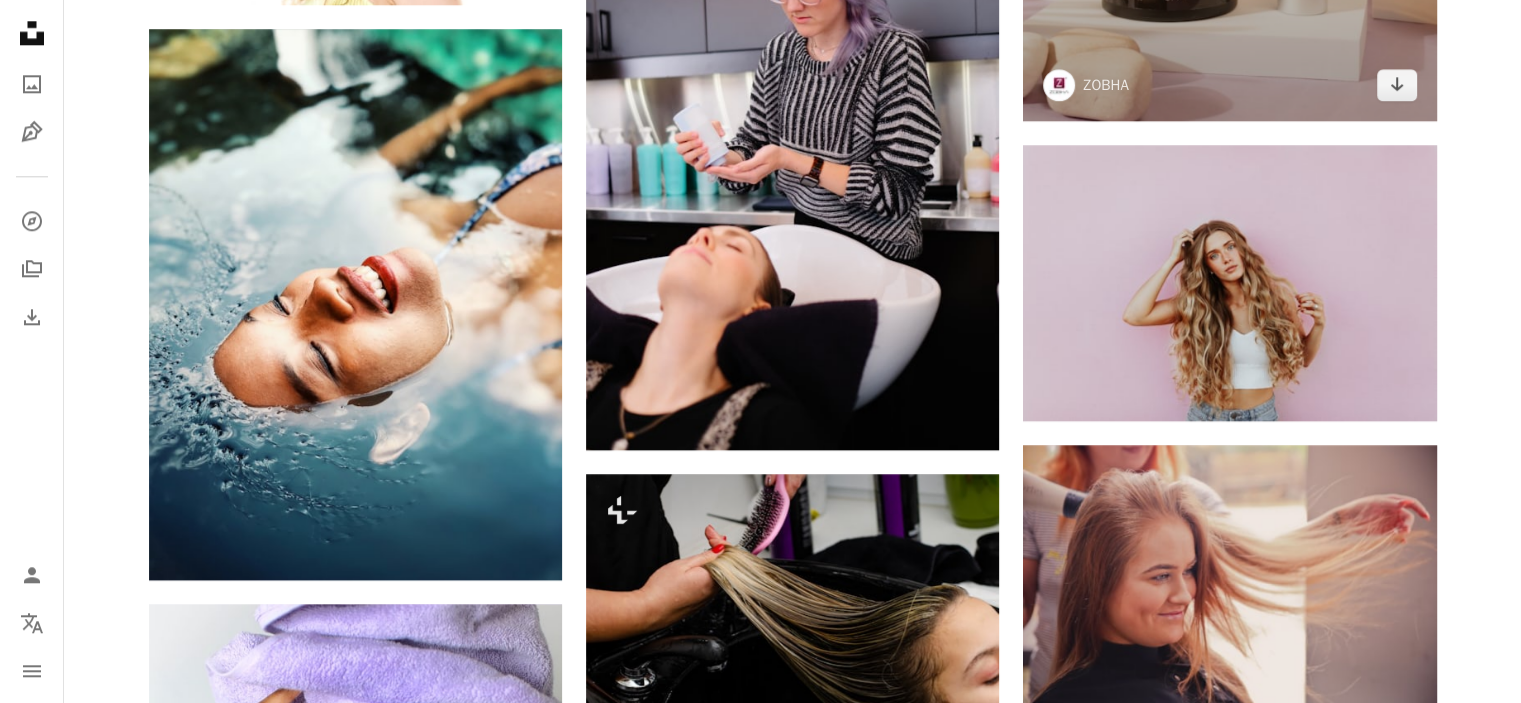 scroll, scrollTop: 2400, scrollLeft: 0, axis: vertical 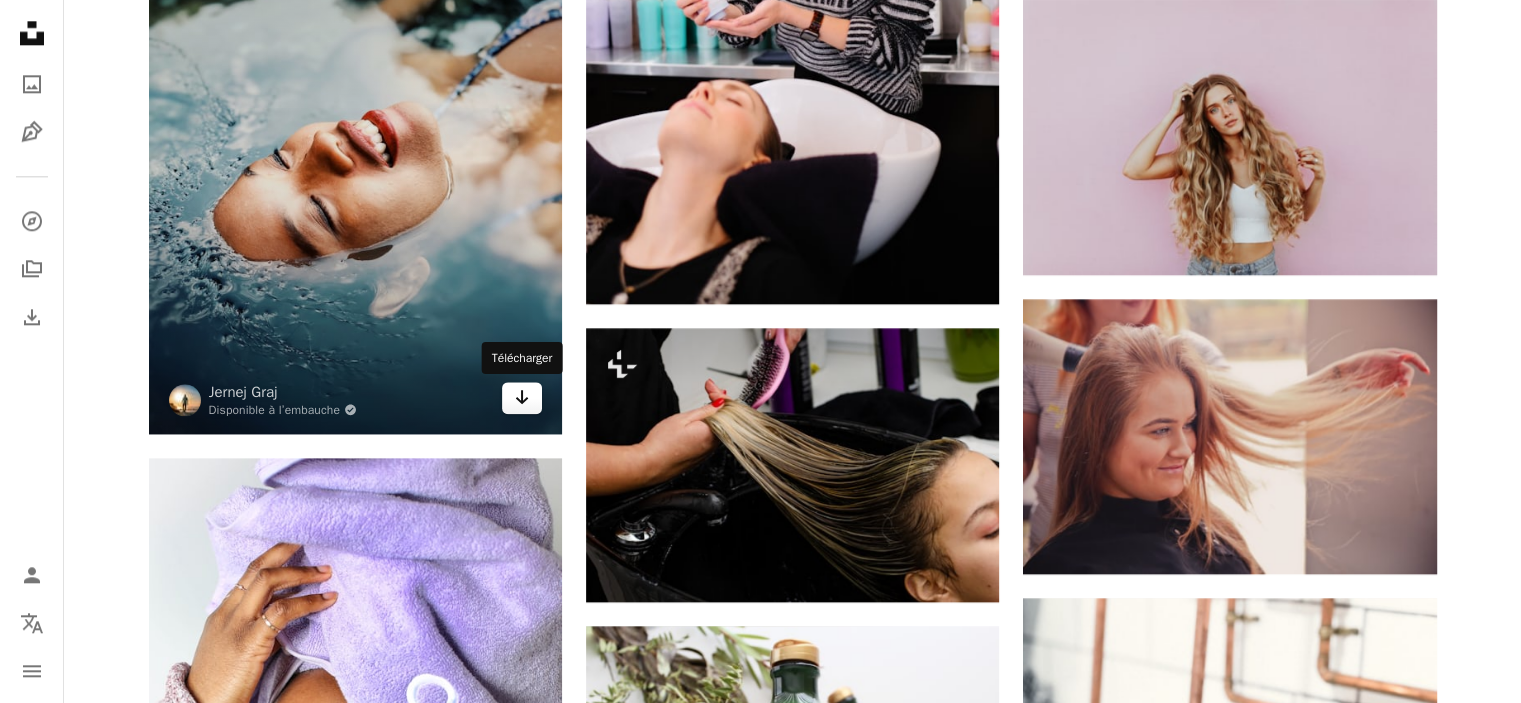 click on "Arrow pointing down" 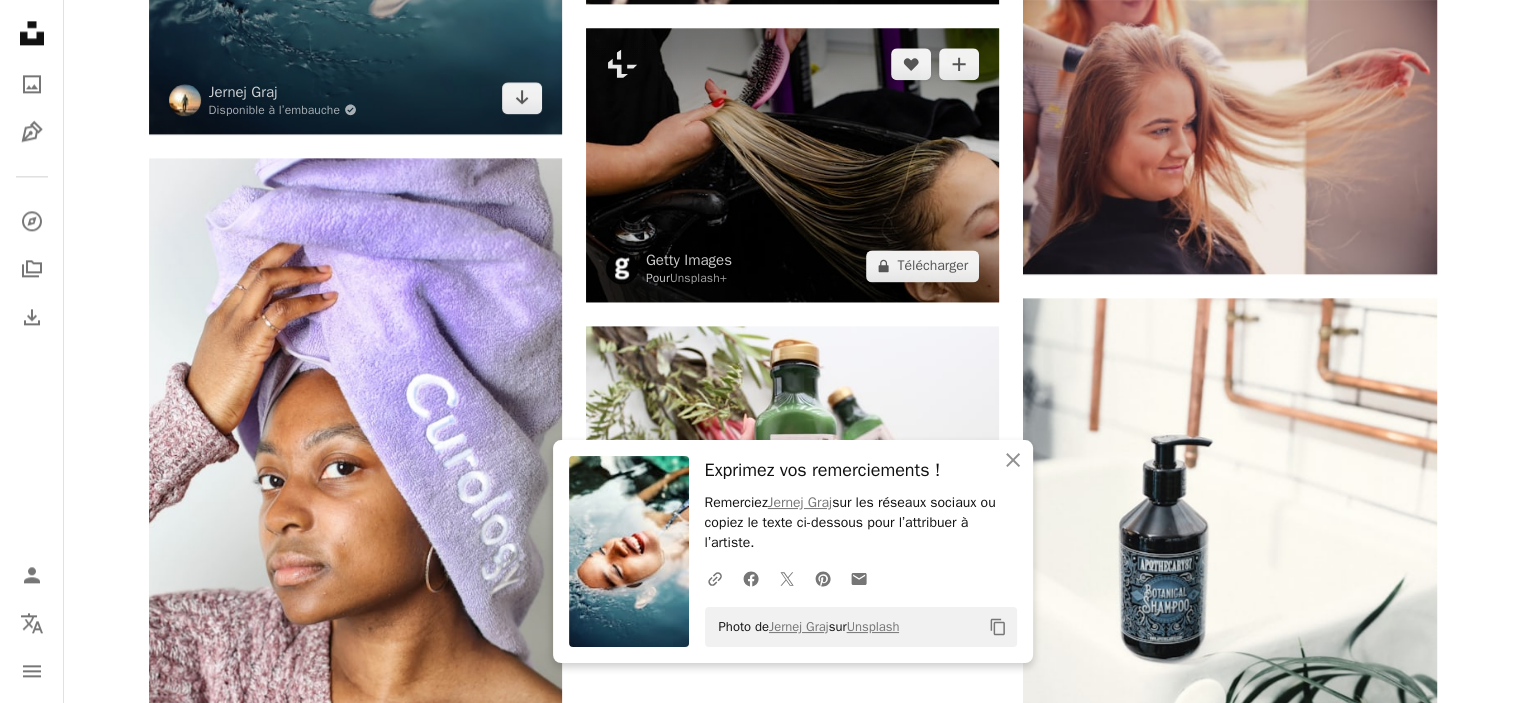 scroll, scrollTop: 3100, scrollLeft: 0, axis: vertical 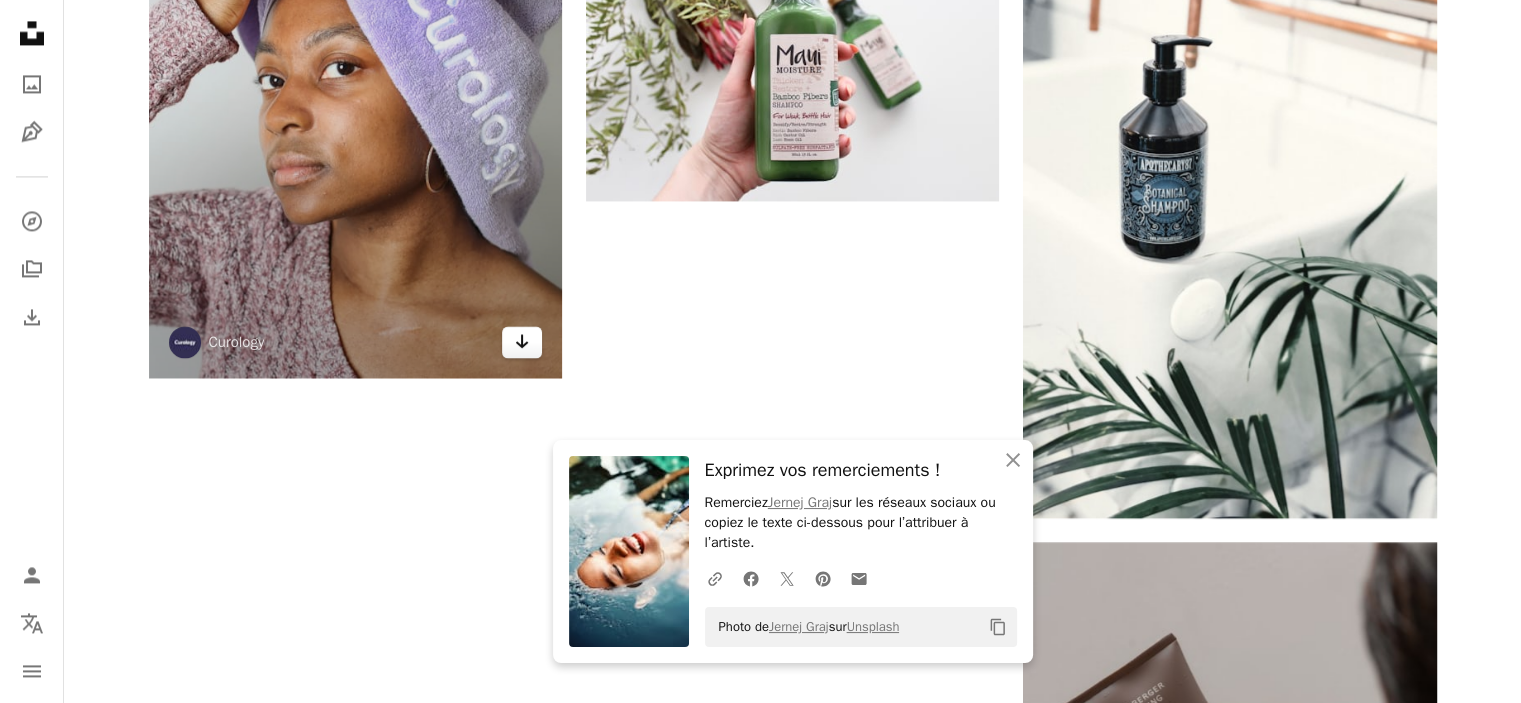 click on "Arrow pointing down" at bounding box center (522, 342) 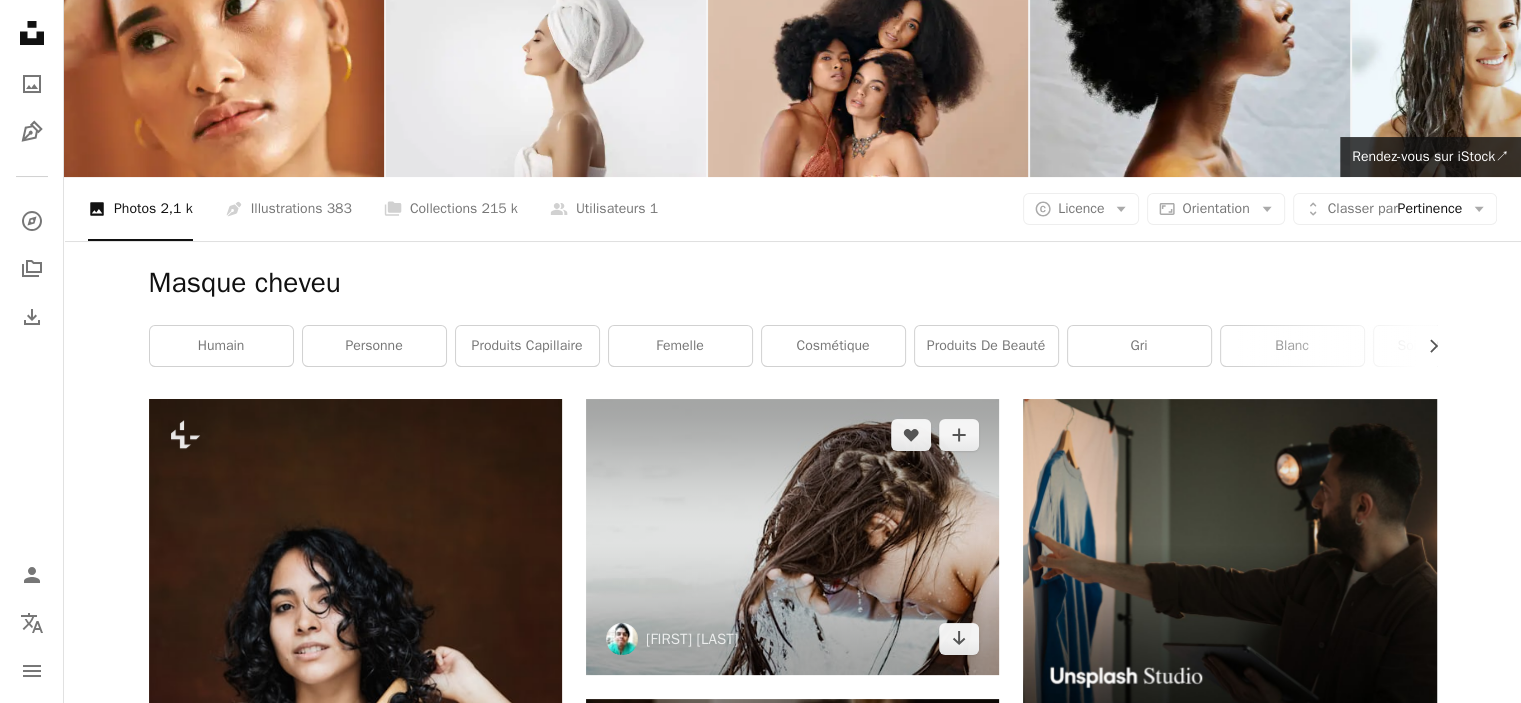 scroll, scrollTop: 0, scrollLeft: 0, axis: both 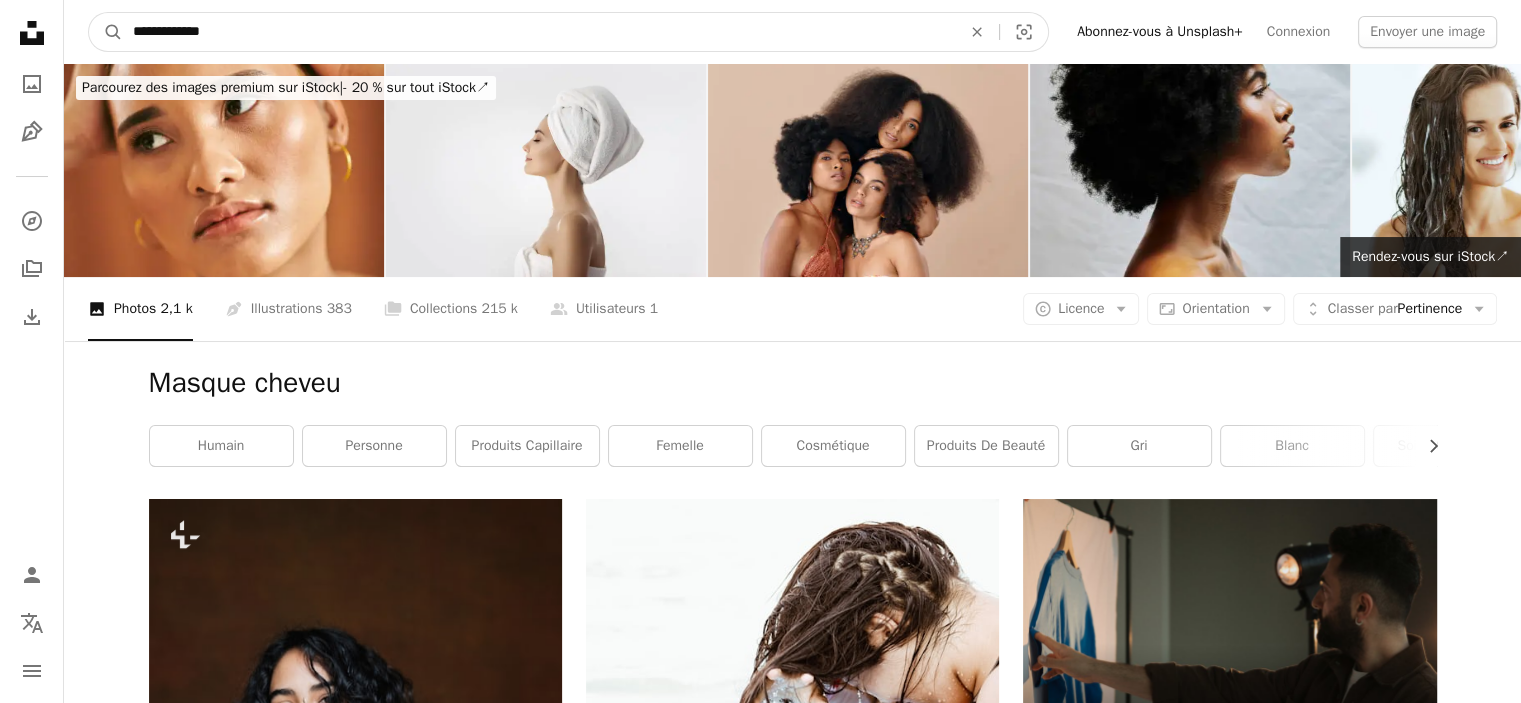 drag, startPoint x: 236, startPoint y: 31, endPoint x: 70, endPoint y: 26, distance: 166.07529 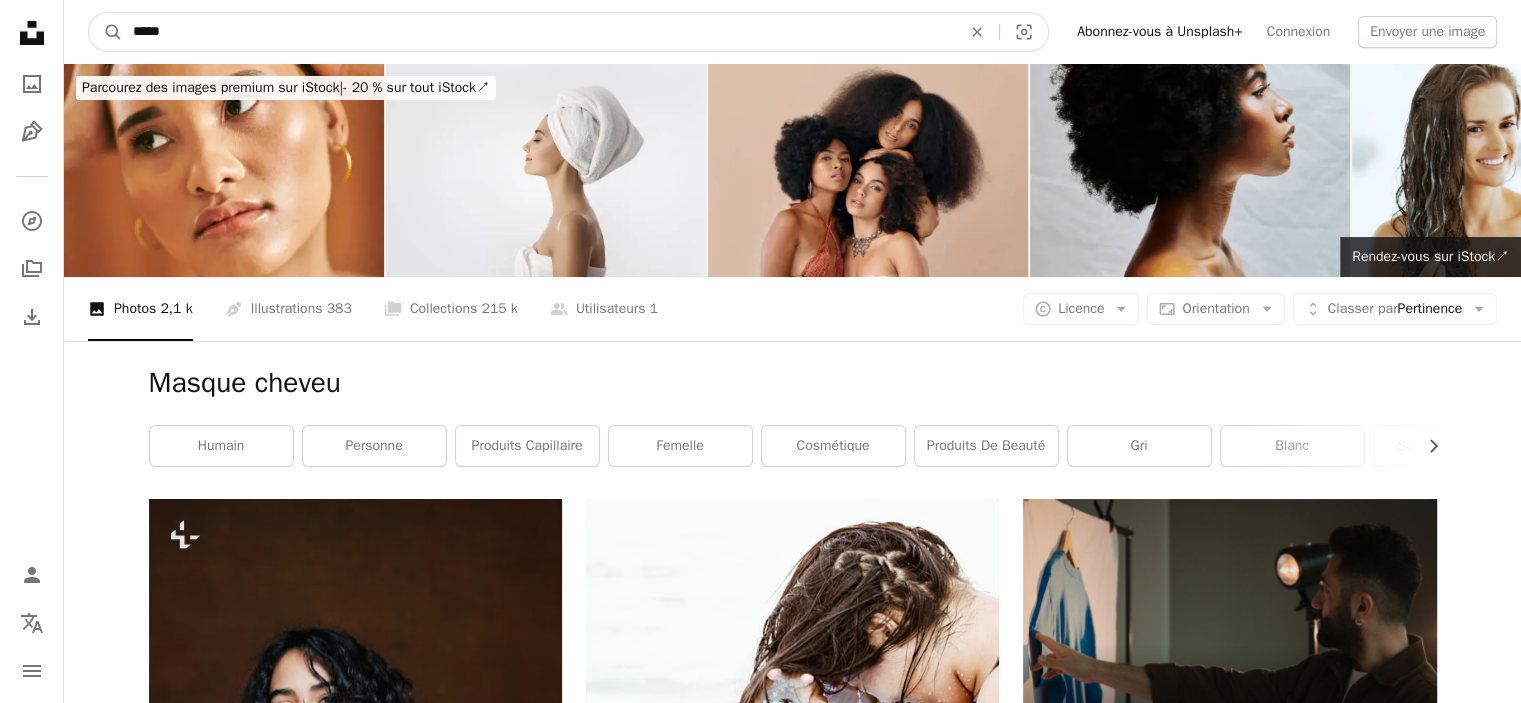 type on "*****" 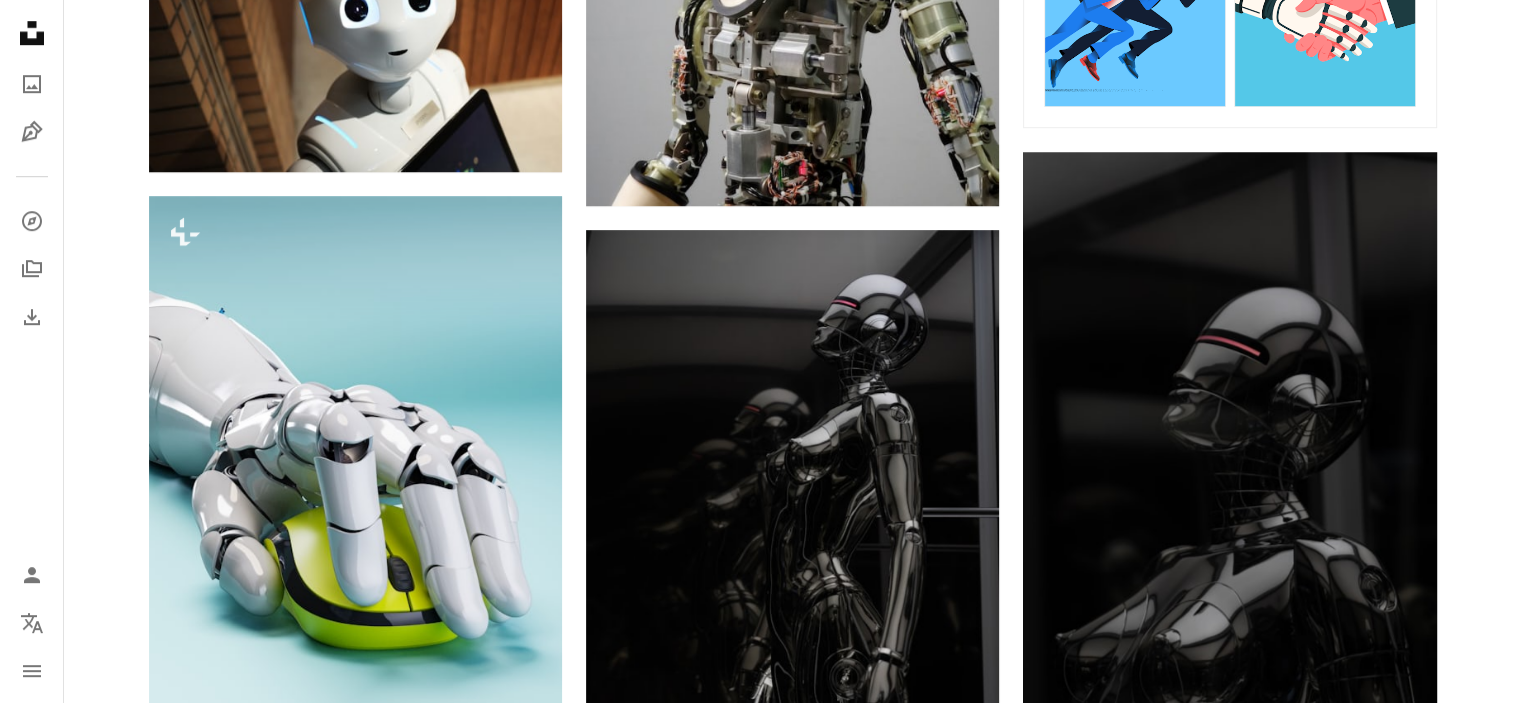 scroll, scrollTop: 1600, scrollLeft: 0, axis: vertical 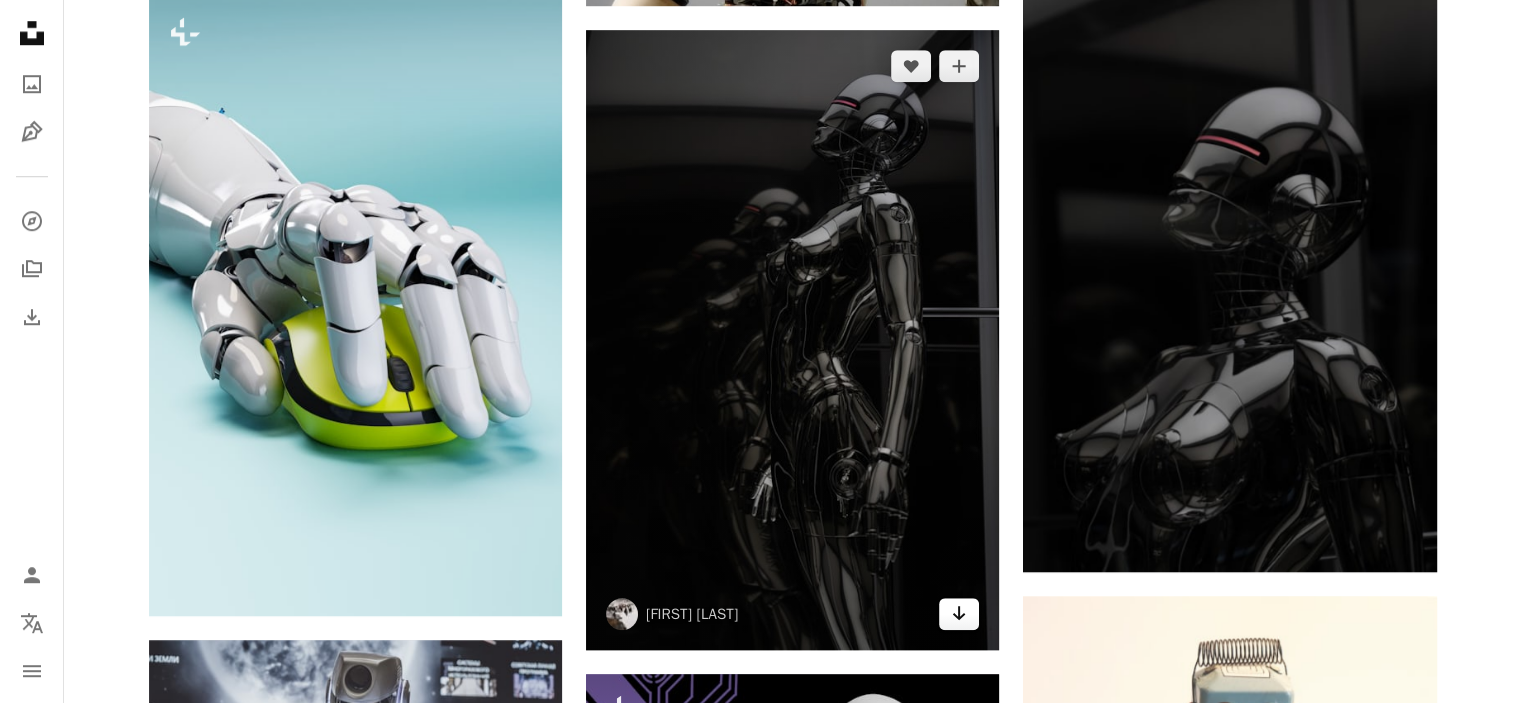 click 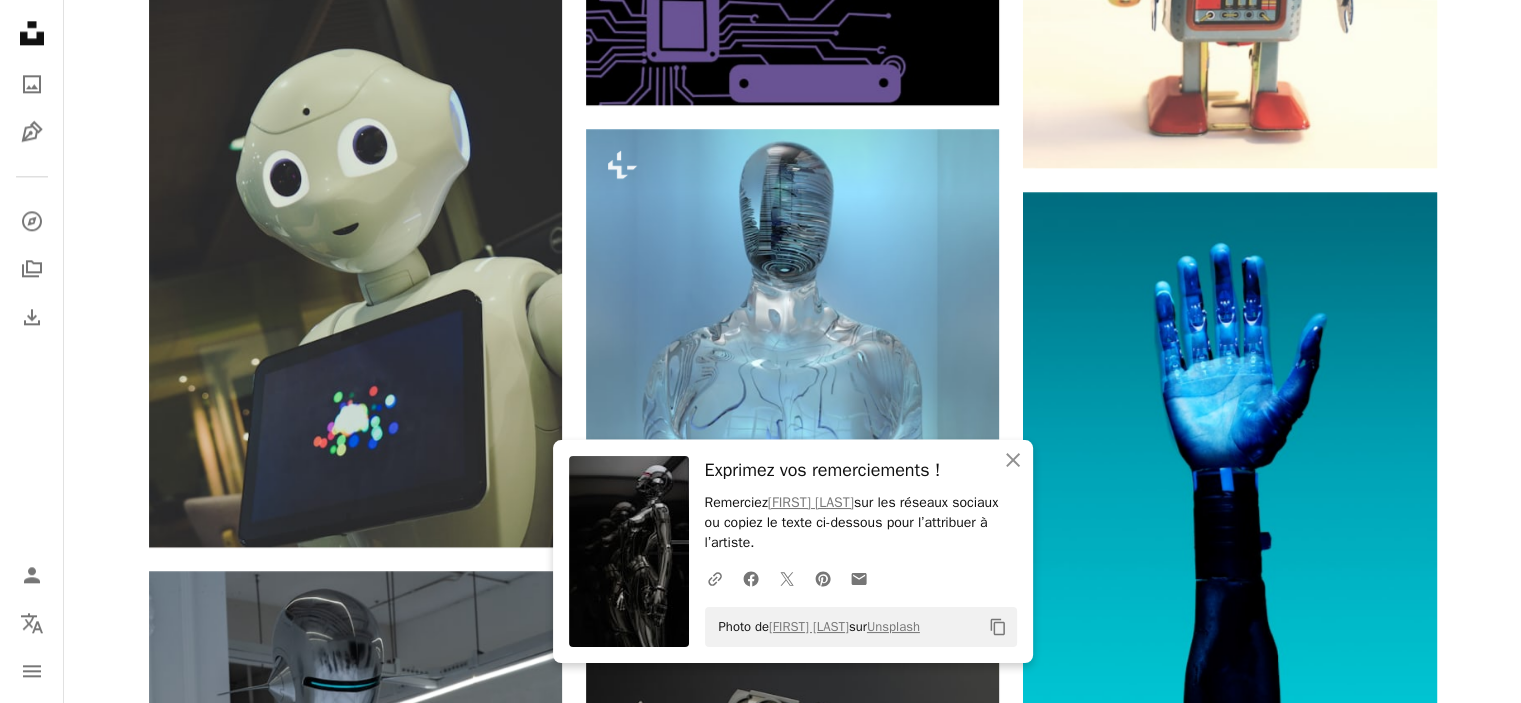 scroll, scrollTop: 2500, scrollLeft: 0, axis: vertical 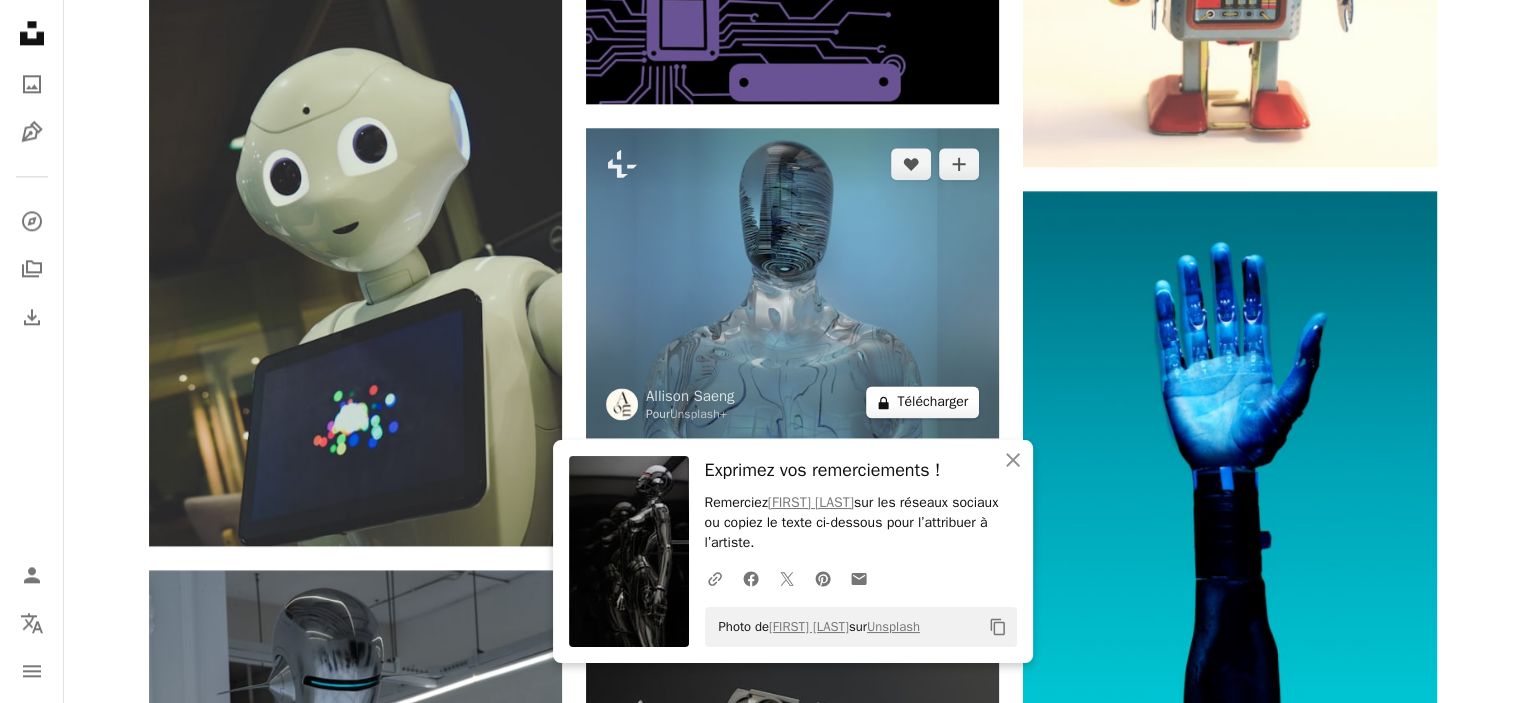 click on "A lock Télécharger" at bounding box center [922, 402] 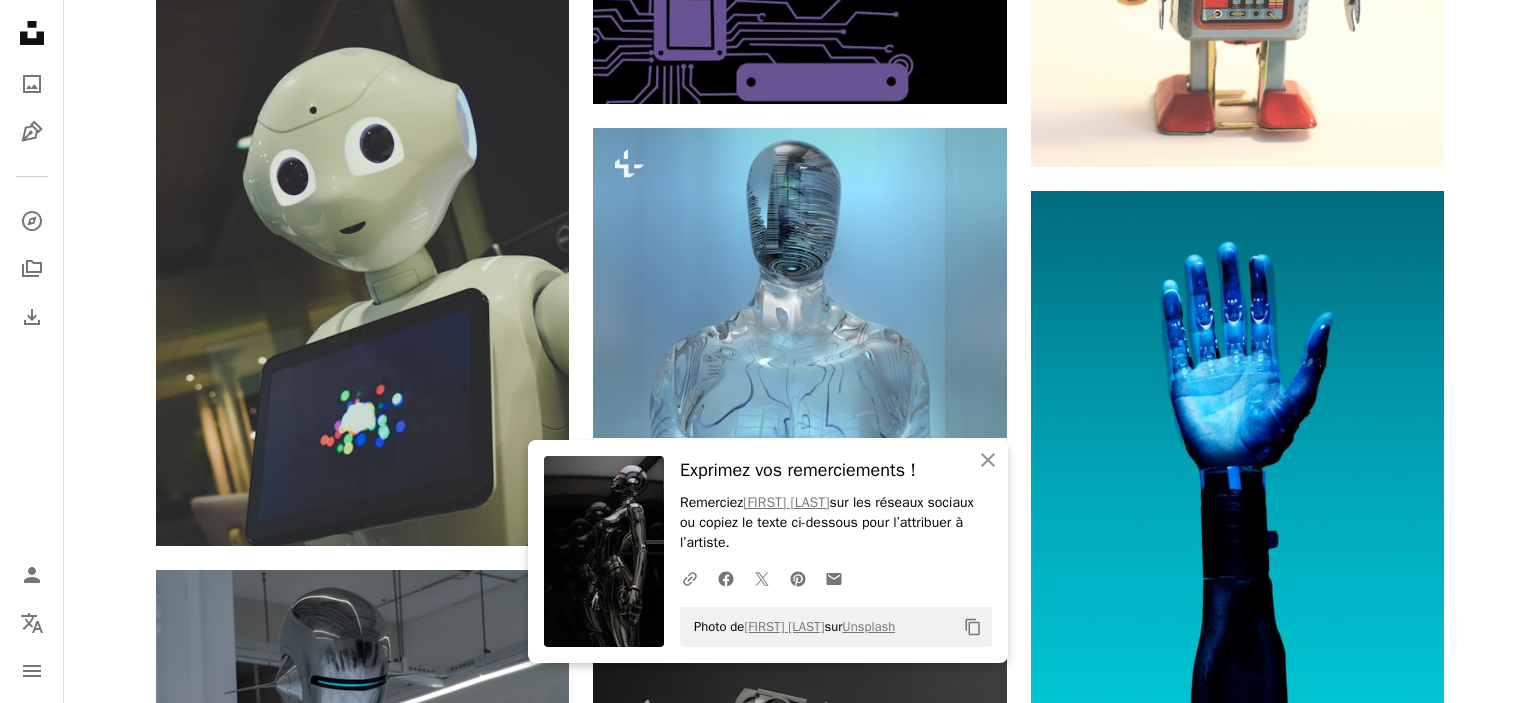click on "An X shape An X shape Fermer Exprimez vos remerciements ! Remerciez  [NAME]  sur les réseaux sociaux ou copiez le texte ci-dessous pour l’attribuer à l’artiste. A URL sharing icon (chains) Facebook icon X (formerly Twitter) icon Pinterest icon An envelope Photo de  [NAME]  sur  Unsplash
Copy content Premium, images prêtes à l’emploi. Profitez d’un accès illimité. A plus sign Contenu ajouté chaque mois réservé aux membres A plus sign Téléchargements libres de droits illimités A plus sign Illustrations  Nouveau A plus sign Protections juridiques renforcées annuel 62 %  de réduction mensuel 16 €   6 € EUR par mois * Abonnez-vous à  Unsplash+ * Facturé à l’avance en cas de paiement annuel  72 € Plus les taxes applicables. Renouvellement automatique. Annuler à tout moment." at bounding box center (768, 3000) 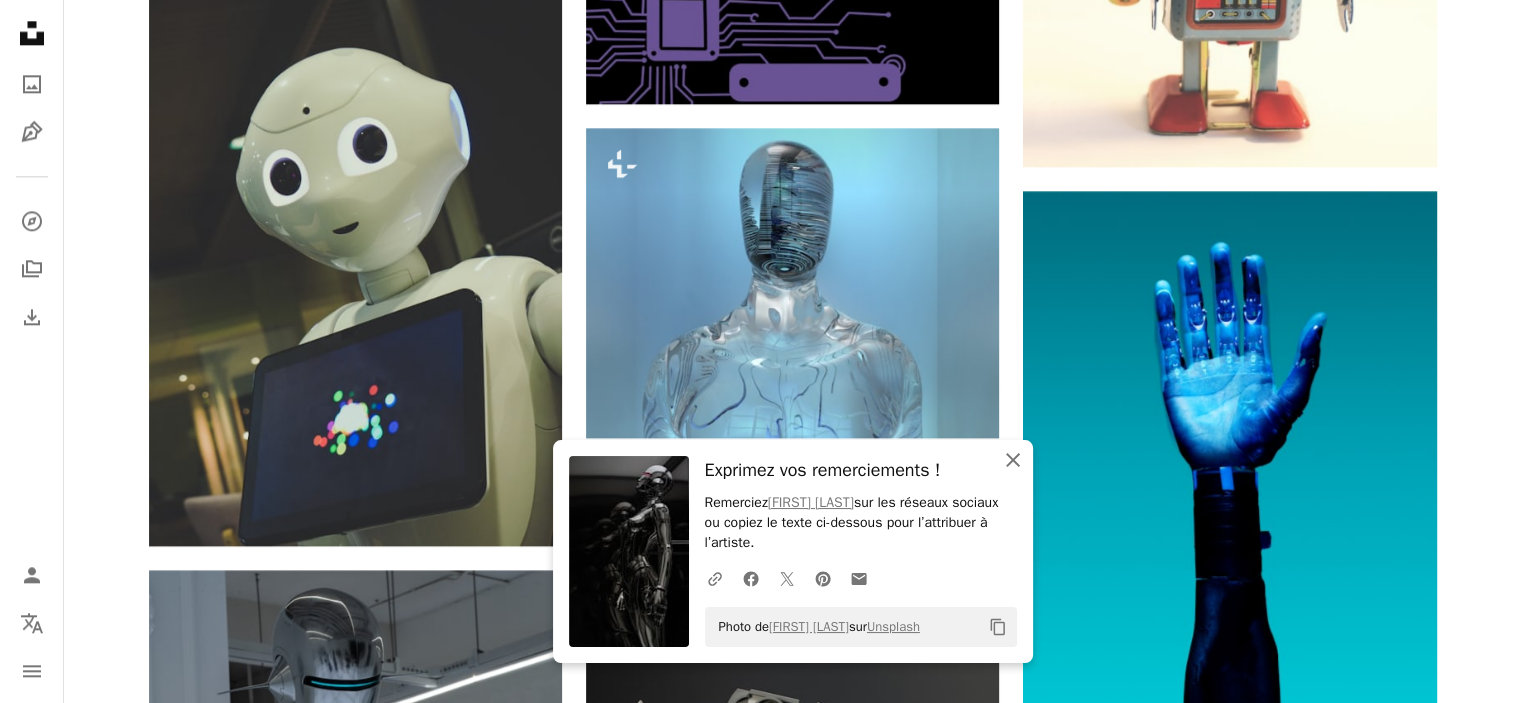 click 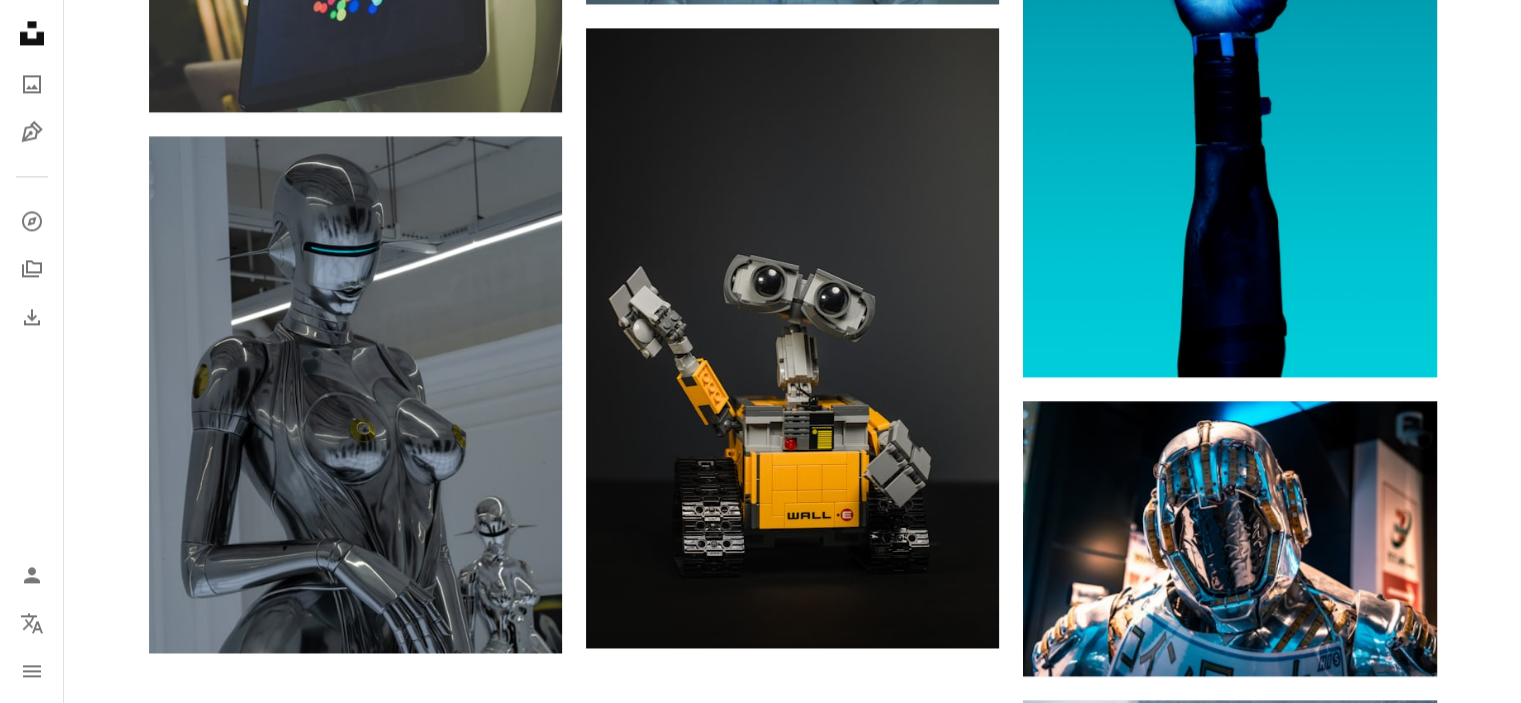 scroll, scrollTop: 3000, scrollLeft: 0, axis: vertical 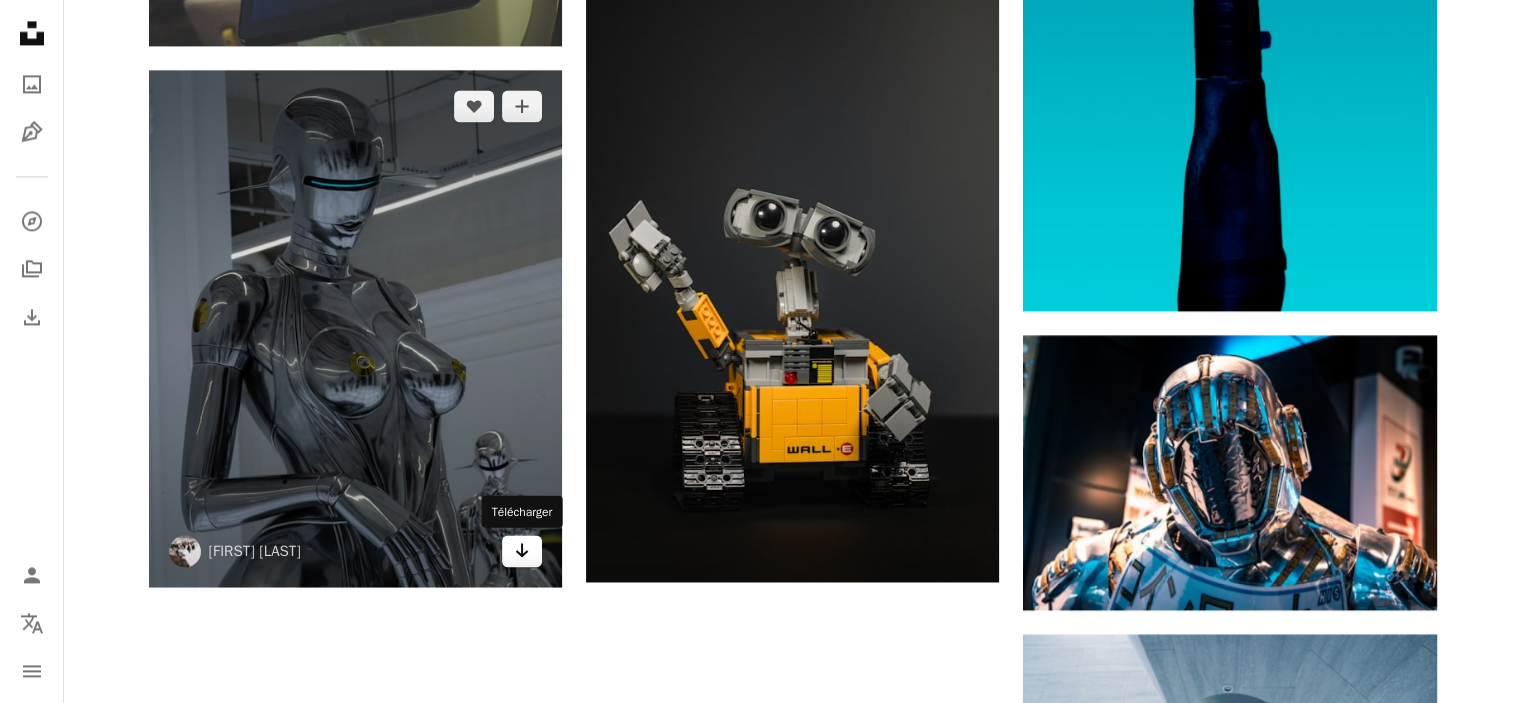 click 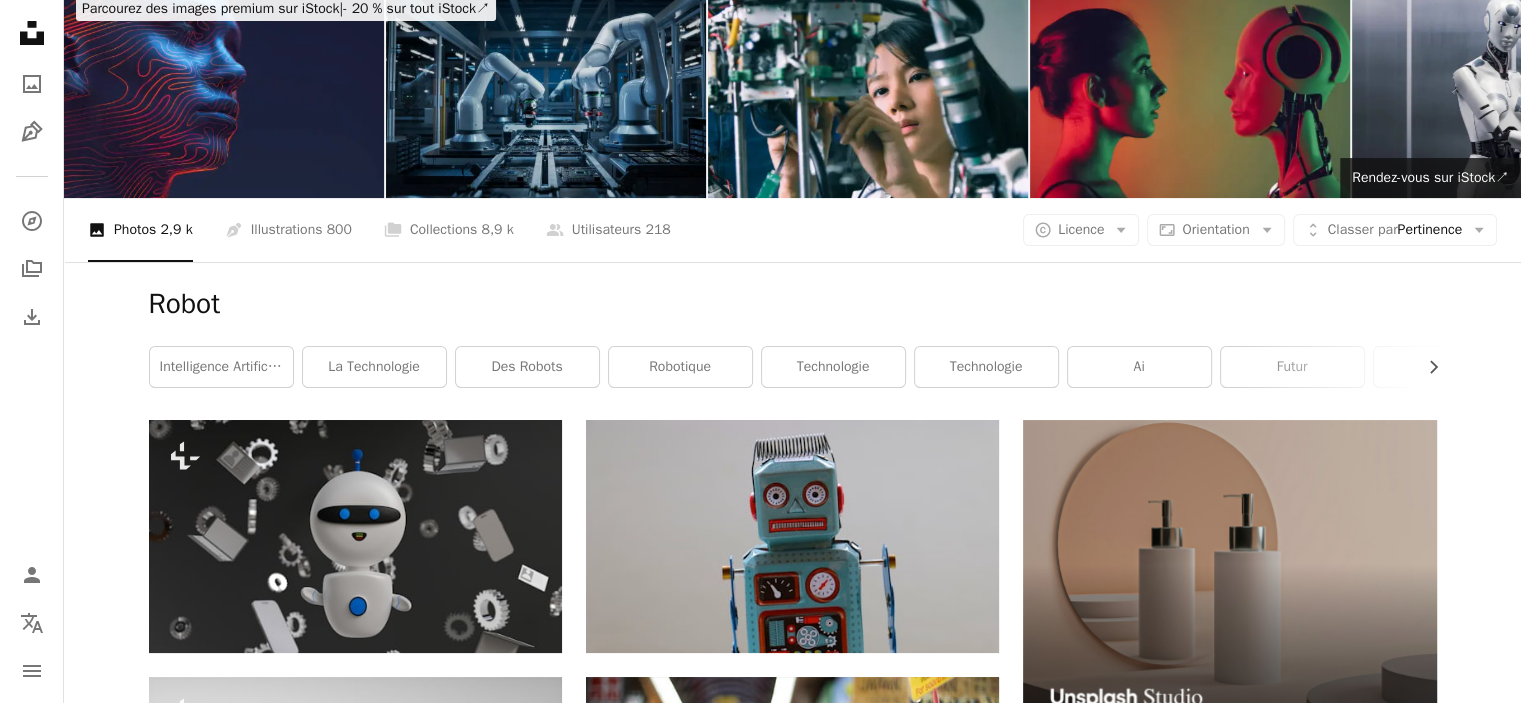 scroll, scrollTop: 0, scrollLeft: 0, axis: both 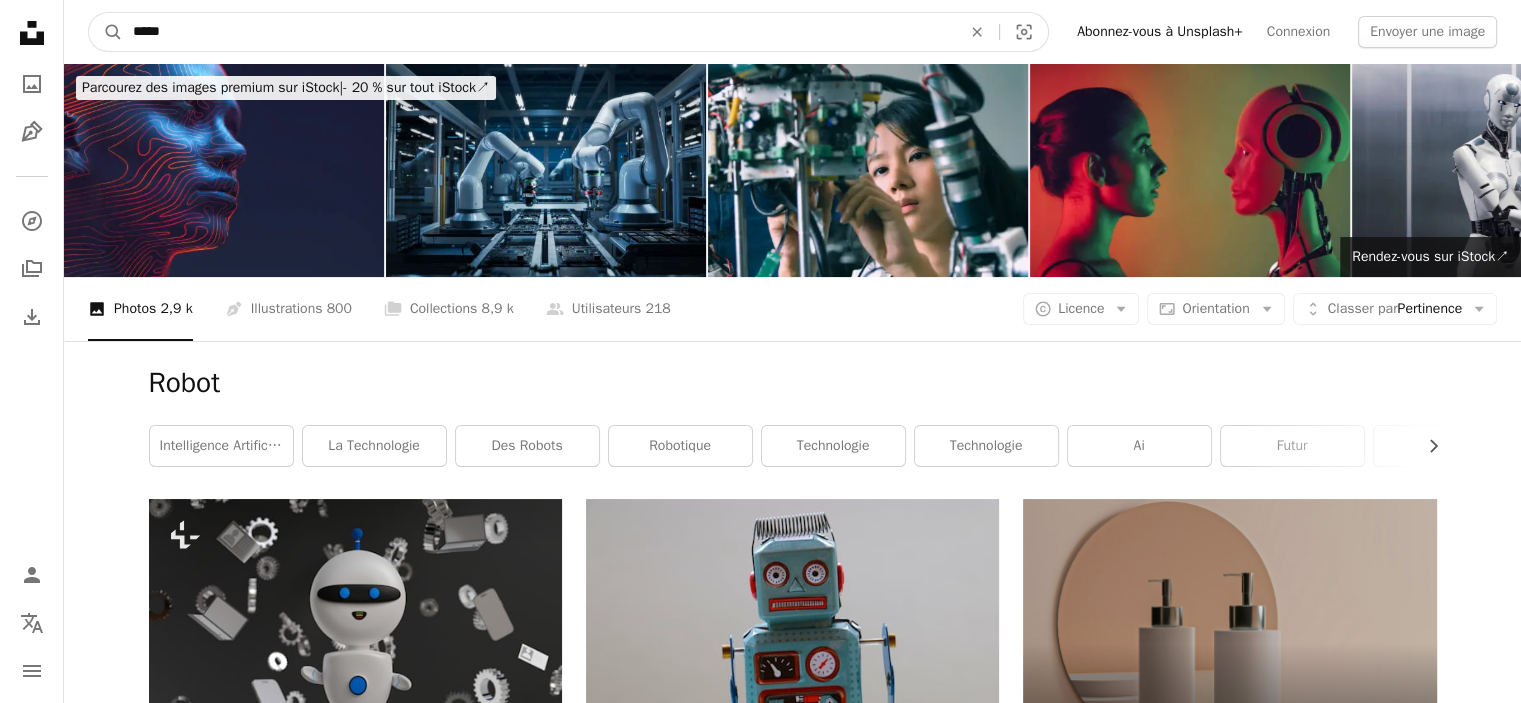 drag, startPoint x: 179, startPoint y: 34, endPoint x: 40, endPoint y: 31, distance: 139.03236 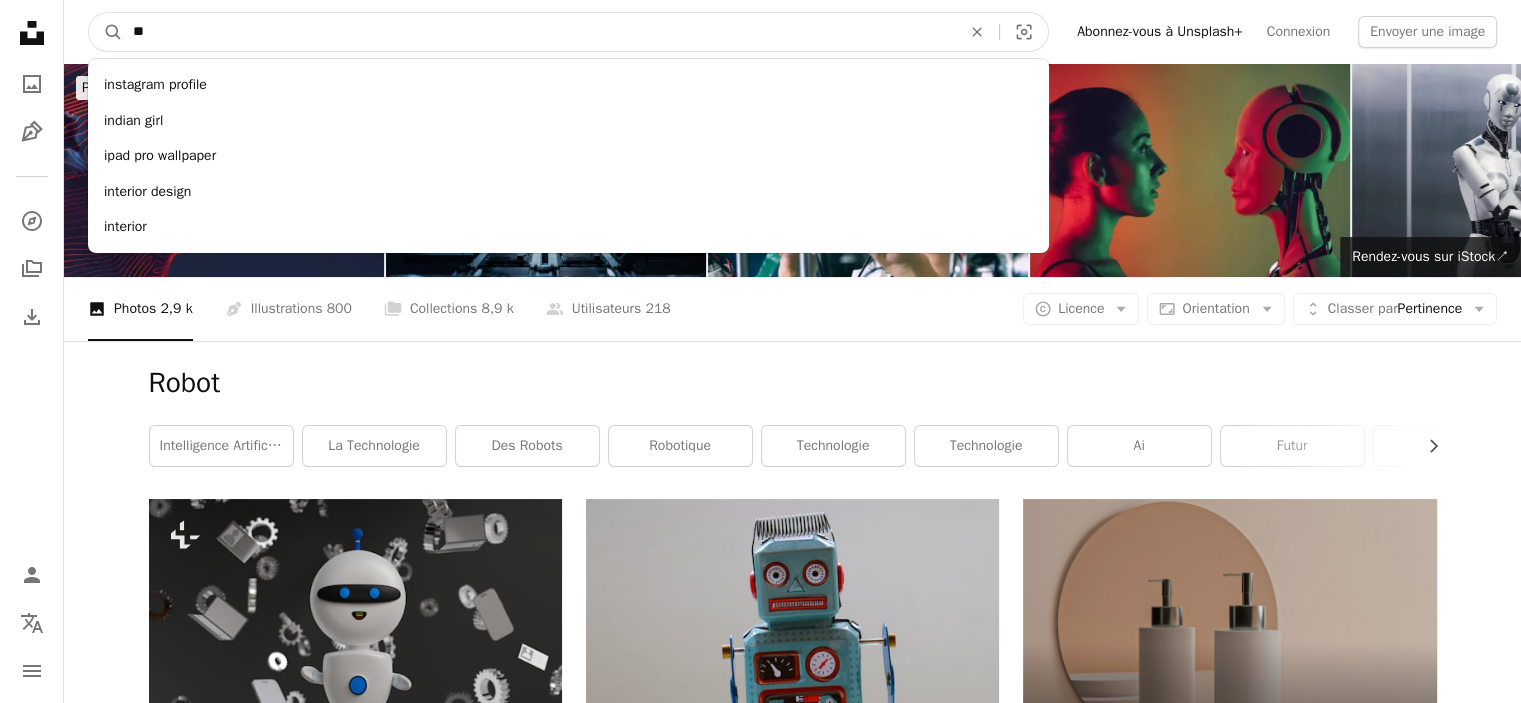 type on "**" 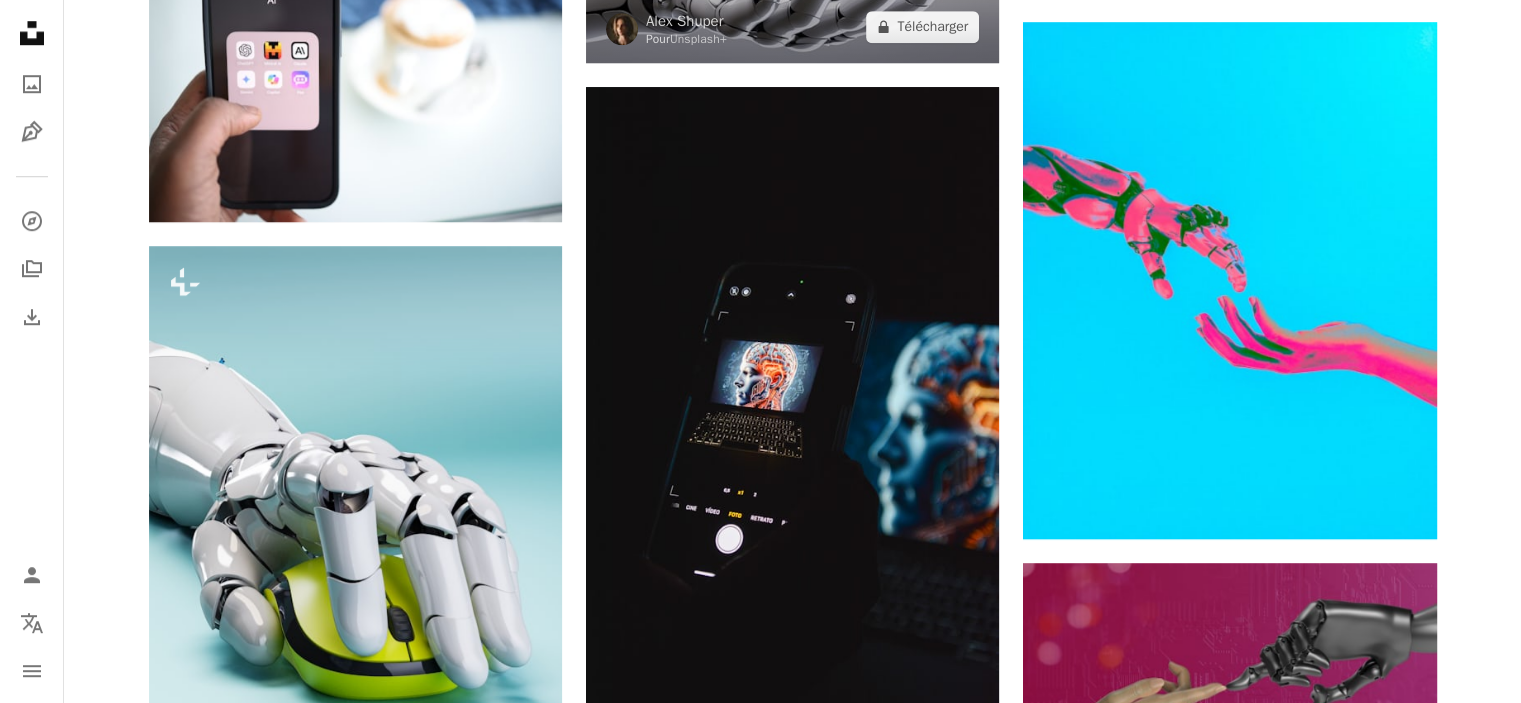 scroll, scrollTop: 1600, scrollLeft: 0, axis: vertical 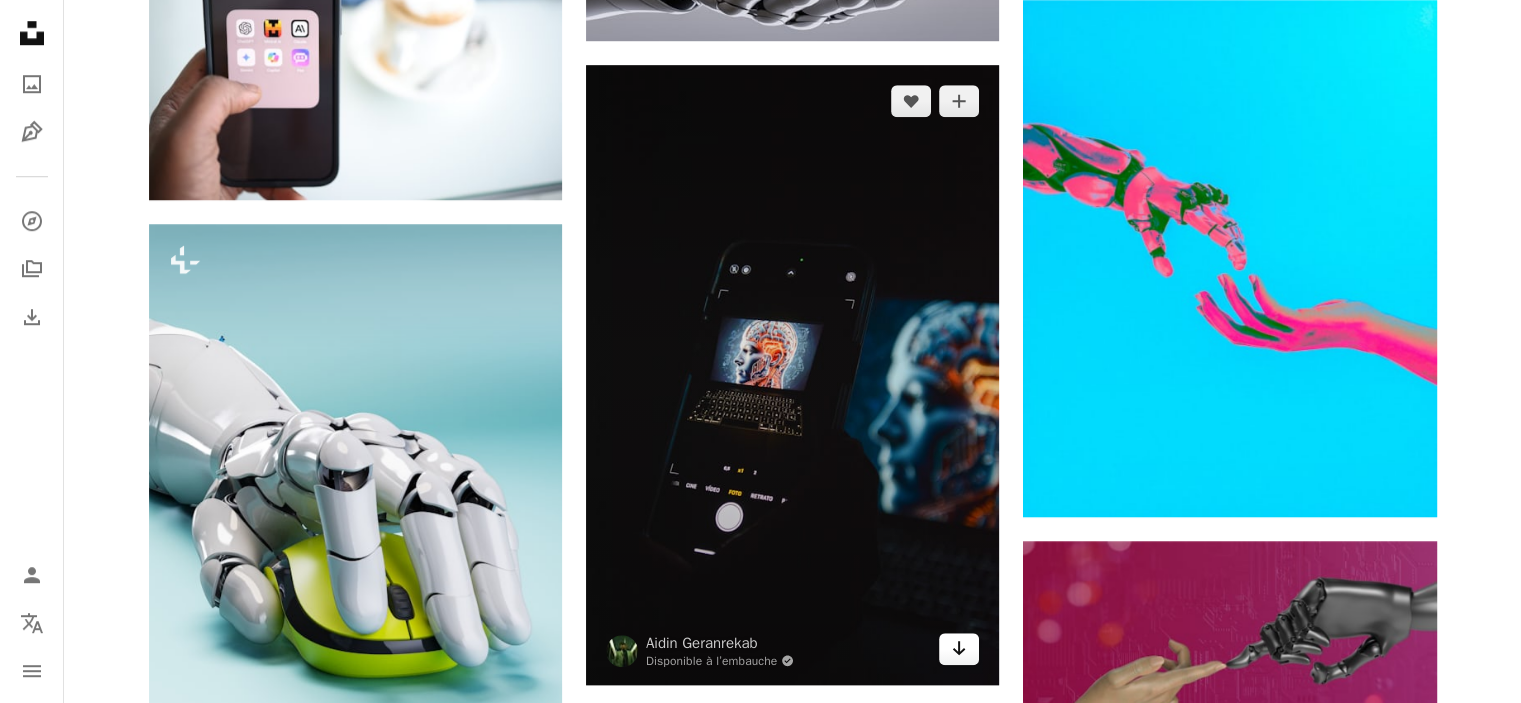 click on "Arrow pointing down" 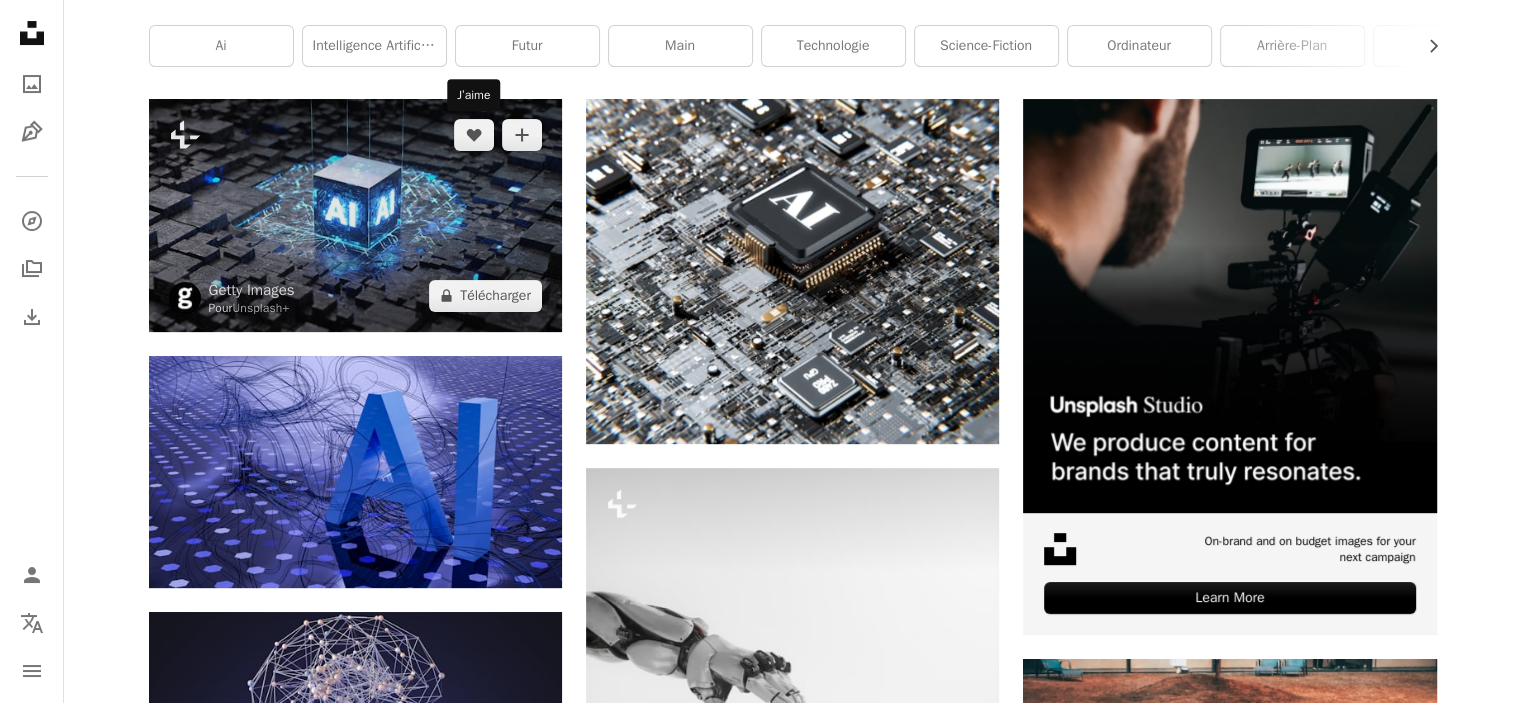 scroll, scrollTop: 0, scrollLeft: 0, axis: both 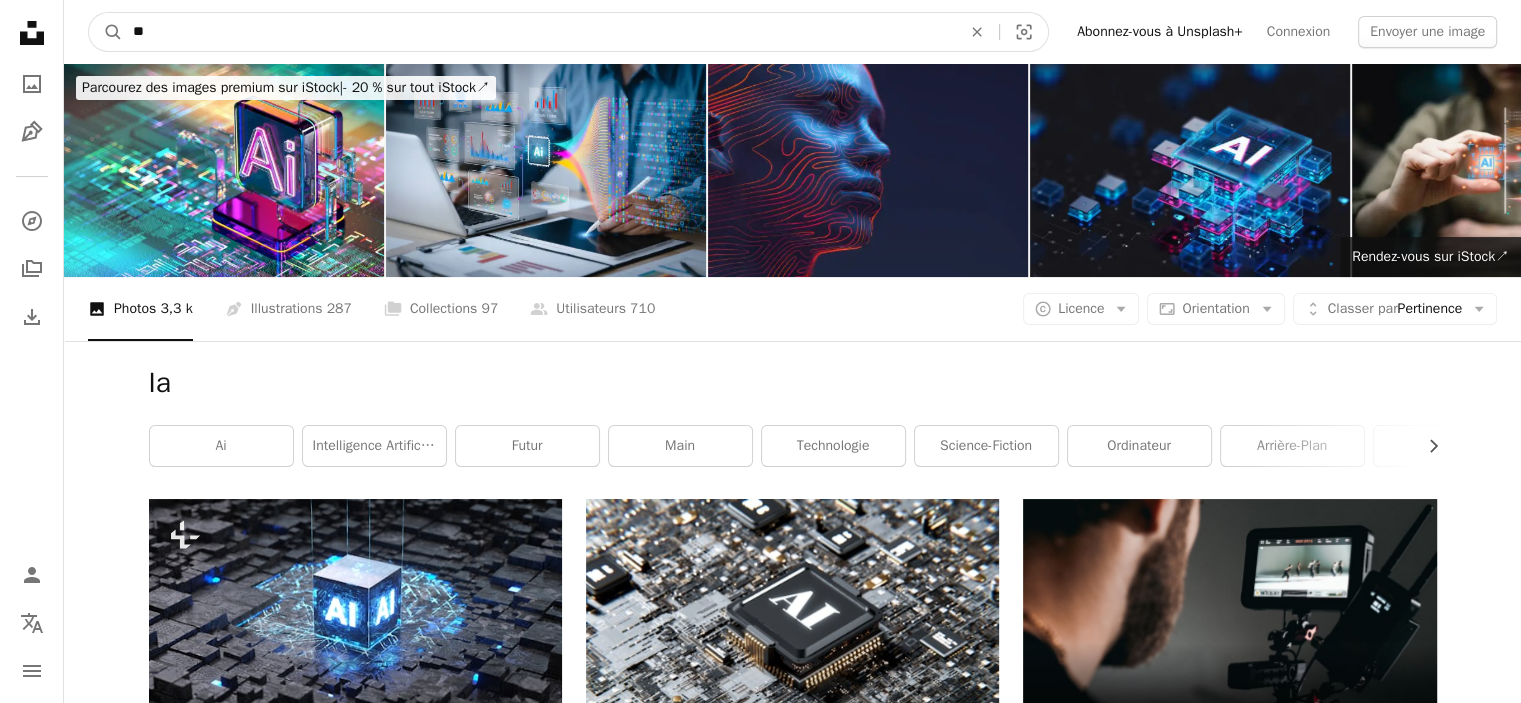 click on "**" at bounding box center (539, 32) 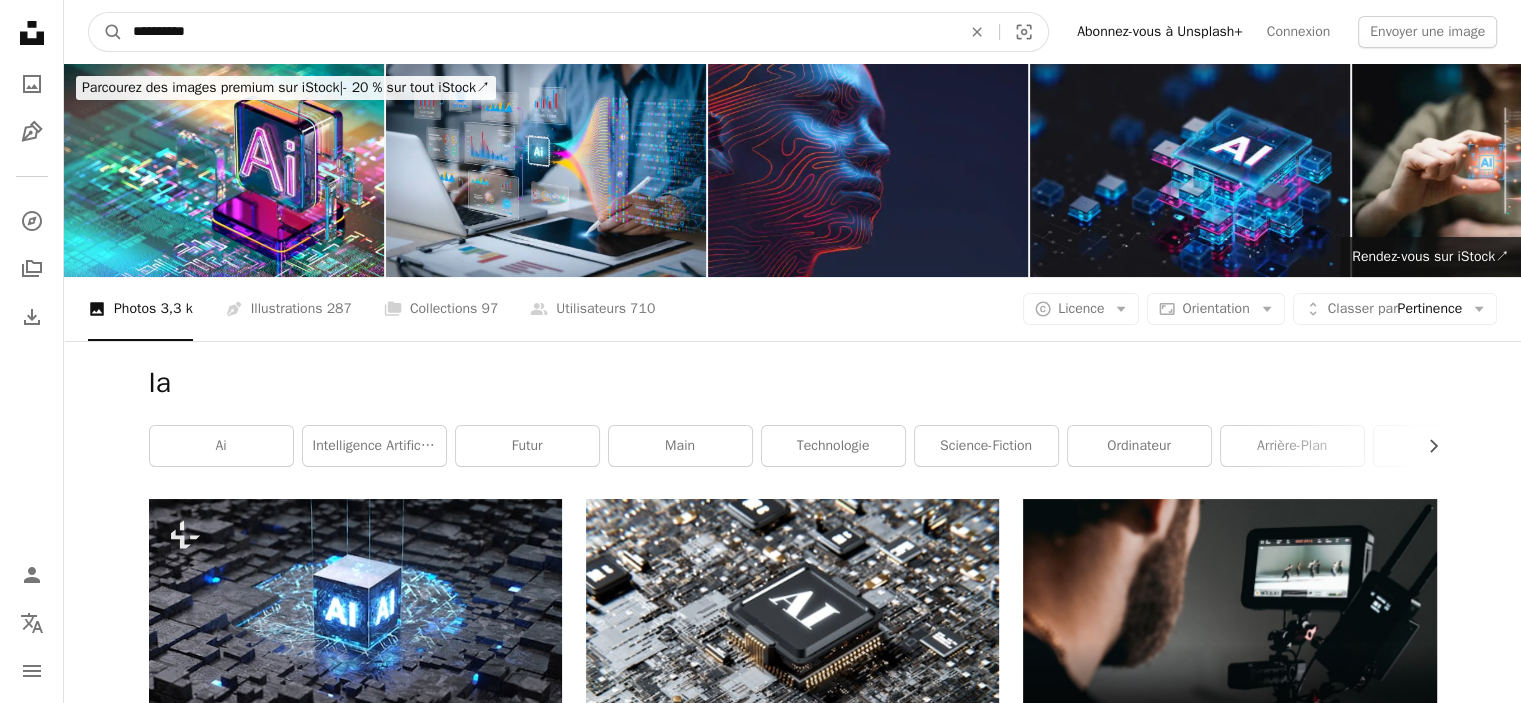 type on "**********" 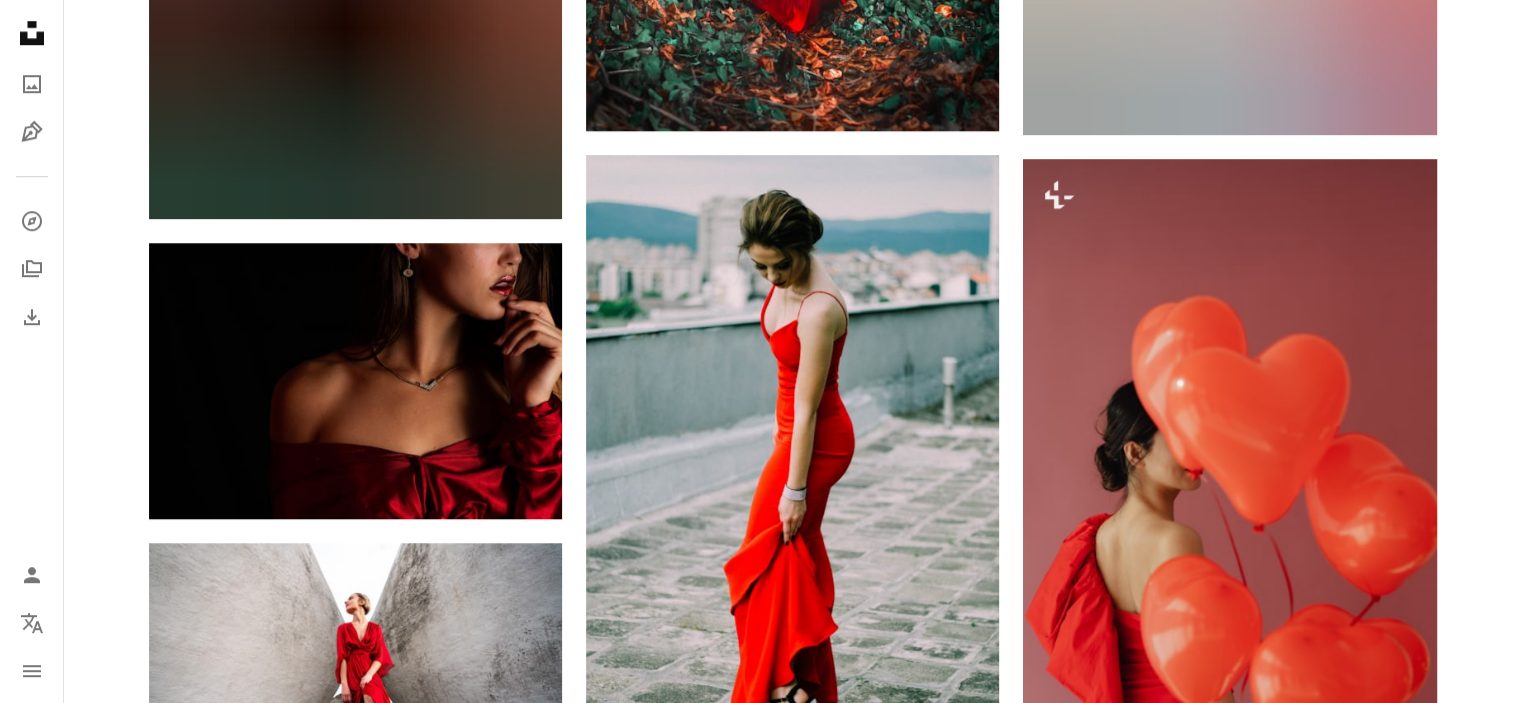 scroll, scrollTop: 1900, scrollLeft: 0, axis: vertical 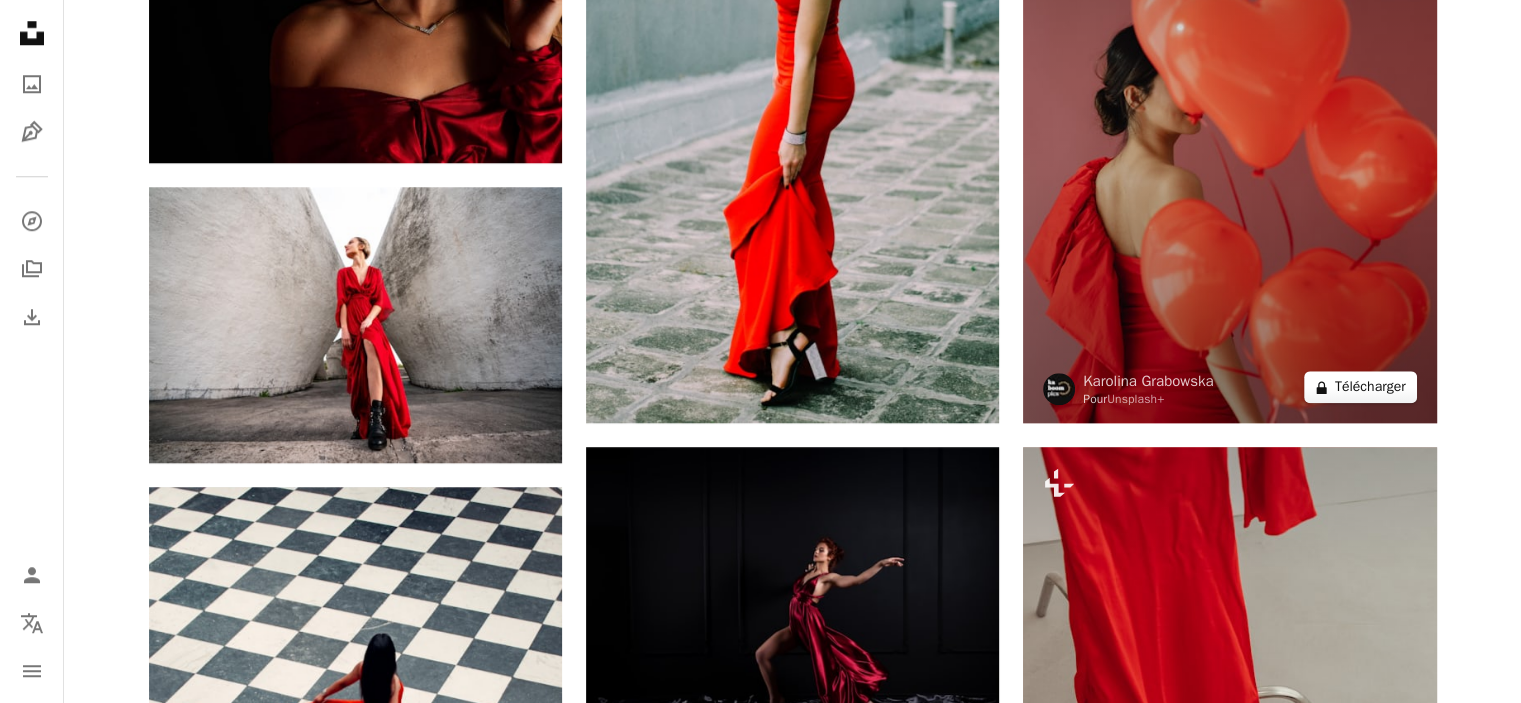 click on "A lock Télécharger" at bounding box center (1360, 387) 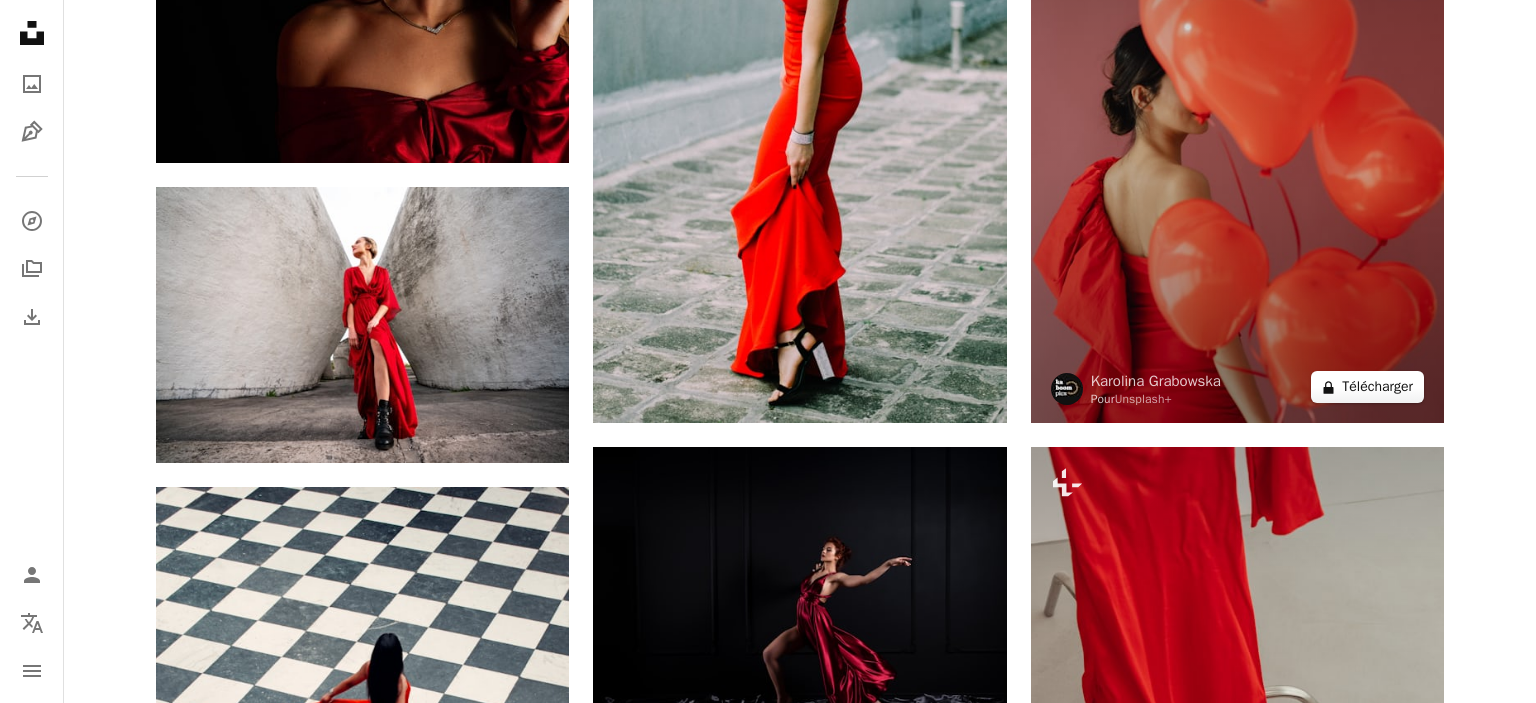 click on "An X shape Premium, images prêtes à l’emploi. Profitez d’un accès illimité. A plus sign Contenu ajouté chaque mois réservé aux membres A plus sign Téléchargements libres de droits illimités A plus sign Illustrations  Nouveau A plus sign Protections juridiques renforcées annuel 62 %  de réduction mensuel 16 €   6 € EUR par mois * Abonnez-vous à  Unsplash+ * Facturé à l’avance en cas de paiement annuel  72 € Plus les taxes applicables. Renouvellement automatique. Annuler à tout moment." at bounding box center (768, 4267) 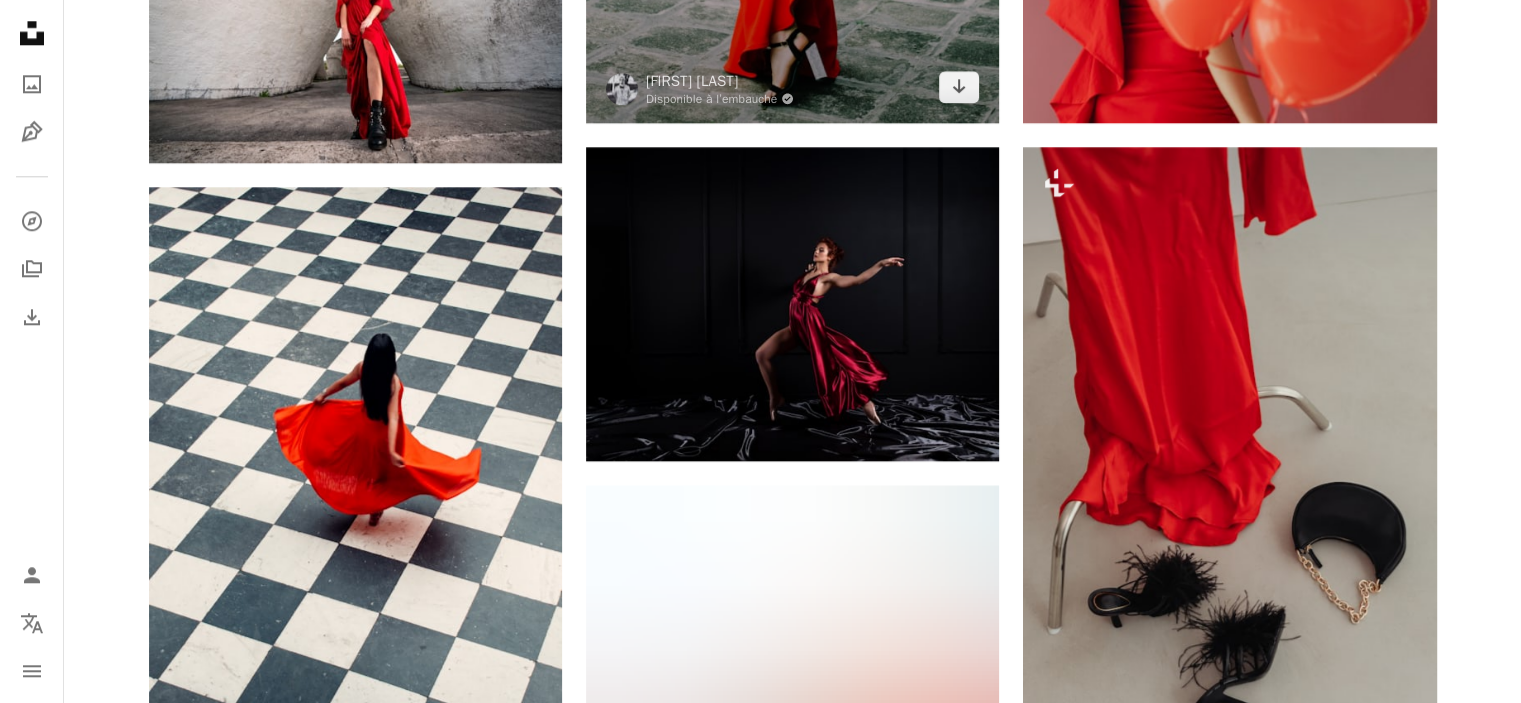 scroll, scrollTop: 1900, scrollLeft: 0, axis: vertical 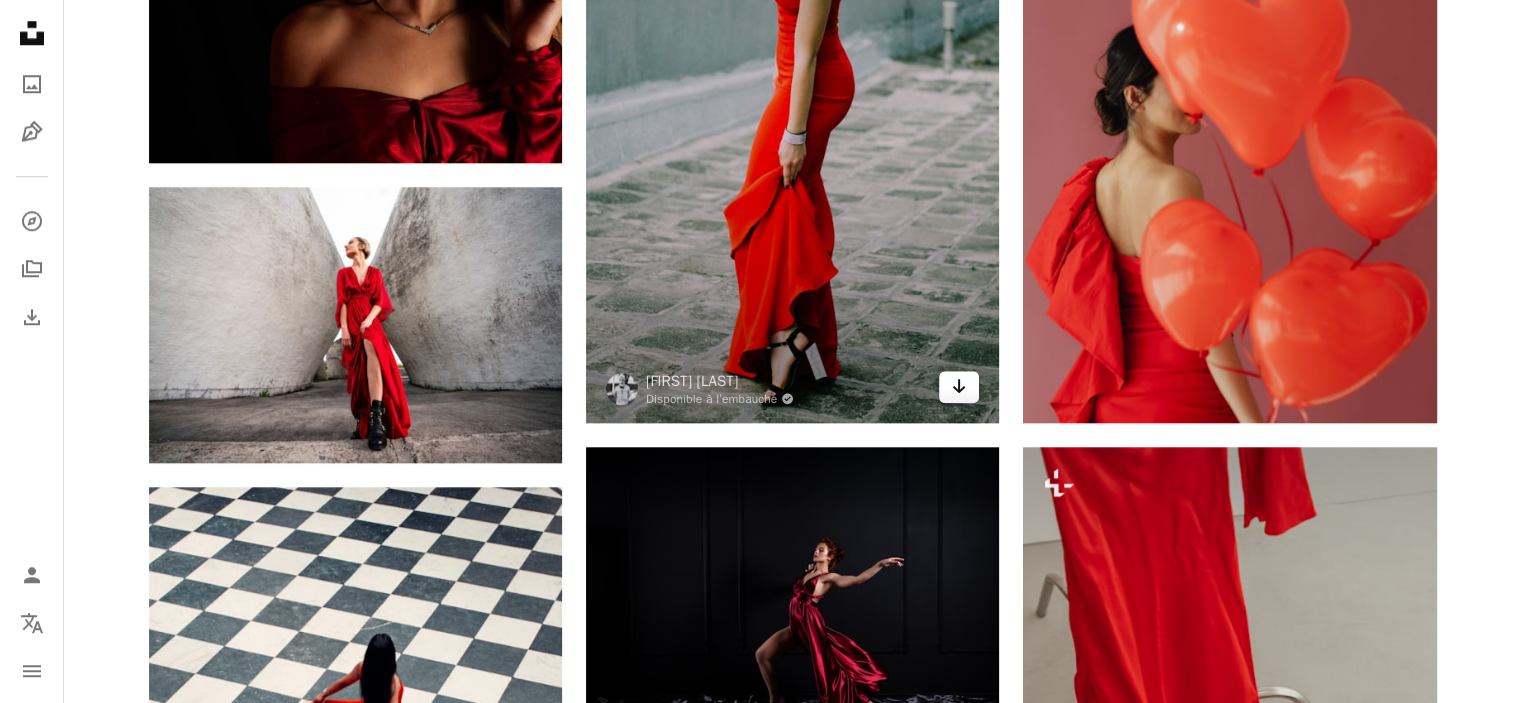 click on "Arrow pointing down" 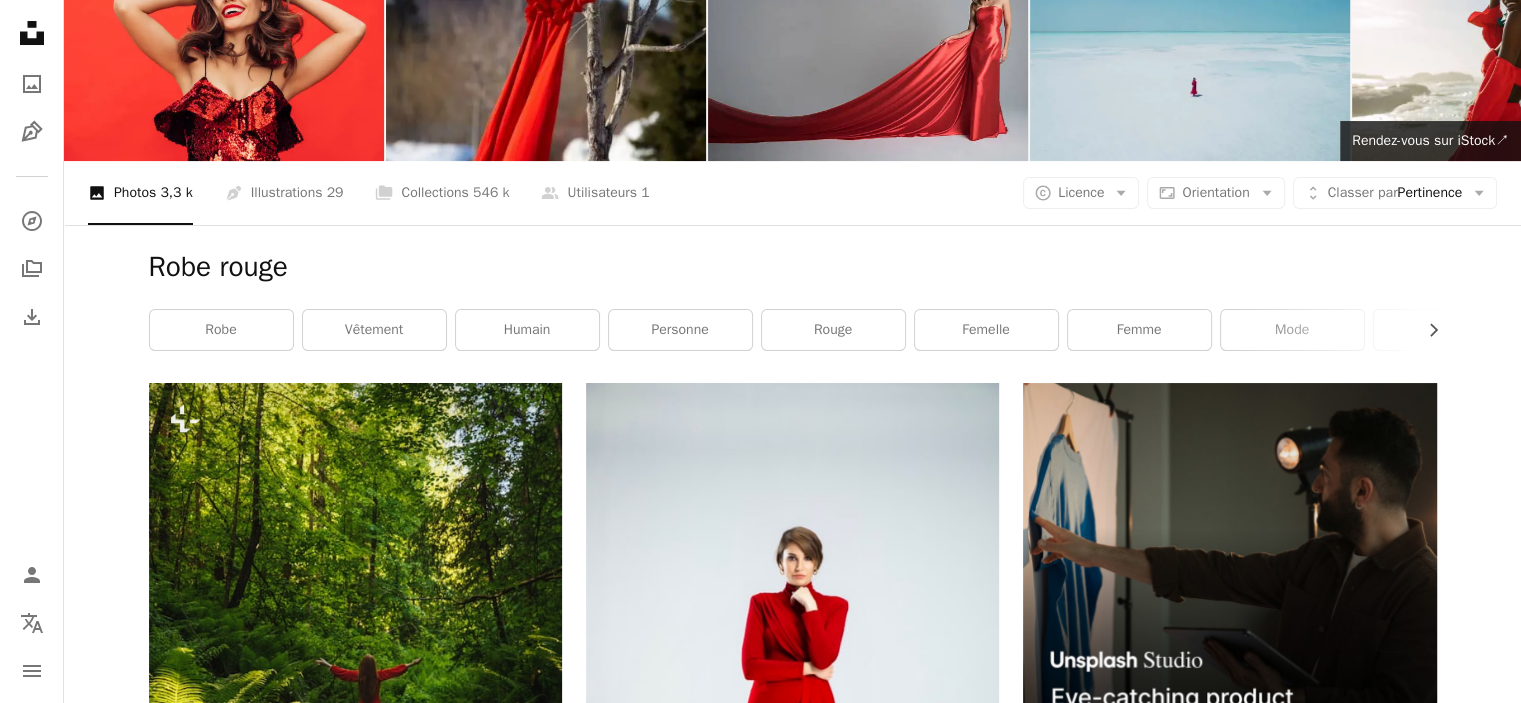scroll, scrollTop: 0, scrollLeft: 0, axis: both 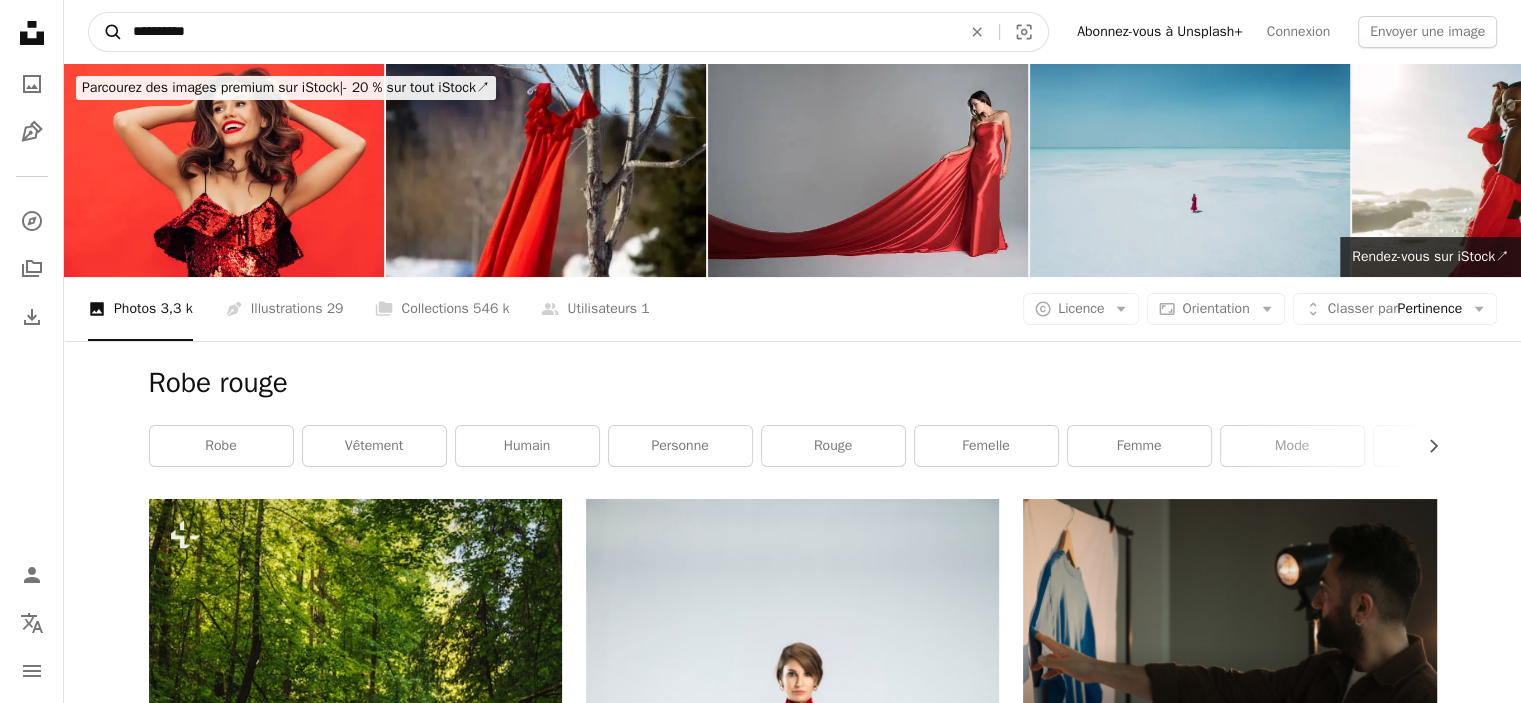 drag, startPoint x: 164, startPoint y: 33, endPoint x: 102, endPoint y: 22, distance: 62.968246 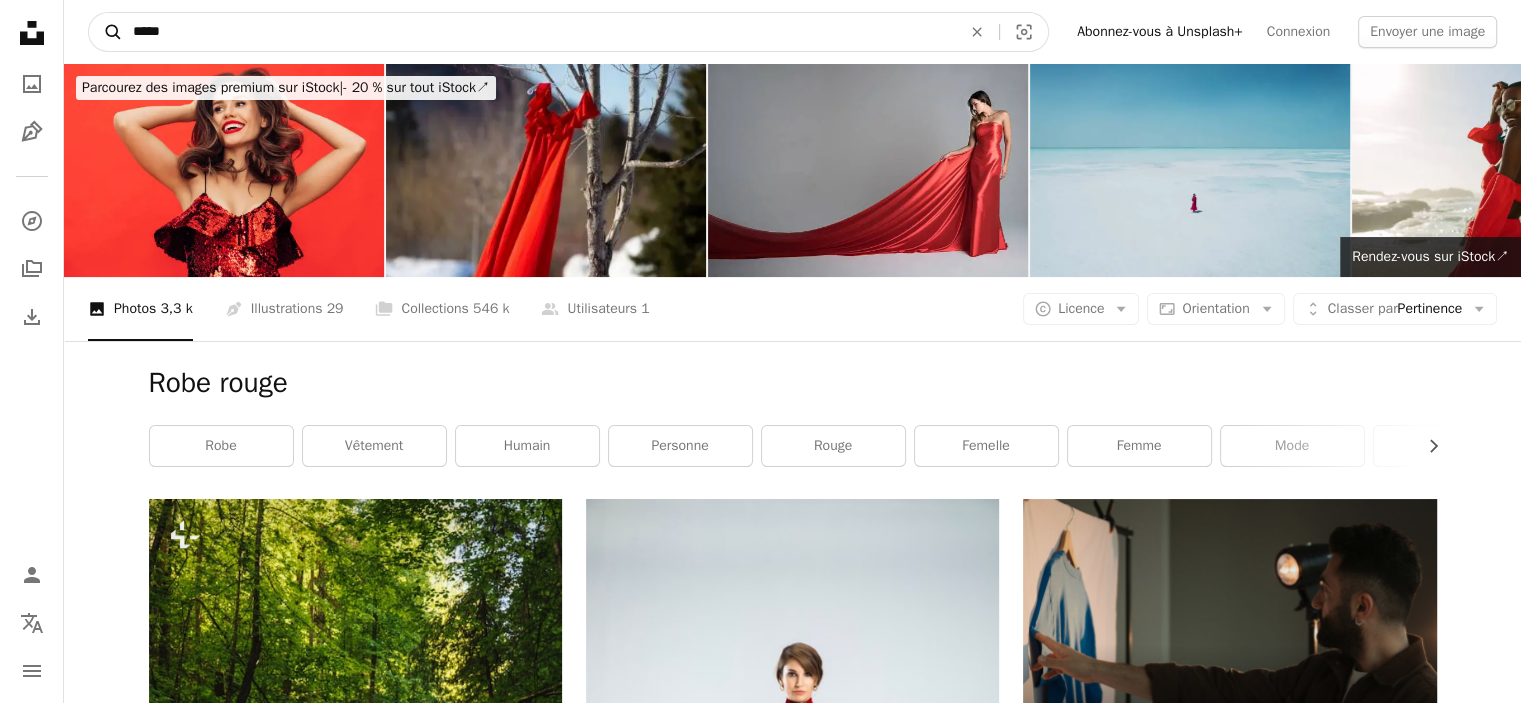 type on "*****" 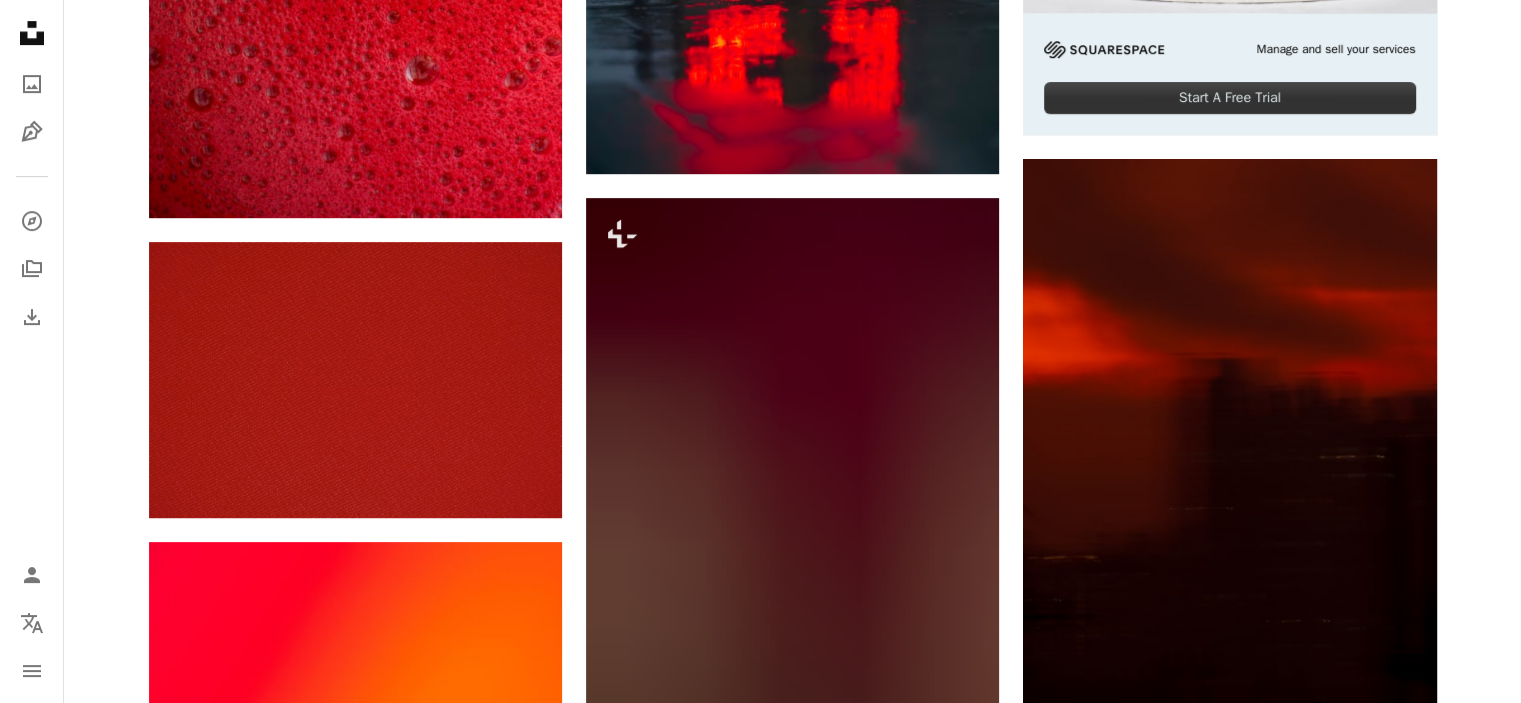 scroll, scrollTop: 1400, scrollLeft: 0, axis: vertical 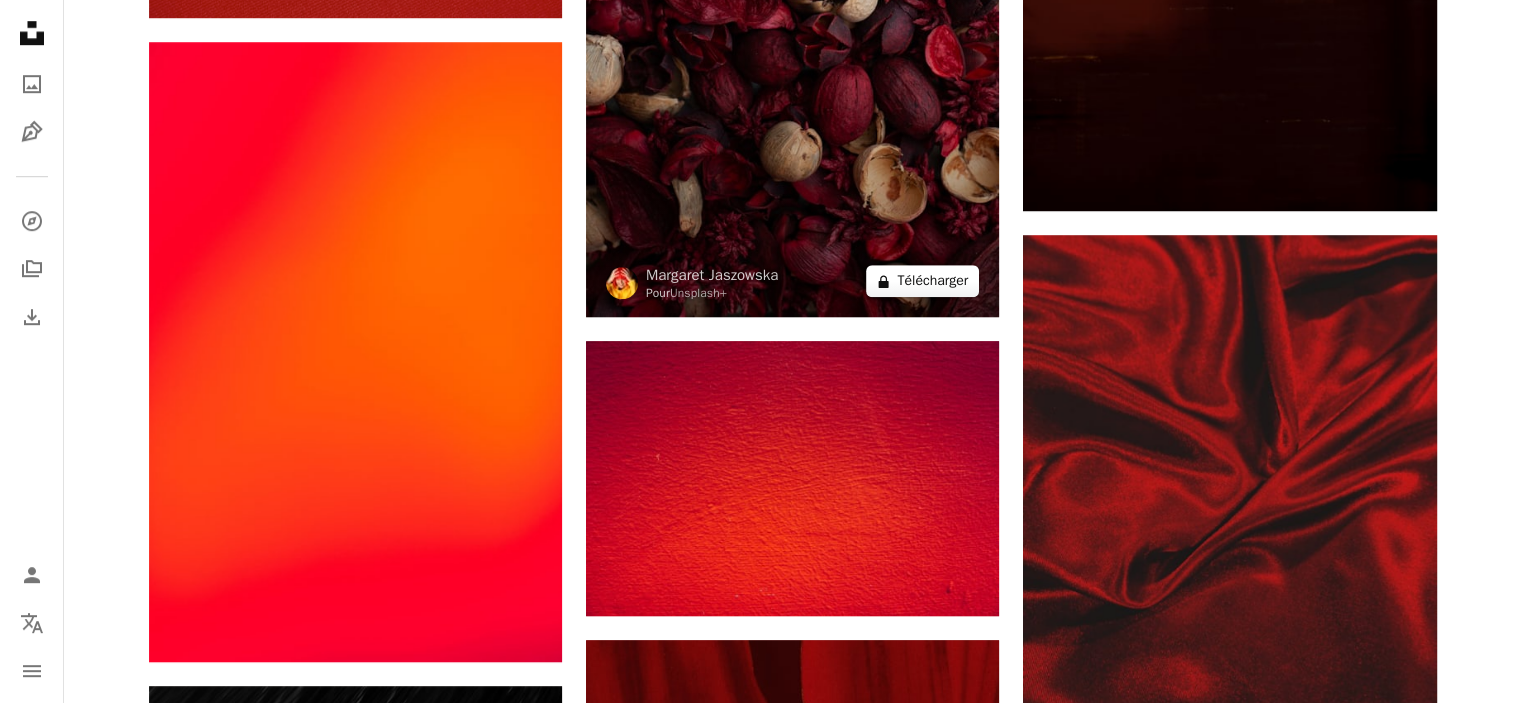 click on "A lock Télécharger" at bounding box center (922, 281) 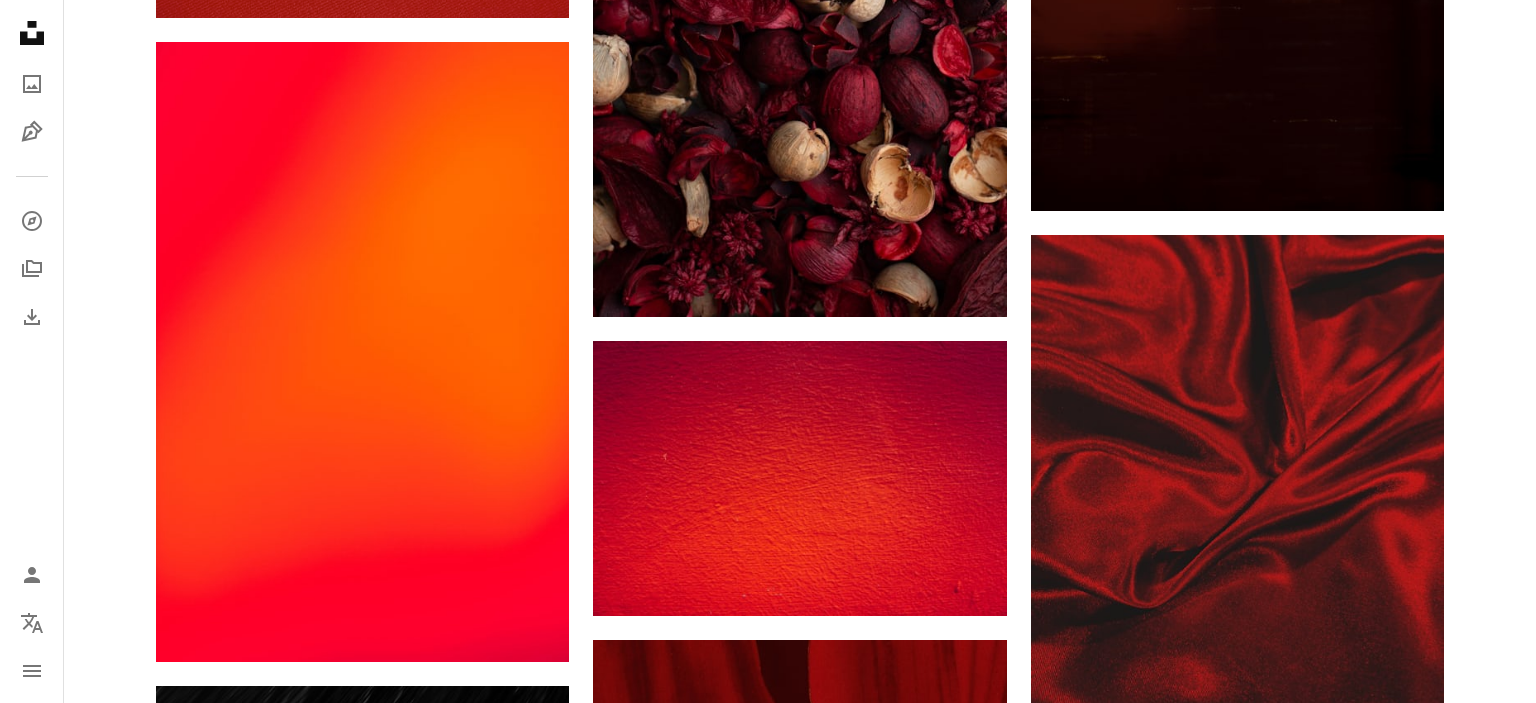 click on "An X shape Premium, images prêtes à l’emploi. Profitez d’un accès illimité. A plus sign Contenu ajouté chaque mois réservé aux membres A plus sign Téléchargements libres de droits illimités A plus sign Illustrations  Nouveau A plus sign Protections juridiques renforcées annuel 62 %  de réduction mensuel 16 €   6 € EUR par mois * Abonnez-vous à  Unsplash+ * Facturé à l’avance en cas de paiement annuel  72 € Plus les taxes applicables. Renouvellement automatique. Annuler à tout moment." at bounding box center [768, 4320] 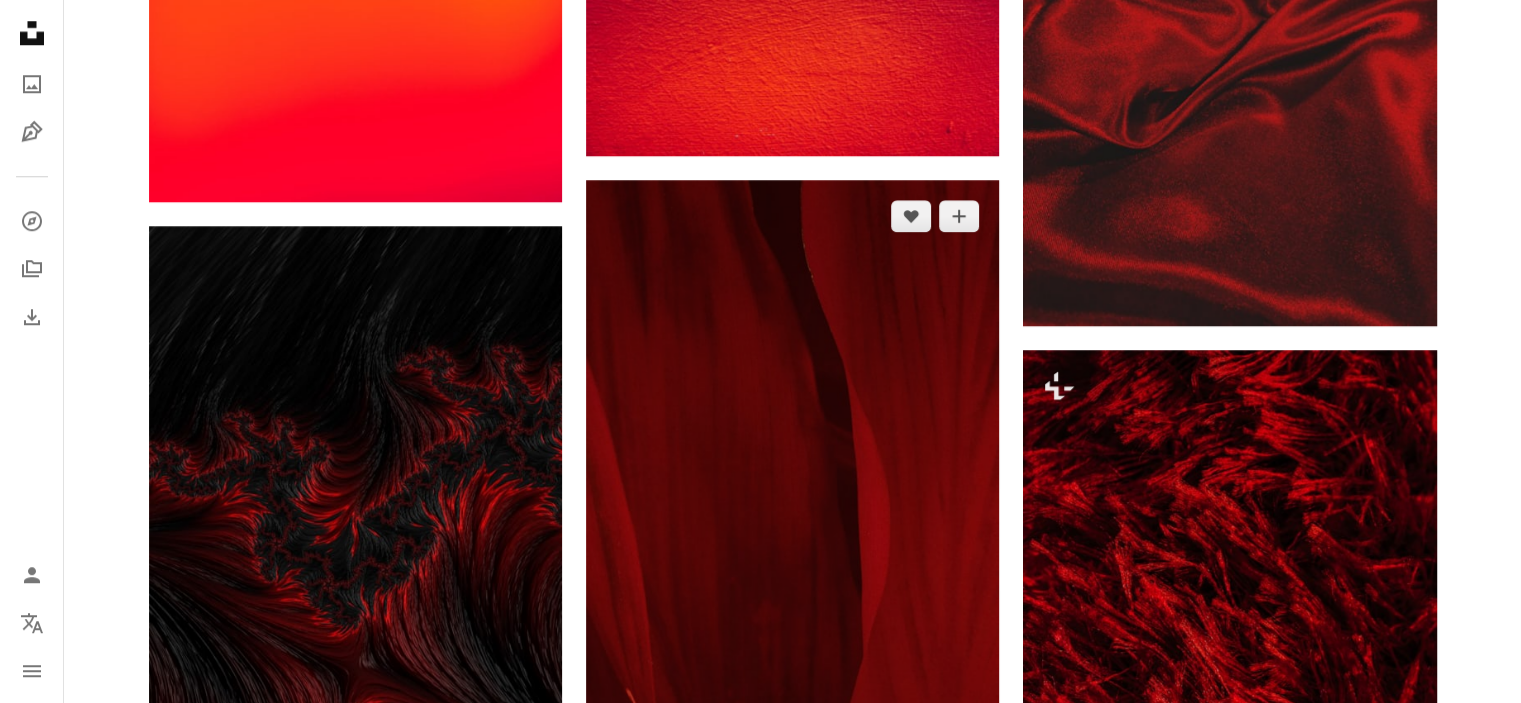 scroll, scrollTop: 2100, scrollLeft: 0, axis: vertical 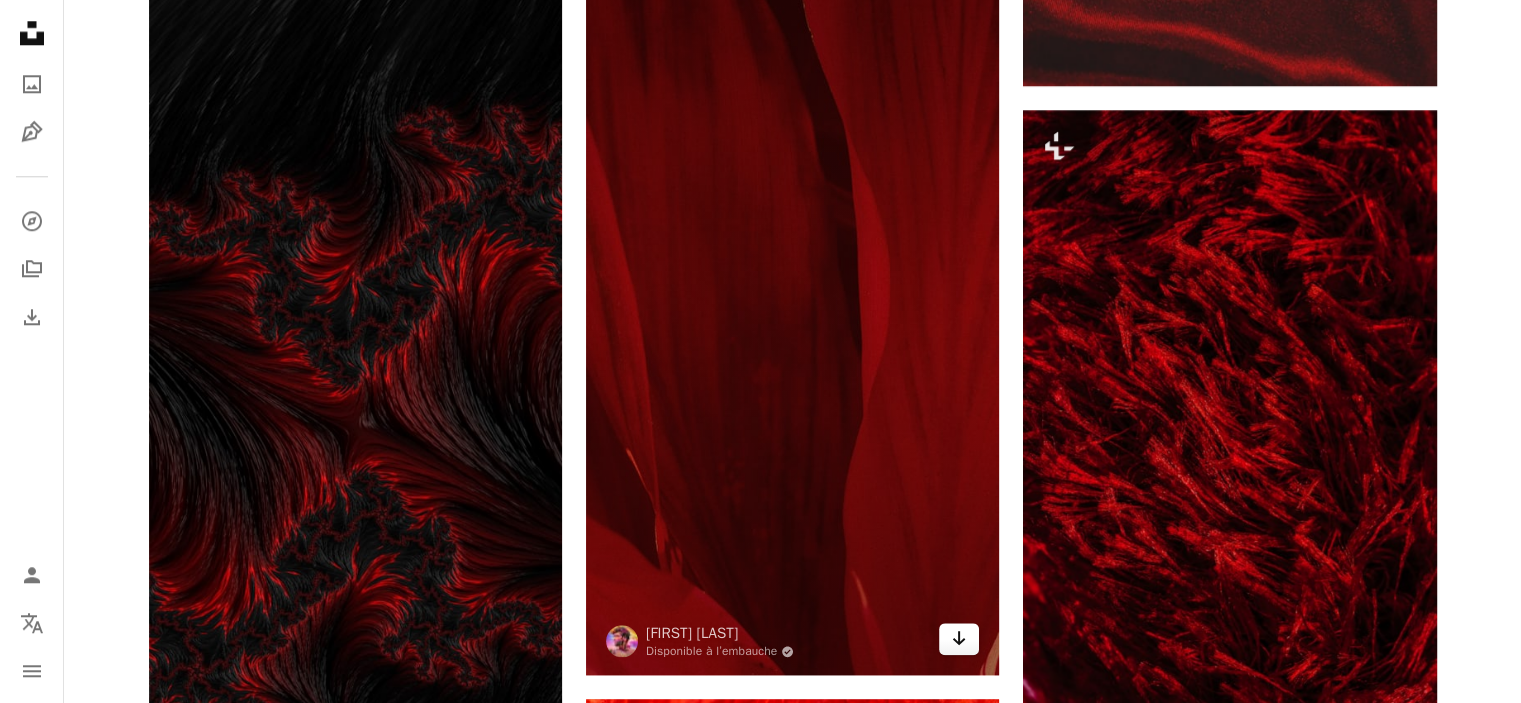 click on "Arrow pointing down" at bounding box center (959, 639) 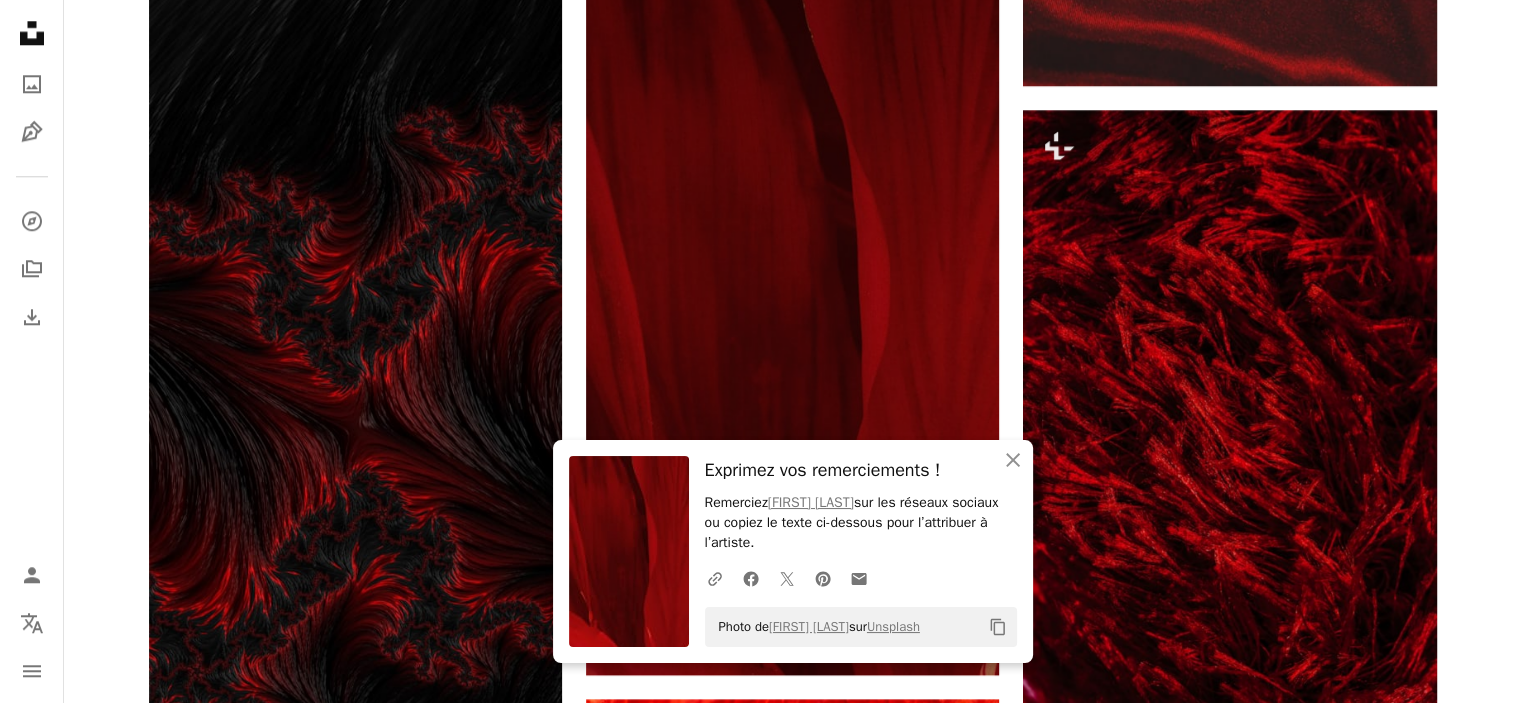 click at bounding box center [792, 307] 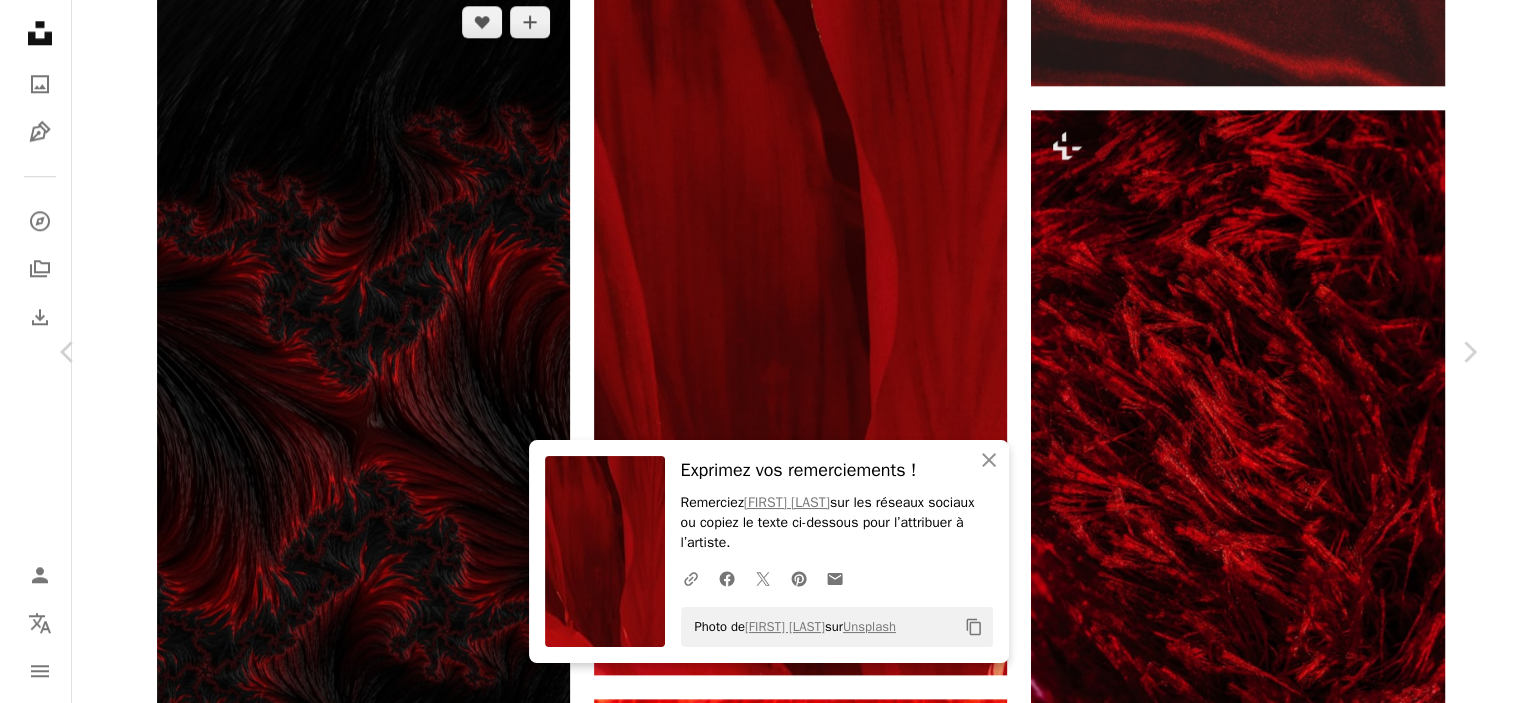 scroll, scrollTop: 2400, scrollLeft: 0, axis: vertical 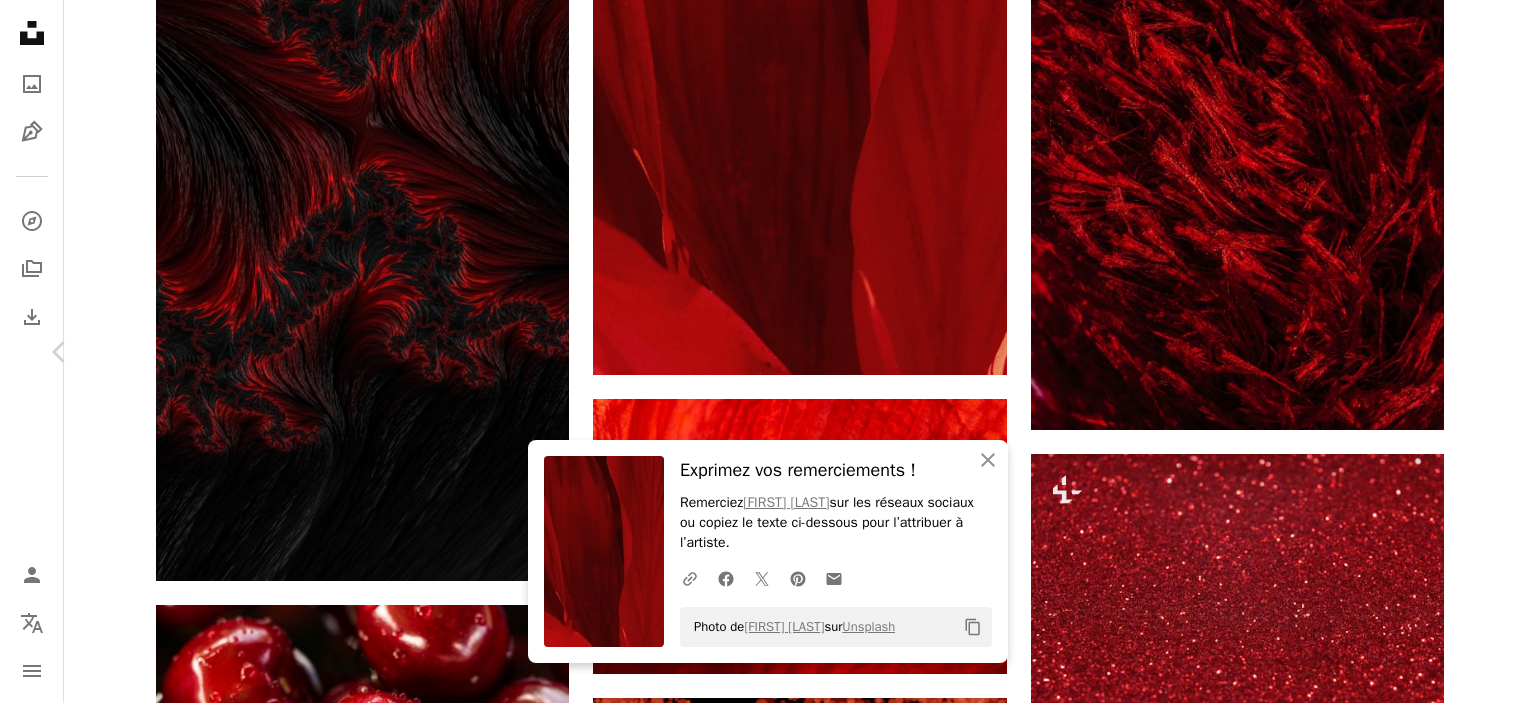 click on "Chevron right" at bounding box center [1476, 352] 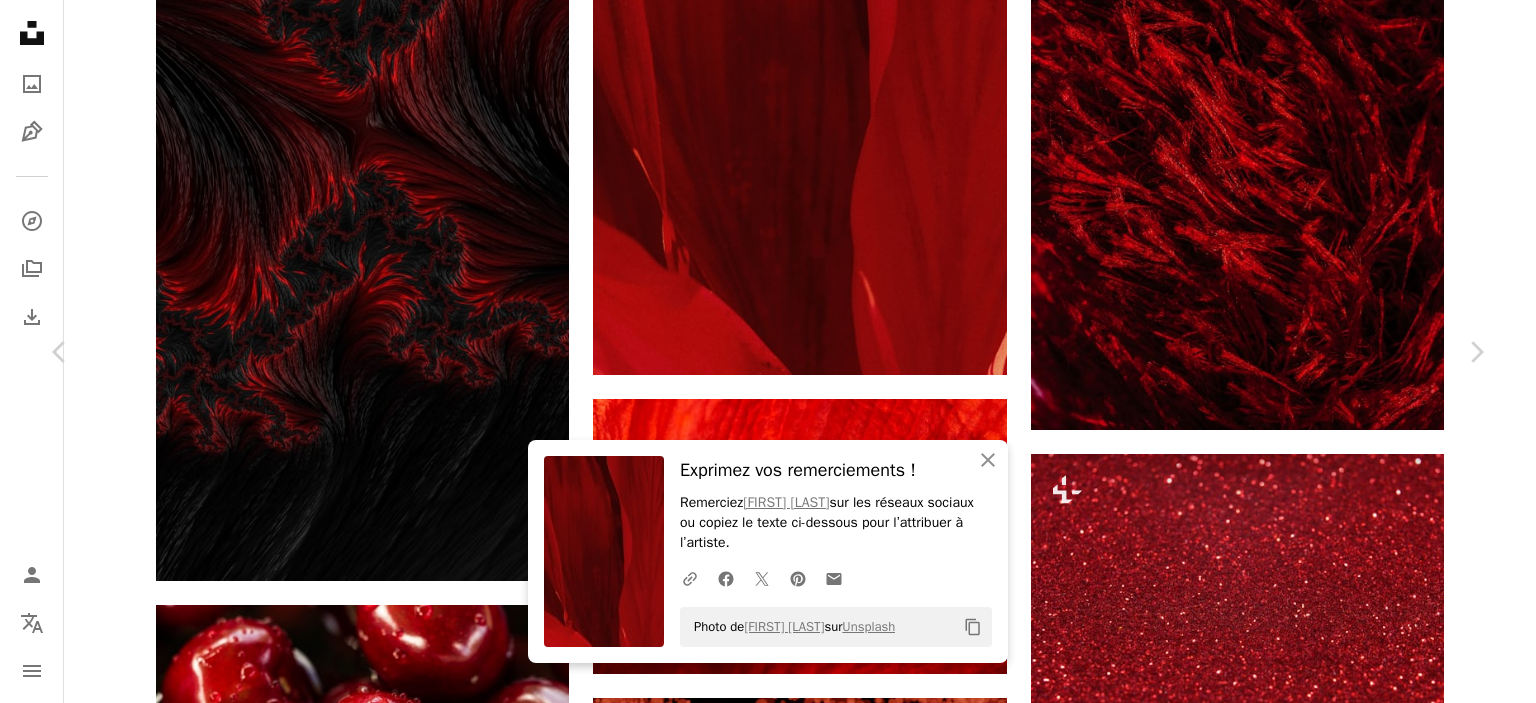 scroll, scrollTop: 0, scrollLeft: 0, axis: both 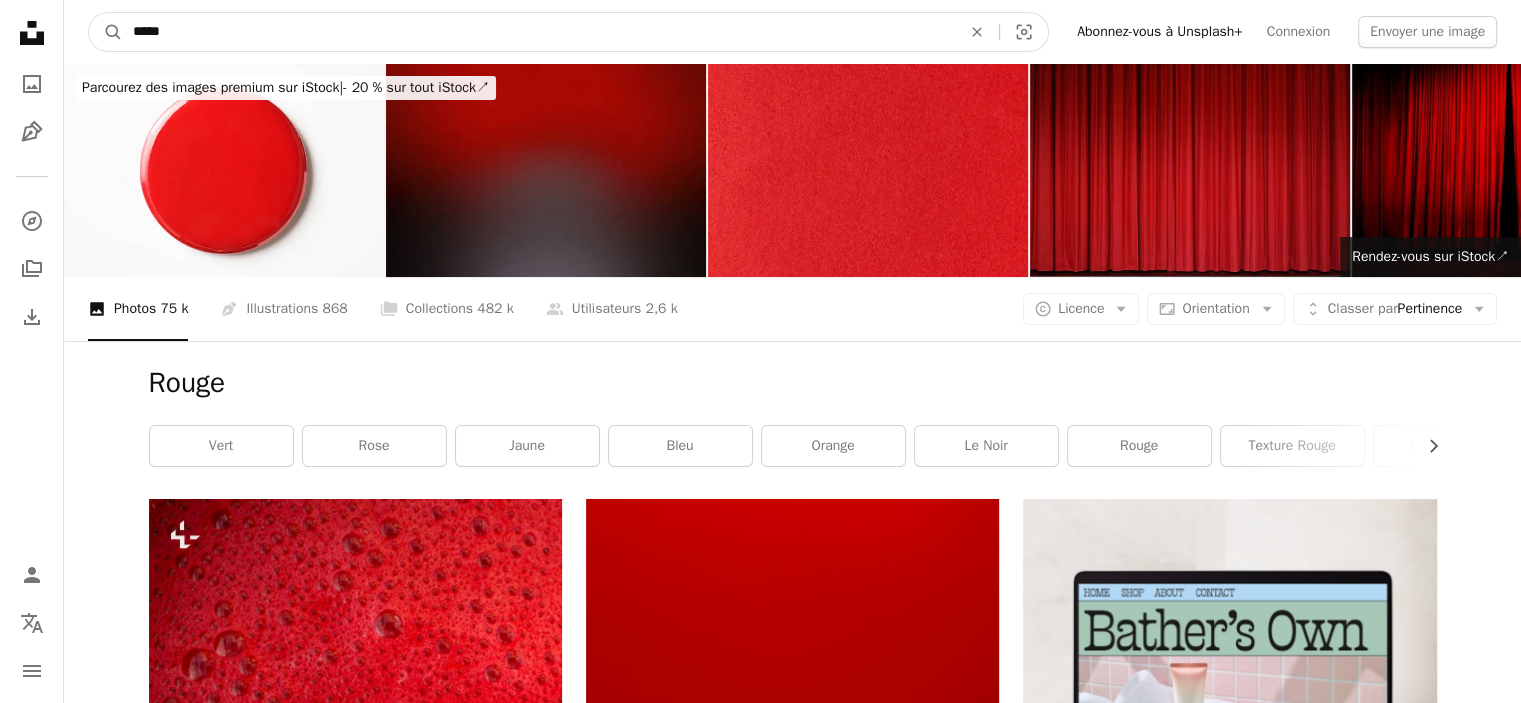 drag, startPoint x: 182, startPoint y: 32, endPoint x: 66, endPoint y: 33, distance: 116.00431 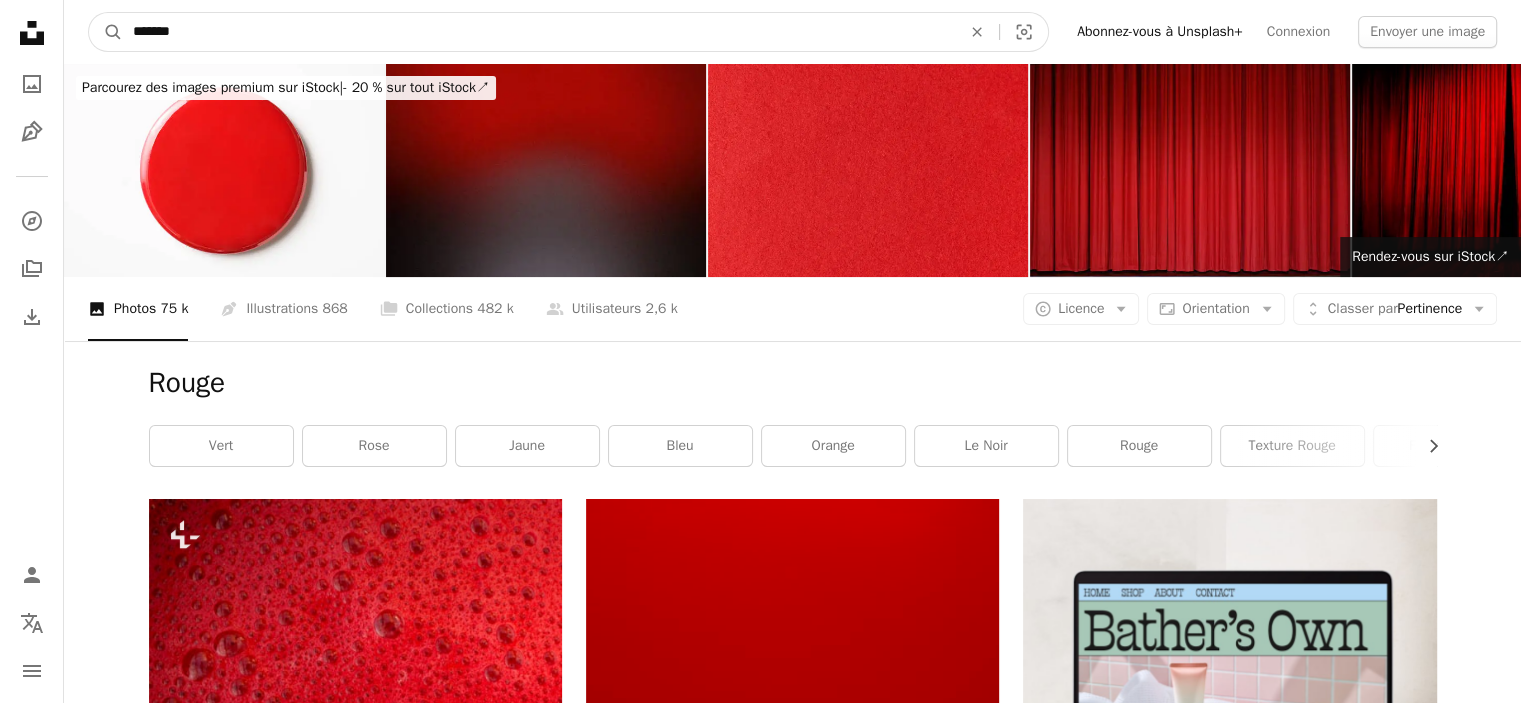 type on "*******" 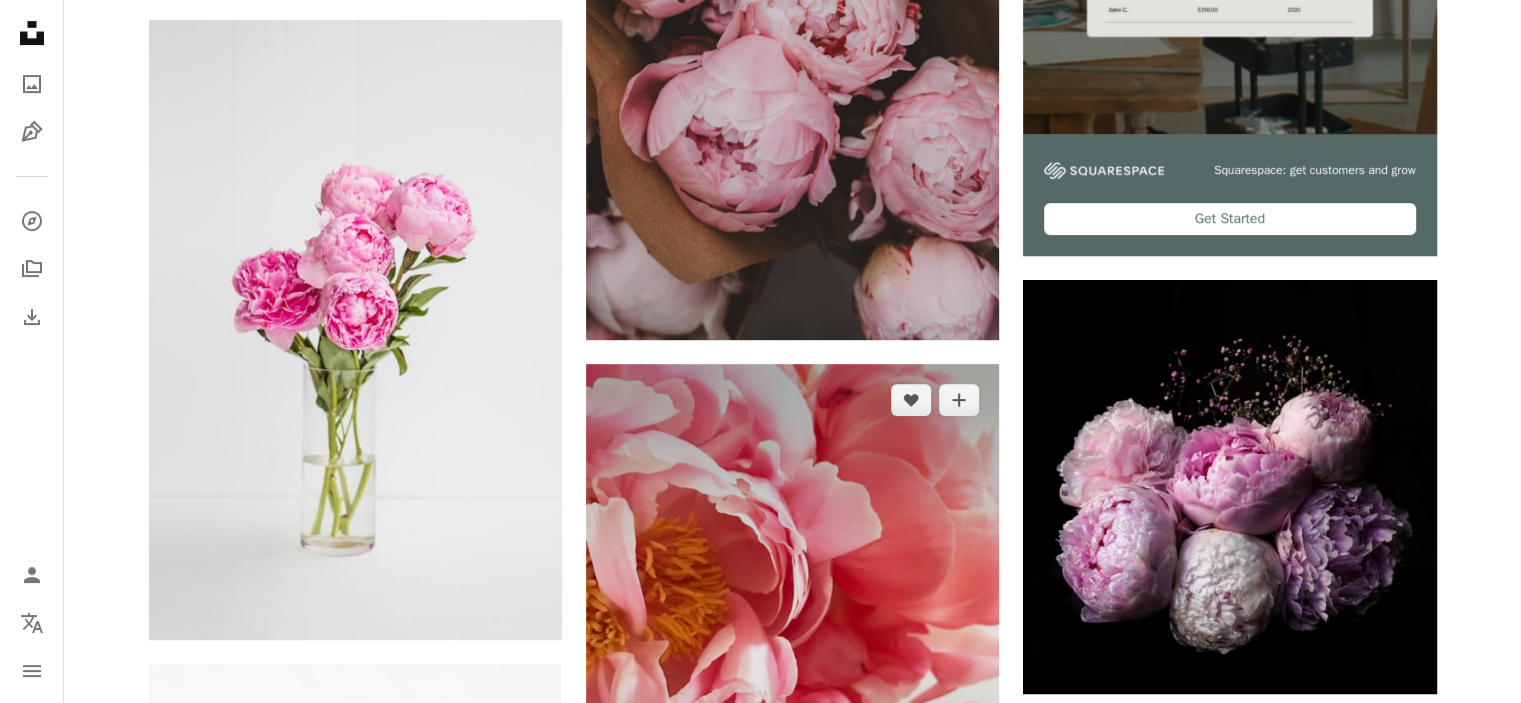 scroll, scrollTop: 600, scrollLeft: 0, axis: vertical 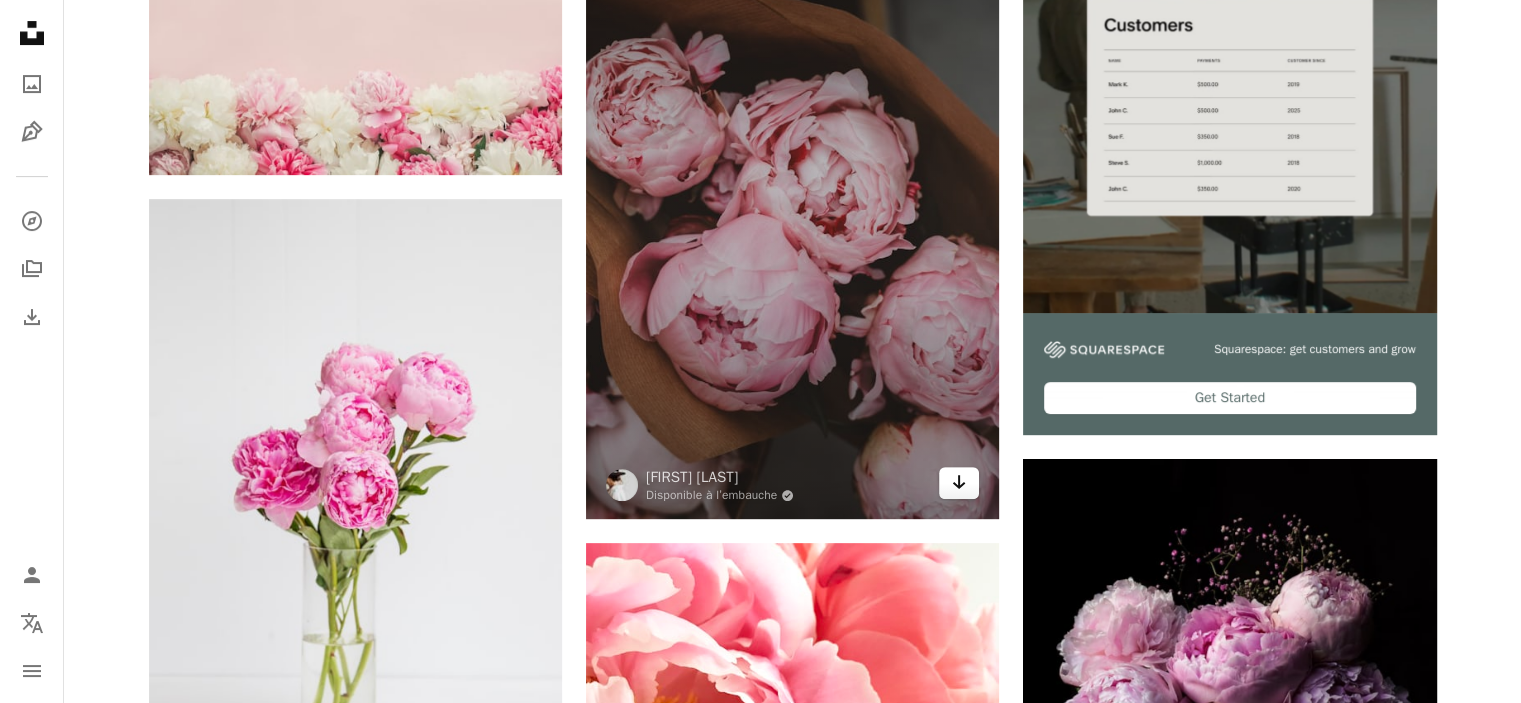 click on "Arrow pointing down" at bounding box center (959, 483) 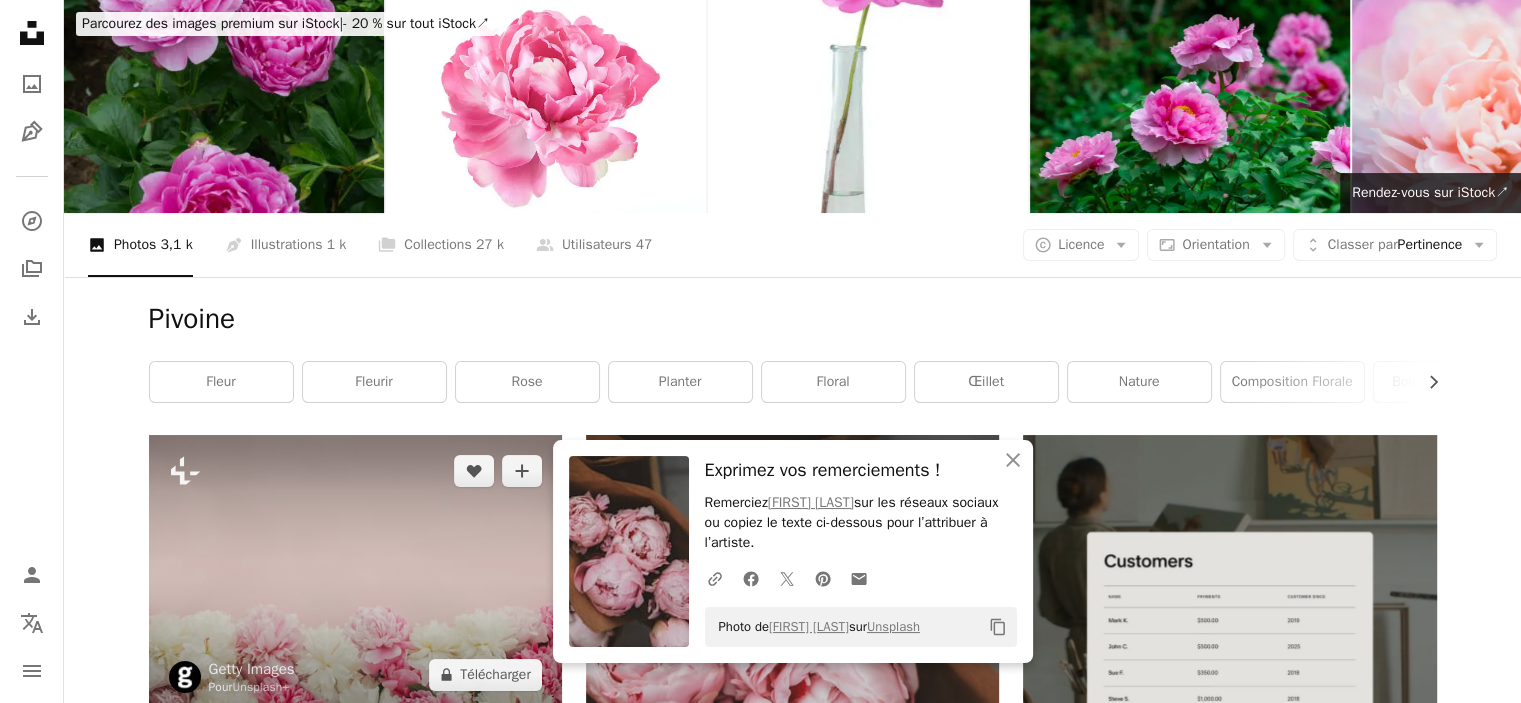 scroll, scrollTop: 0, scrollLeft: 0, axis: both 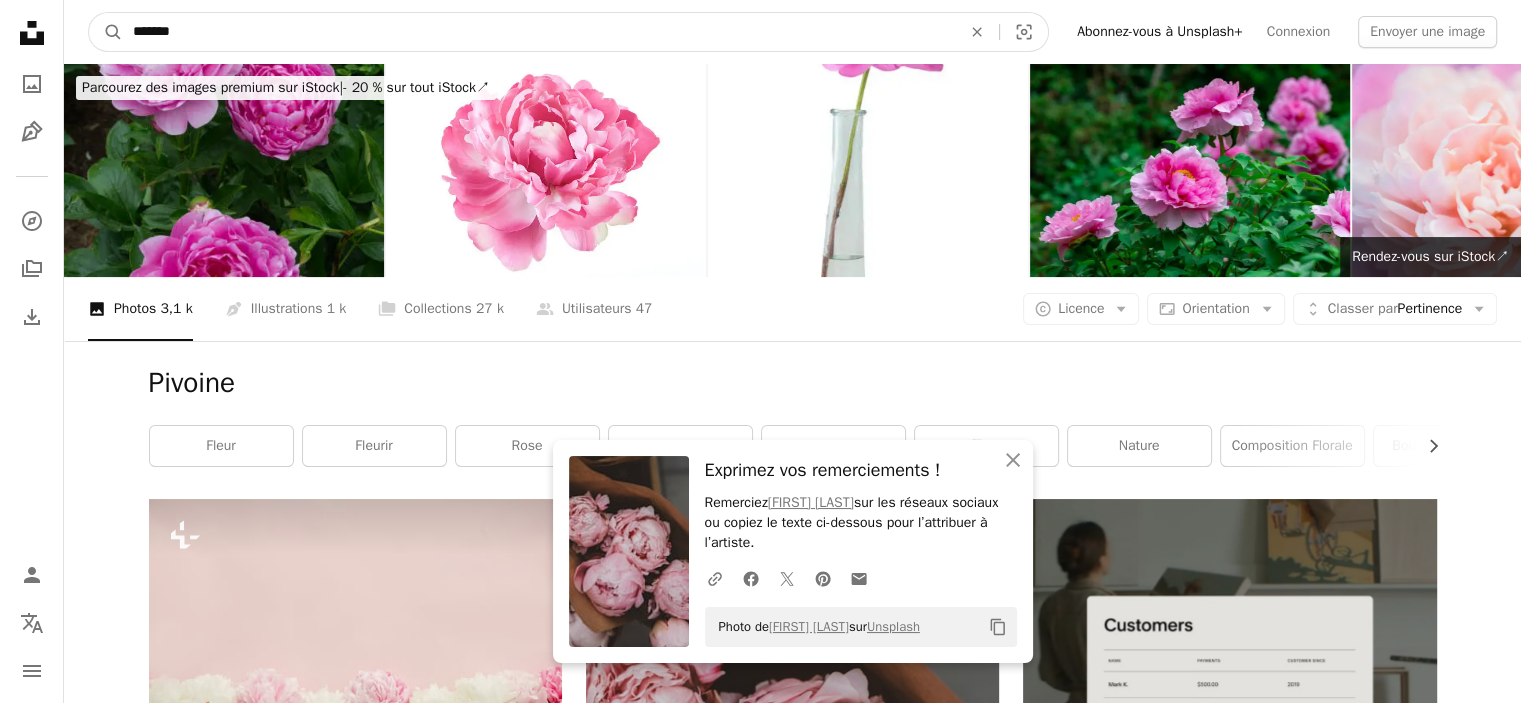 click on "*******" at bounding box center [539, 32] 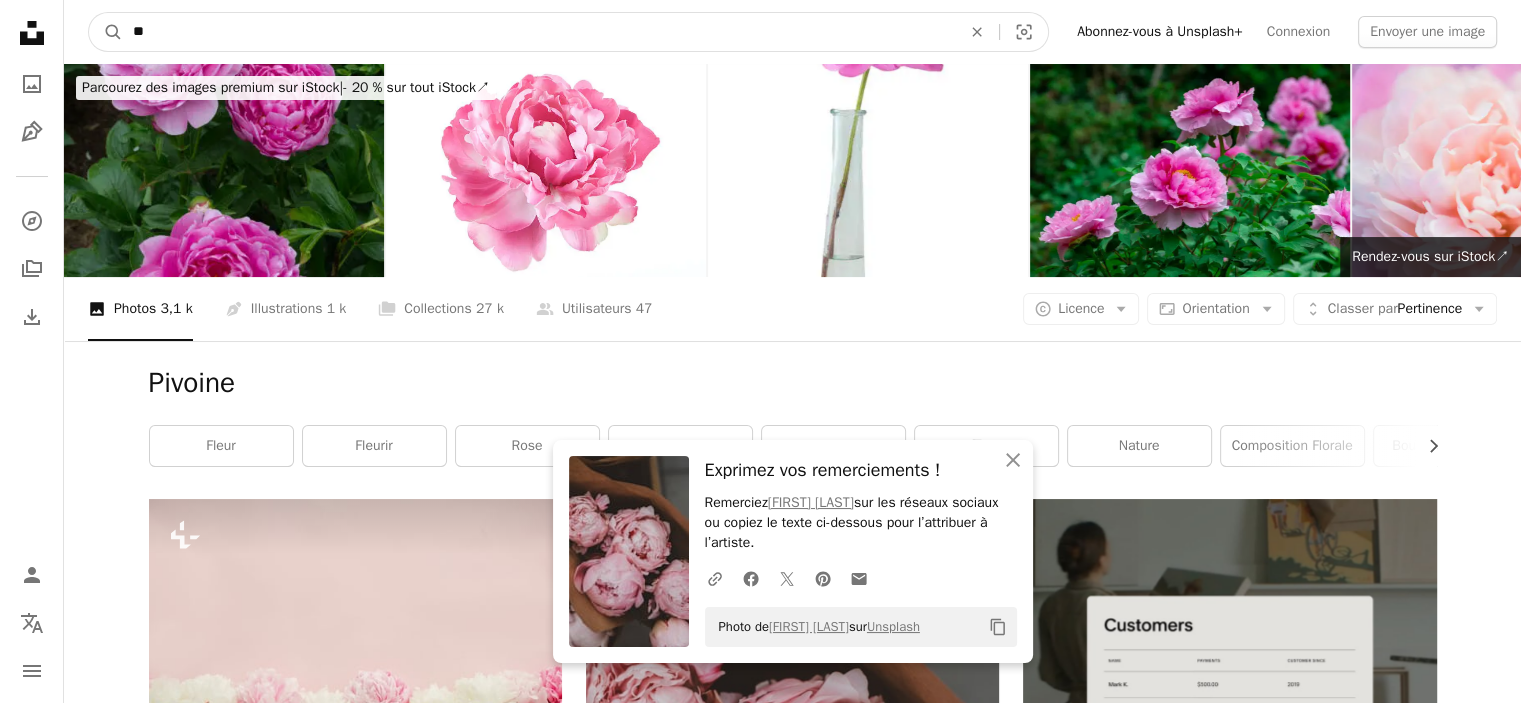 type on "*" 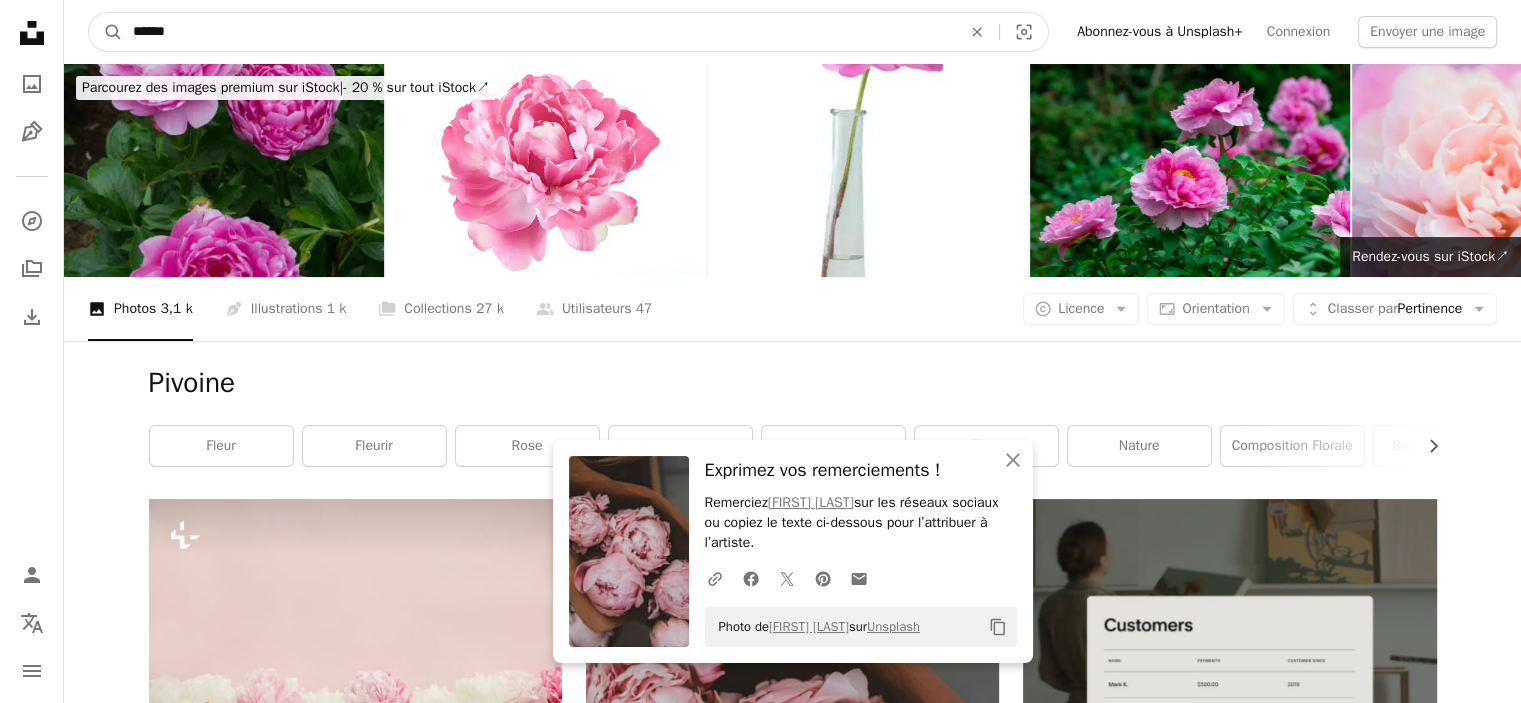 click on "*****" at bounding box center [539, 32] 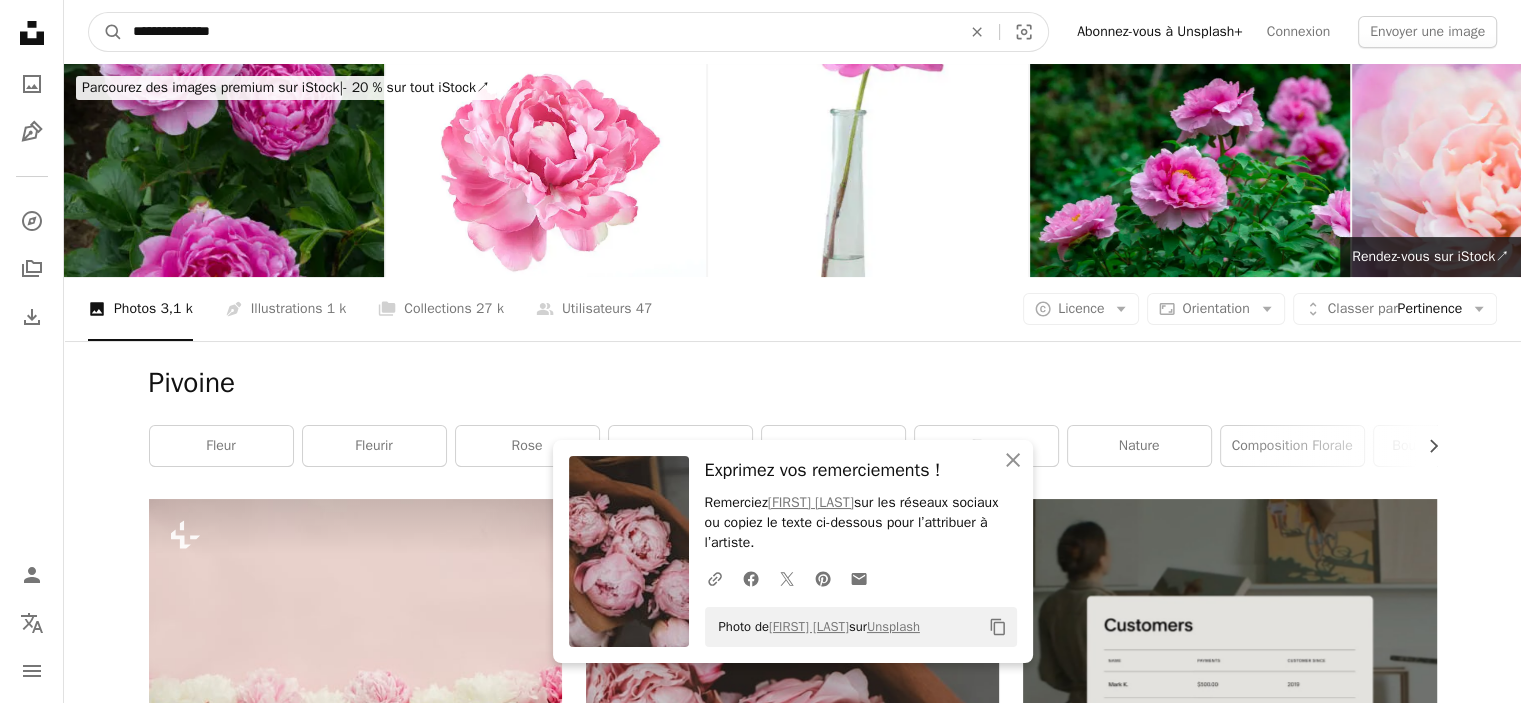 type on "**********" 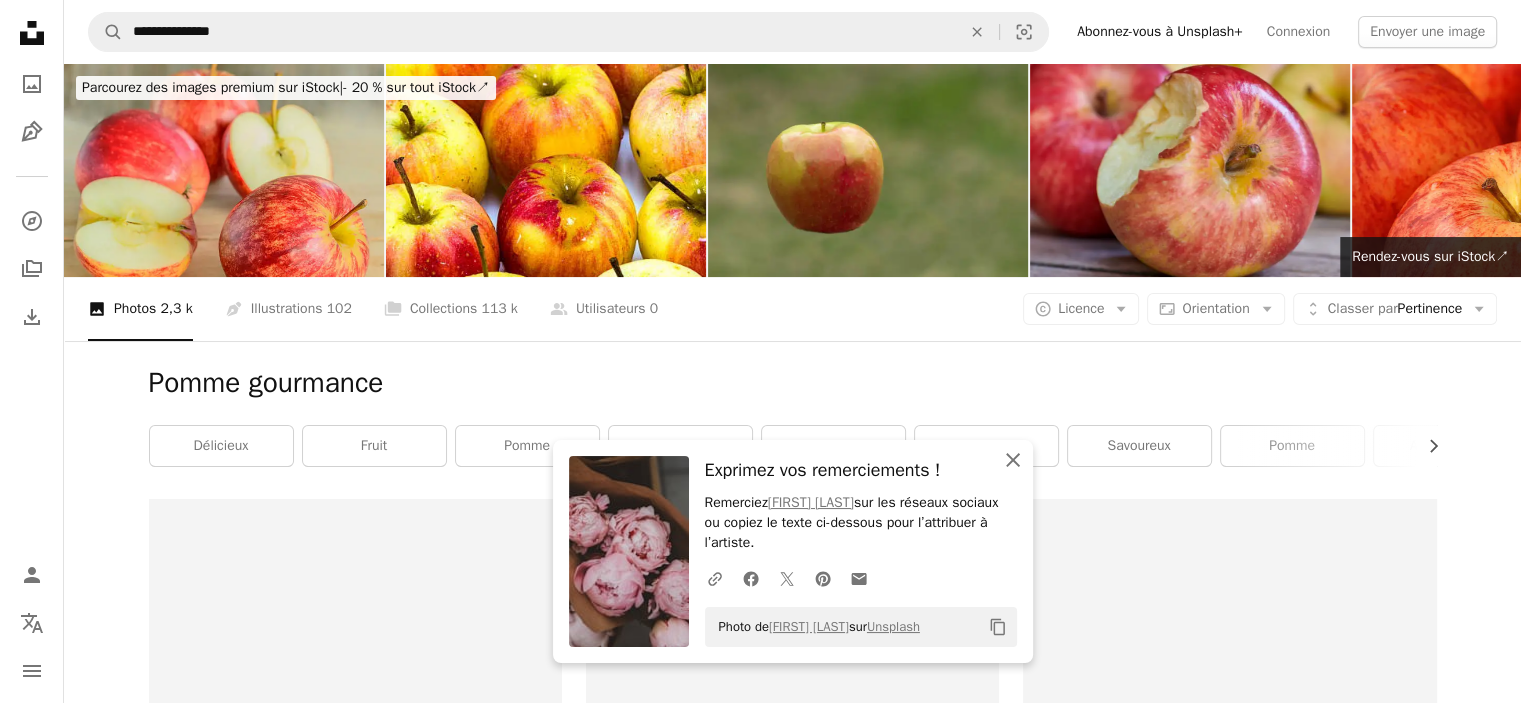 click 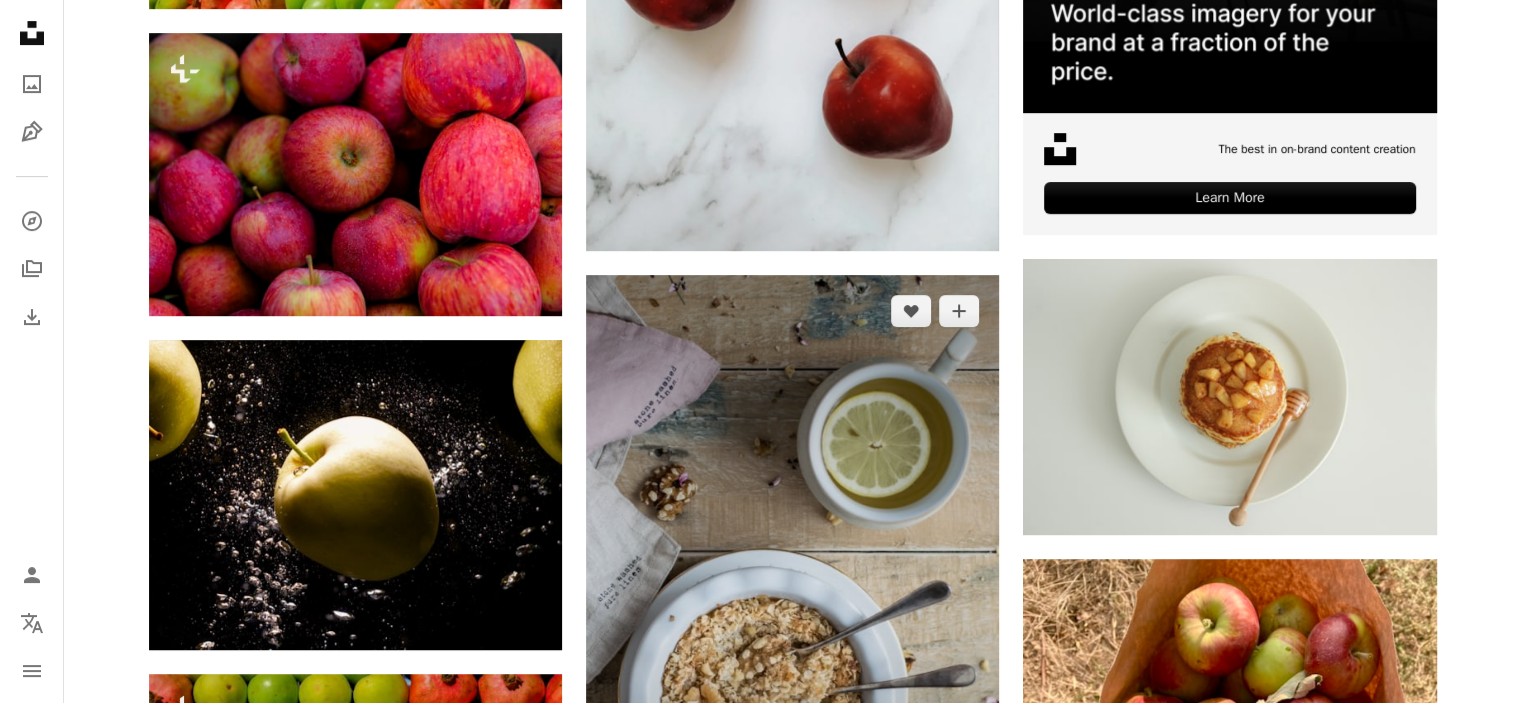 scroll, scrollTop: 0, scrollLeft: 0, axis: both 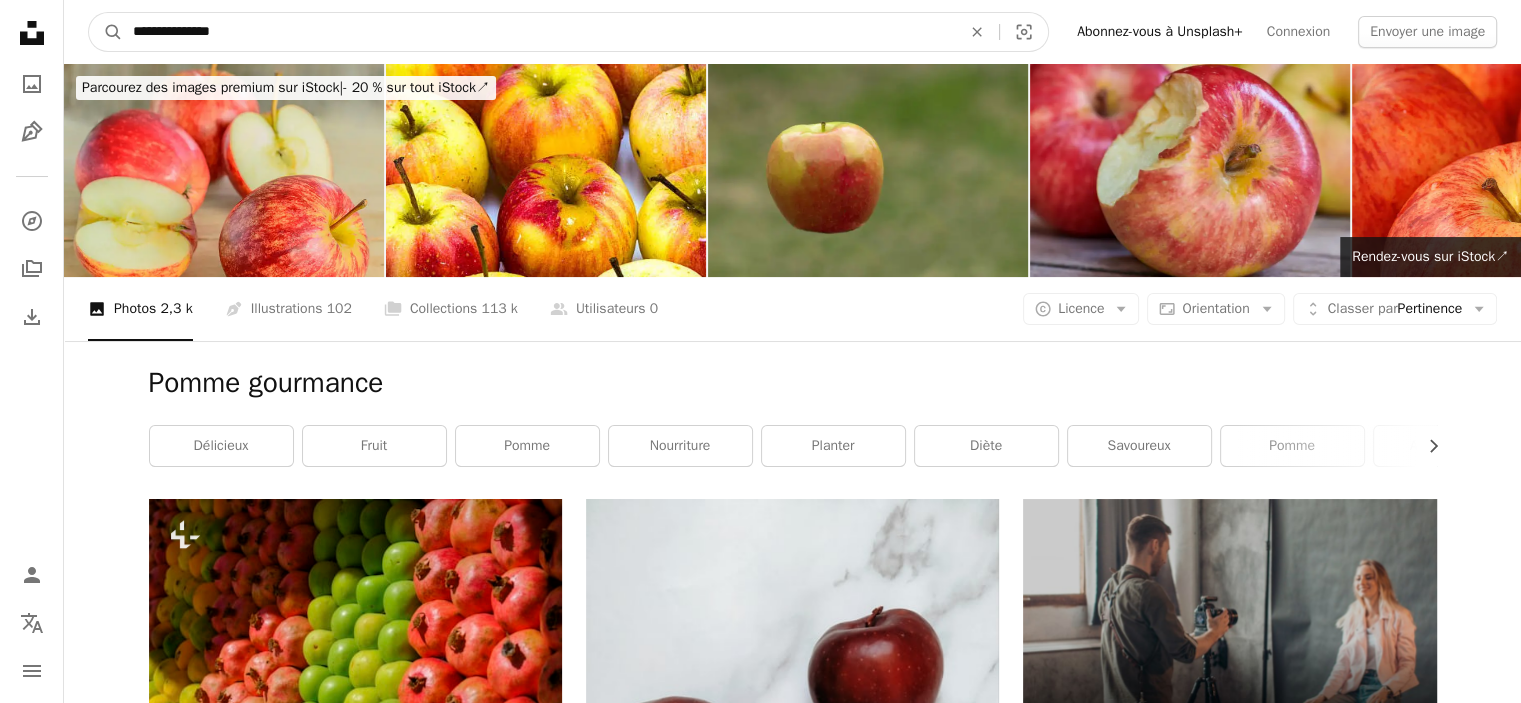 drag, startPoint x: 240, startPoint y: 32, endPoint x: 186, endPoint y: 38, distance: 54.33231 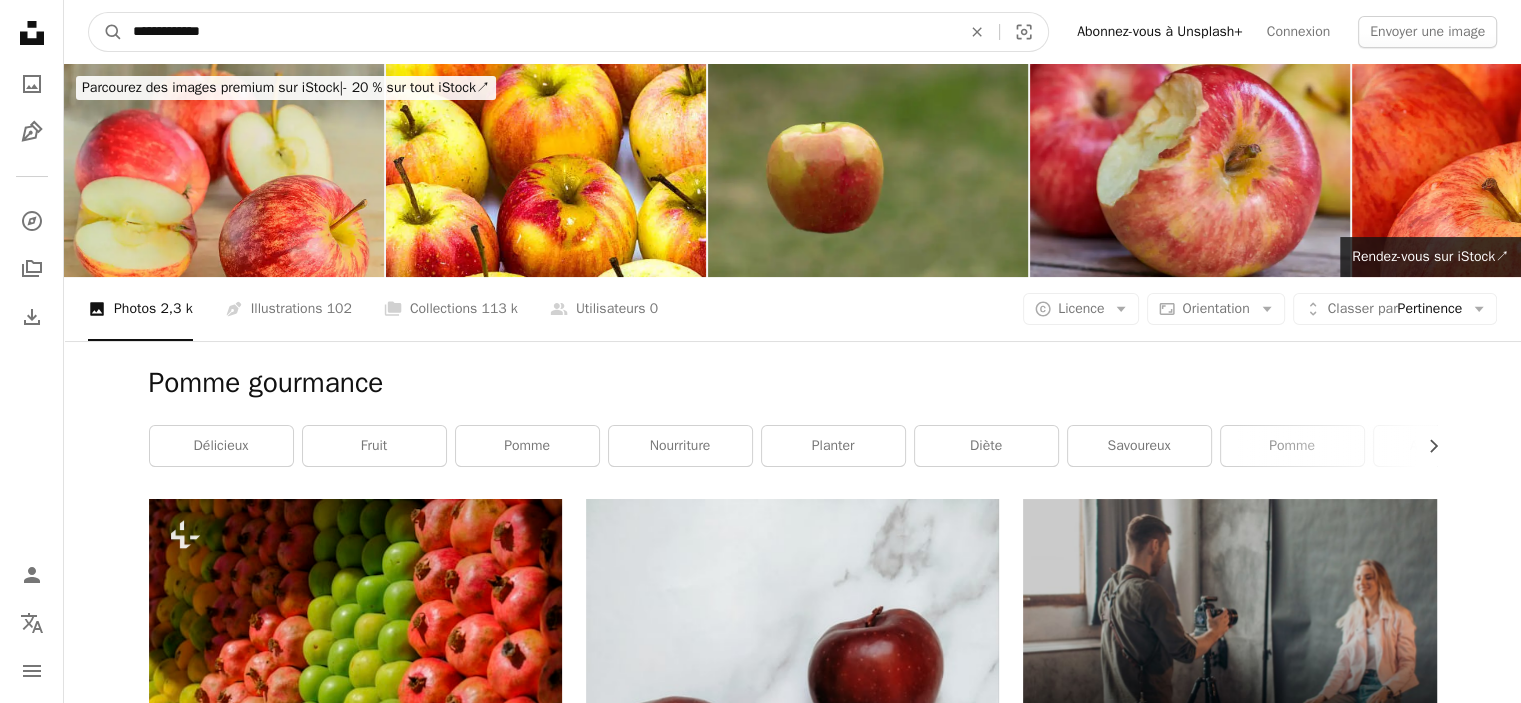 type on "**********" 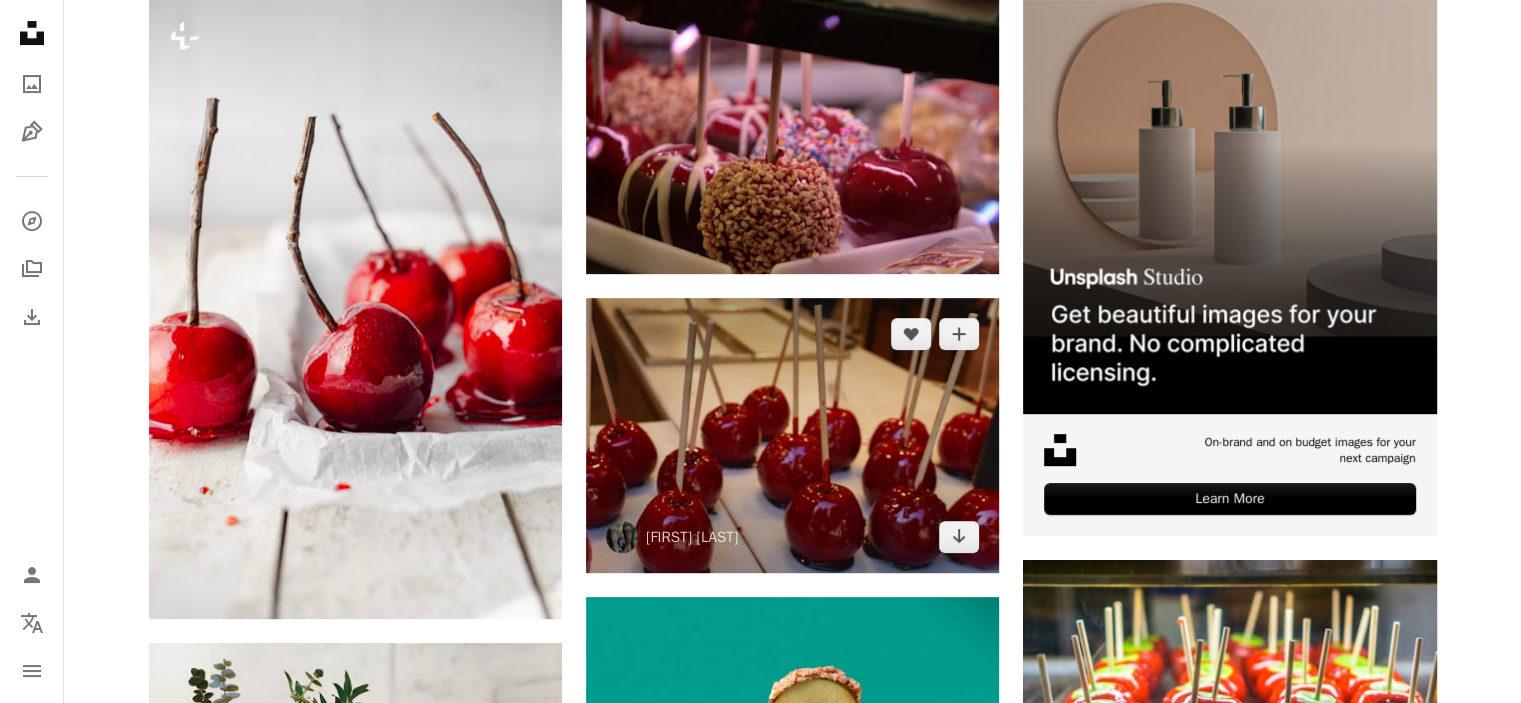 scroll, scrollTop: 600, scrollLeft: 0, axis: vertical 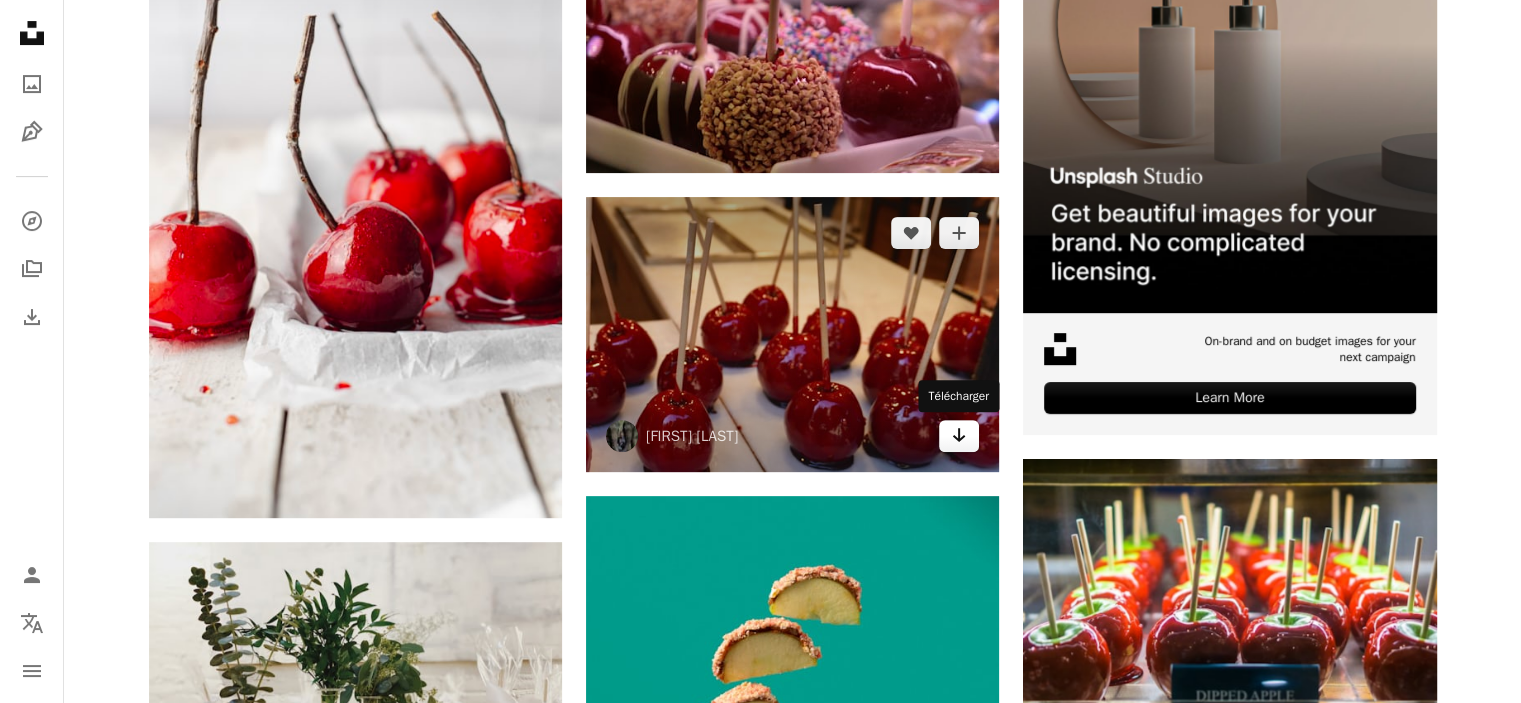 click on "Arrow pointing down" at bounding box center (959, 436) 